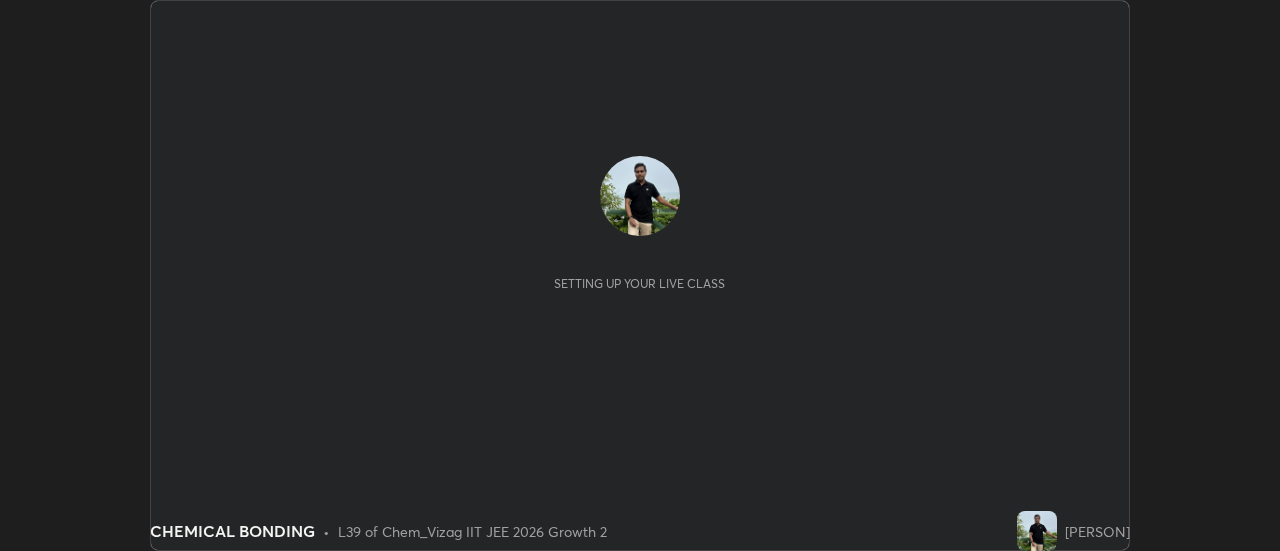 scroll, scrollTop: 0, scrollLeft: 0, axis: both 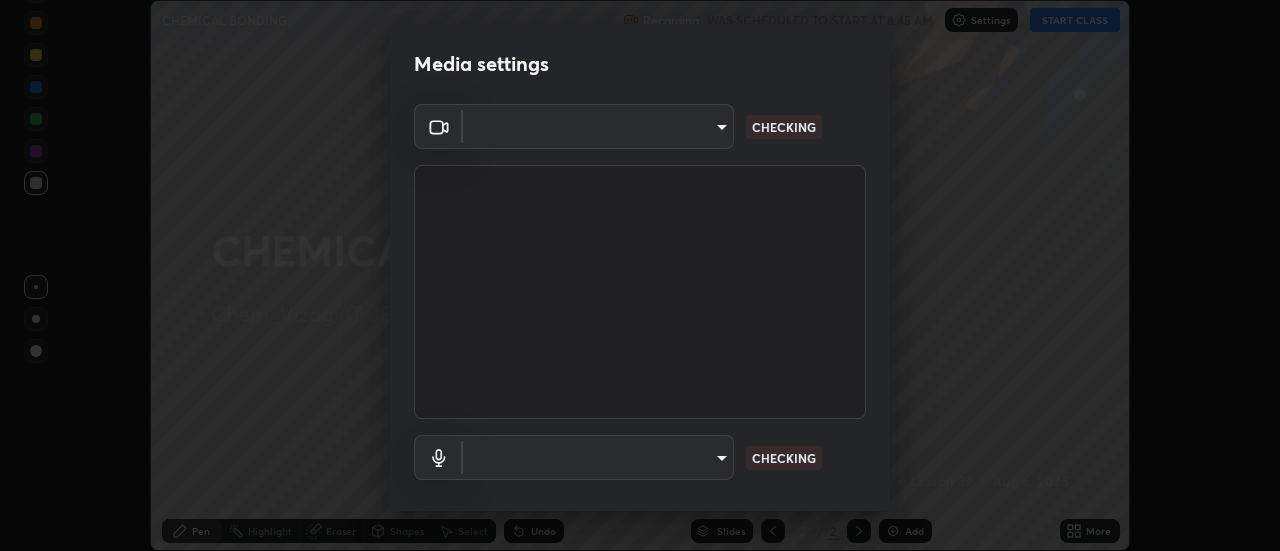 type on "c8d4d34ac1f352bb95d5f05a967dc34c6676a64432e358c7d9874fe1d0247c02" 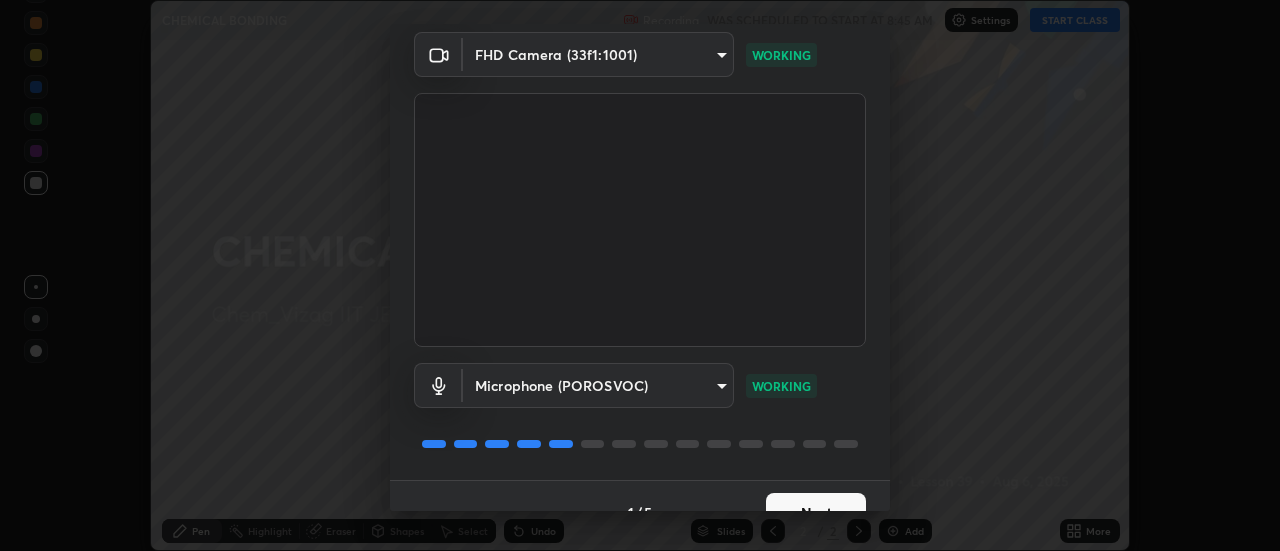 scroll, scrollTop: 105, scrollLeft: 0, axis: vertical 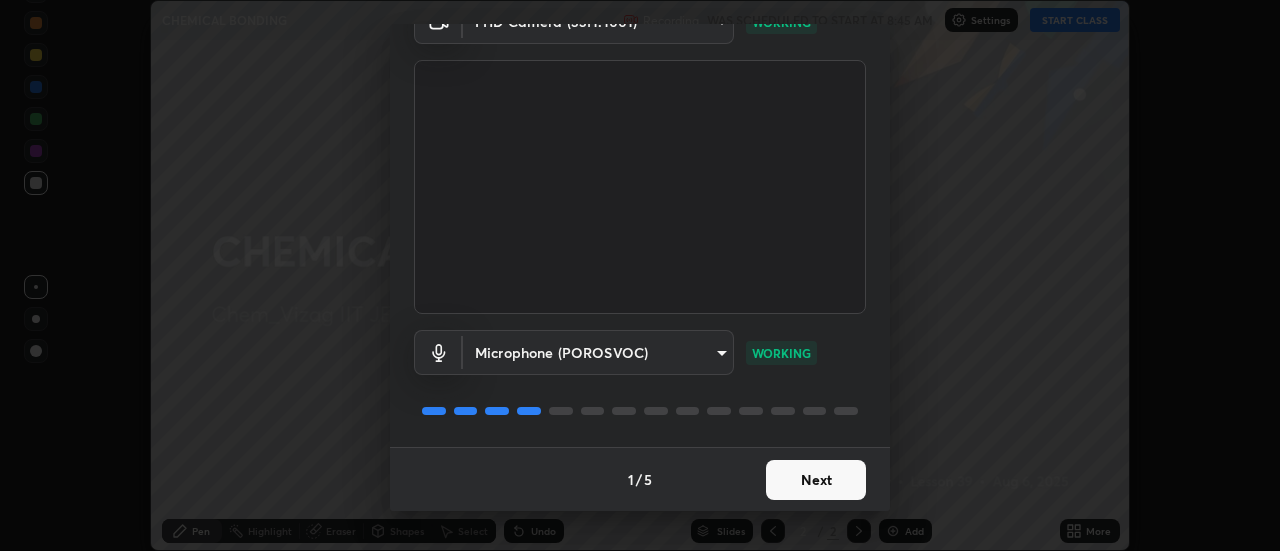 click on "Next" at bounding box center (816, 480) 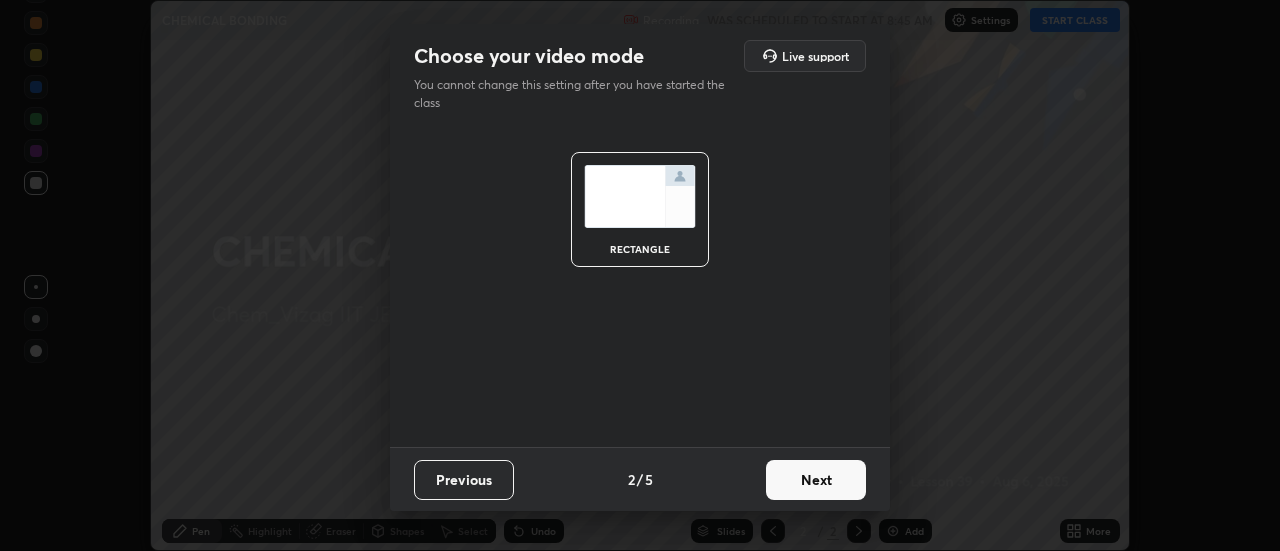 scroll, scrollTop: 0, scrollLeft: 0, axis: both 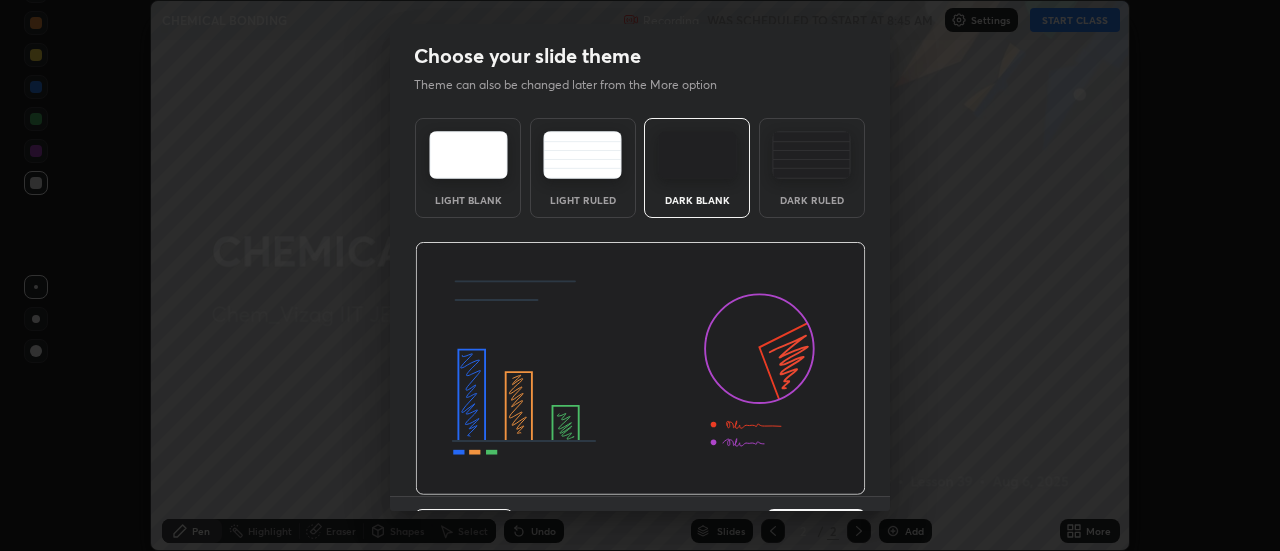 click at bounding box center [640, 369] 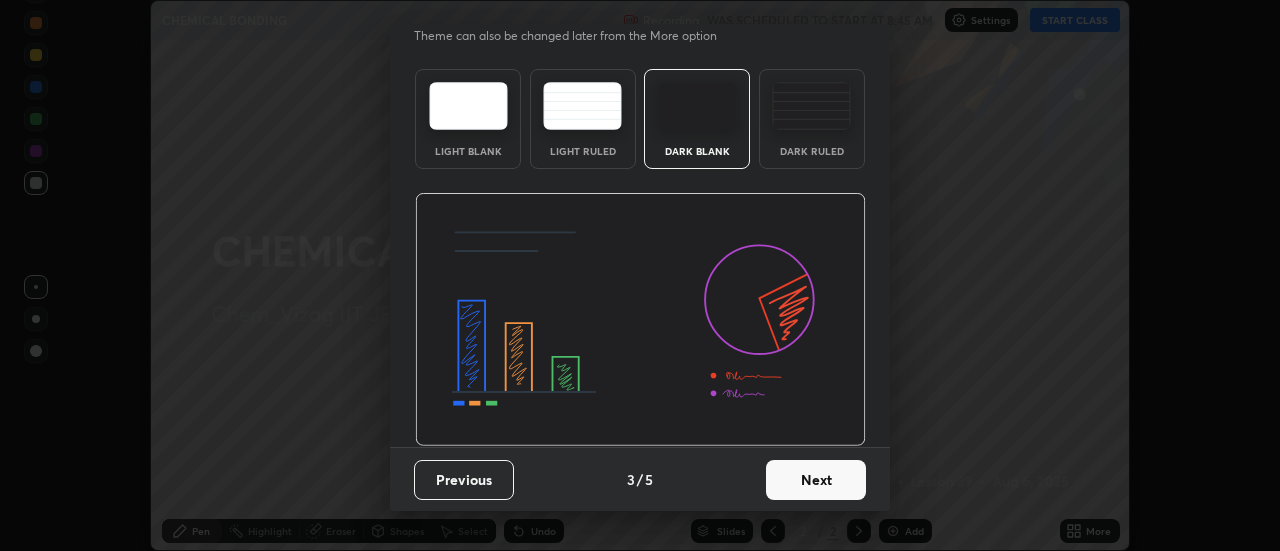 click on "Next" at bounding box center [816, 480] 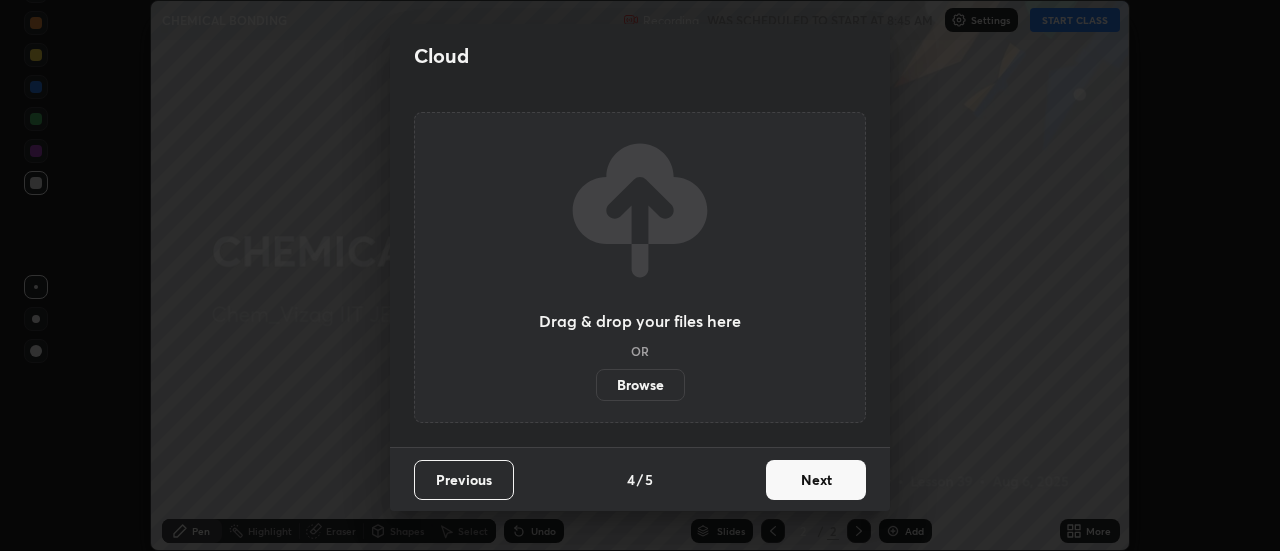 click on "Next" at bounding box center (816, 480) 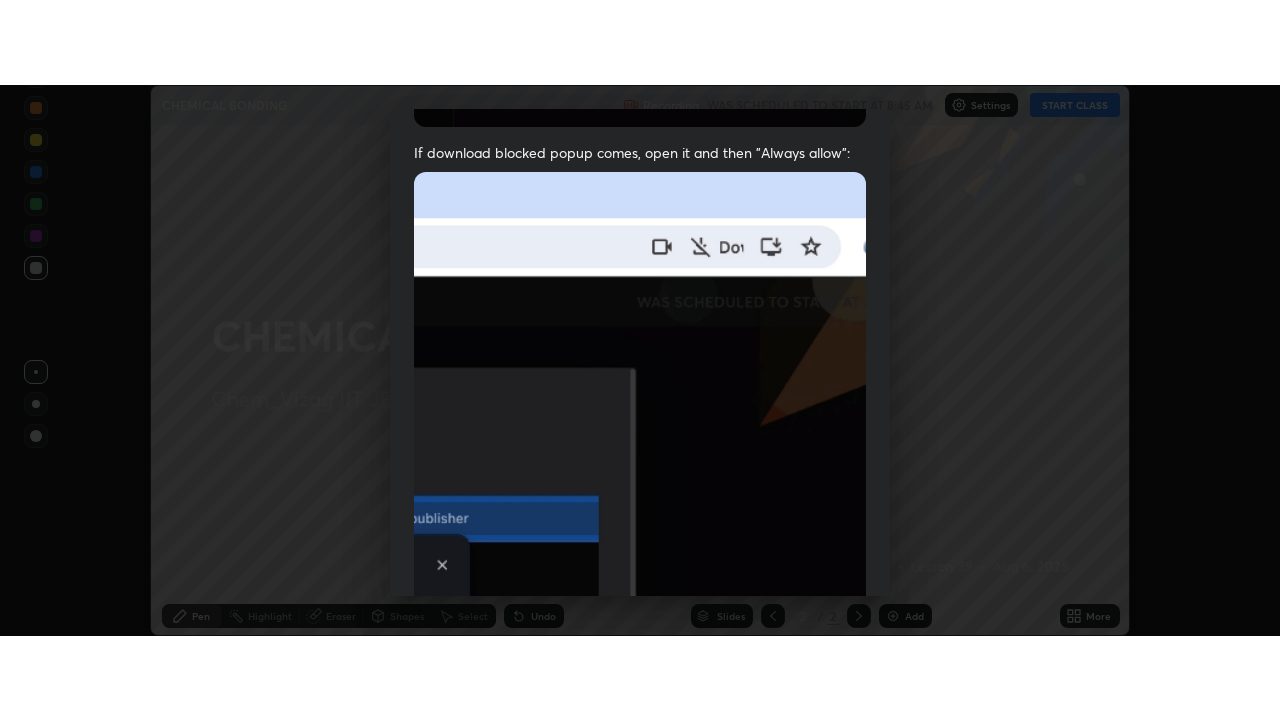scroll, scrollTop: 513, scrollLeft: 0, axis: vertical 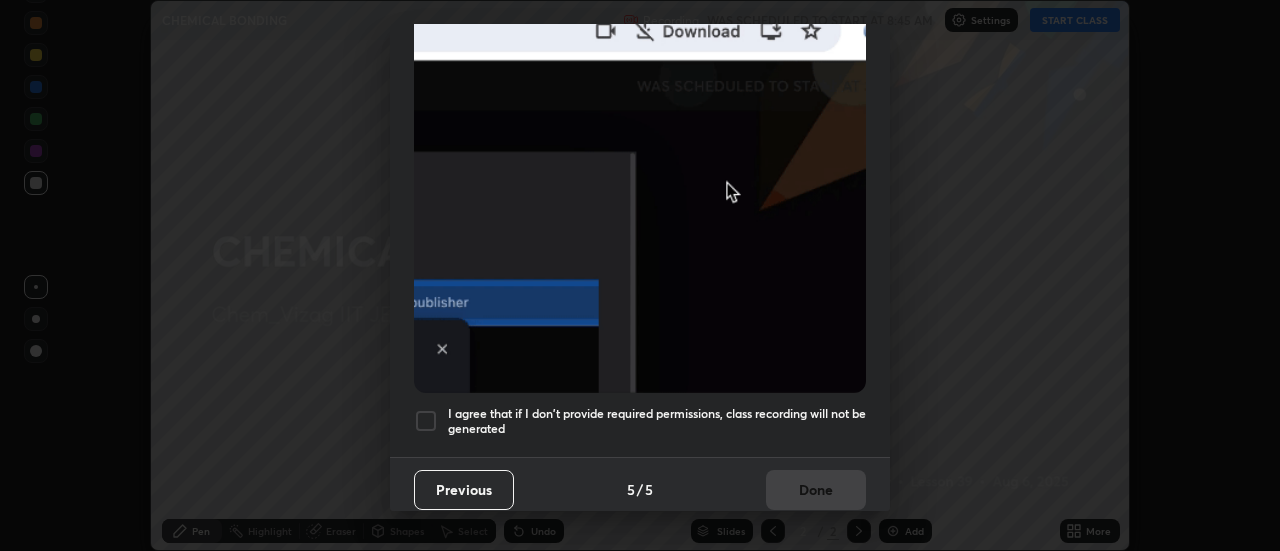 click on "I agree that if I don't provide required permissions, class recording will not be generated" at bounding box center (657, 421) 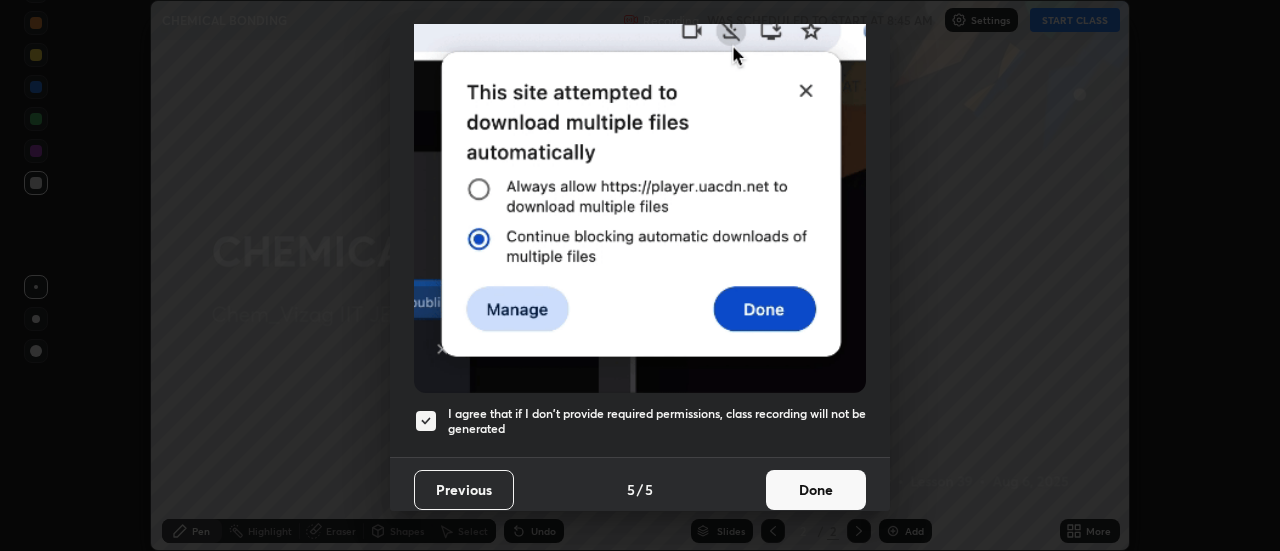click on "Done" at bounding box center (816, 490) 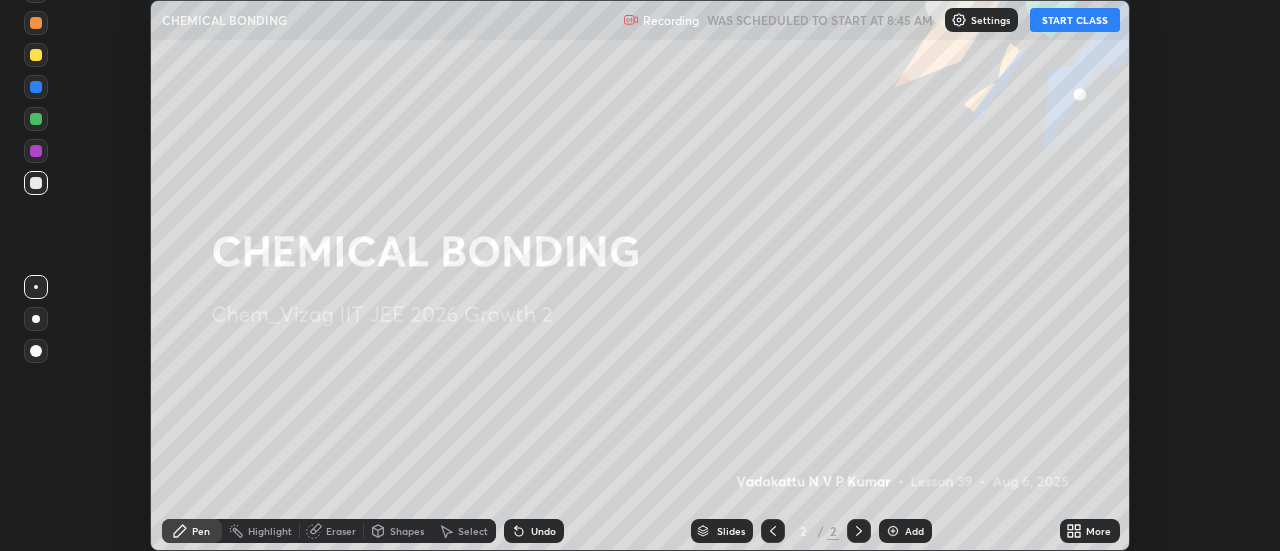 click on "START CLASS" at bounding box center (1075, 20) 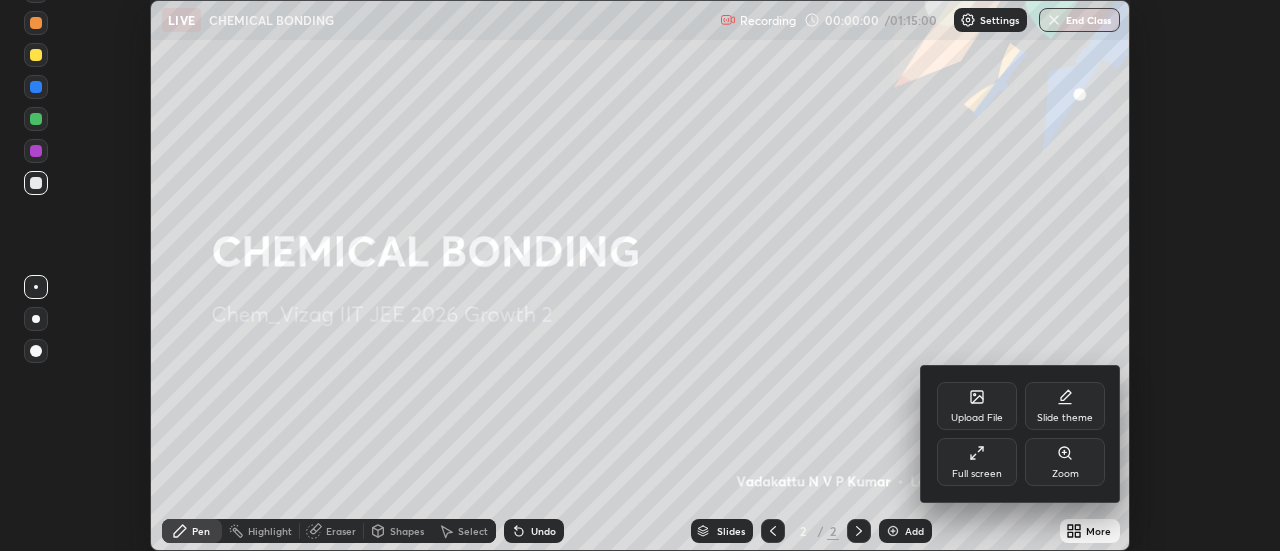 click on "Full screen" at bounding box center [977, 462] 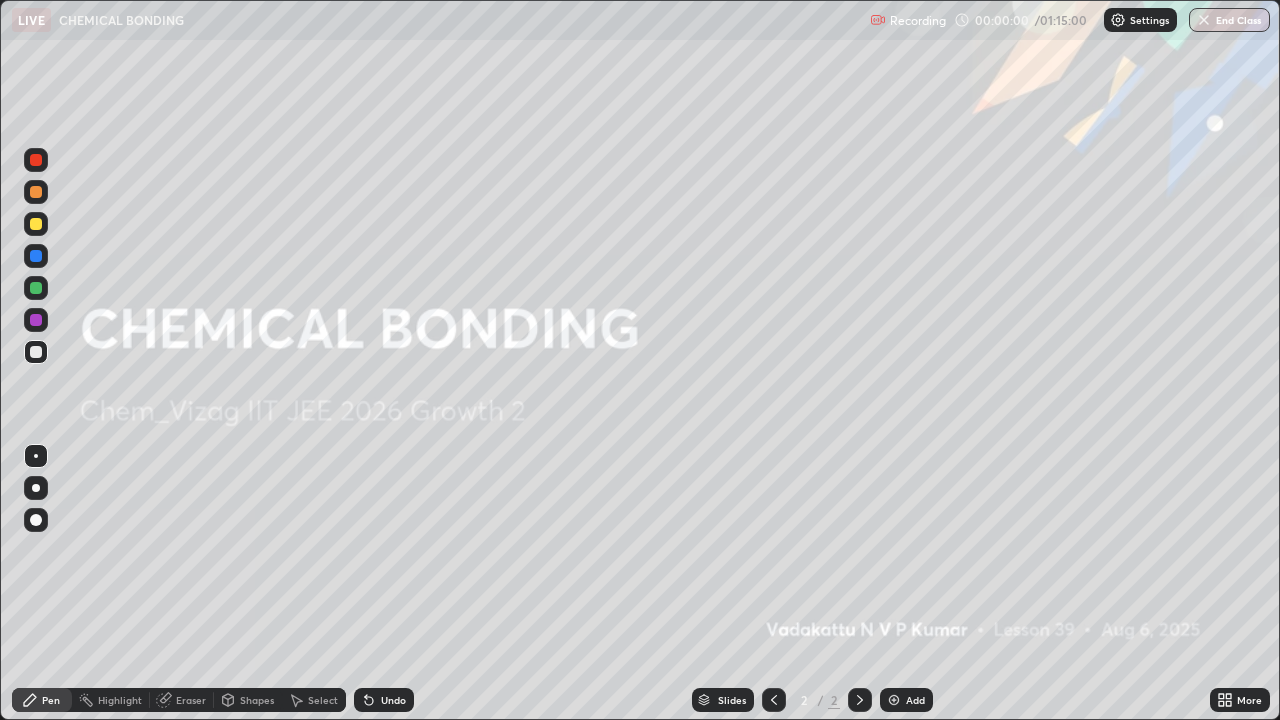 scroll, scrollTop: 99280, scrollLeft: 98720, axis: both 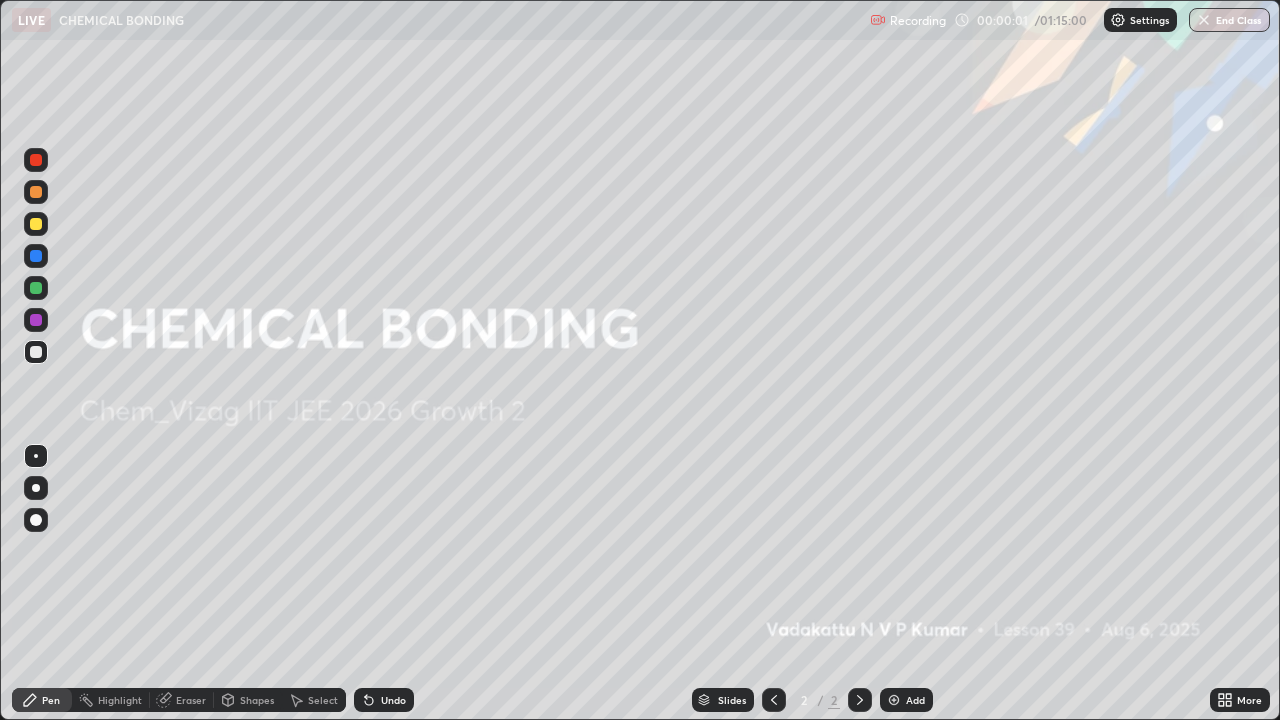 click on "Add" at bounding box center (906, 700) 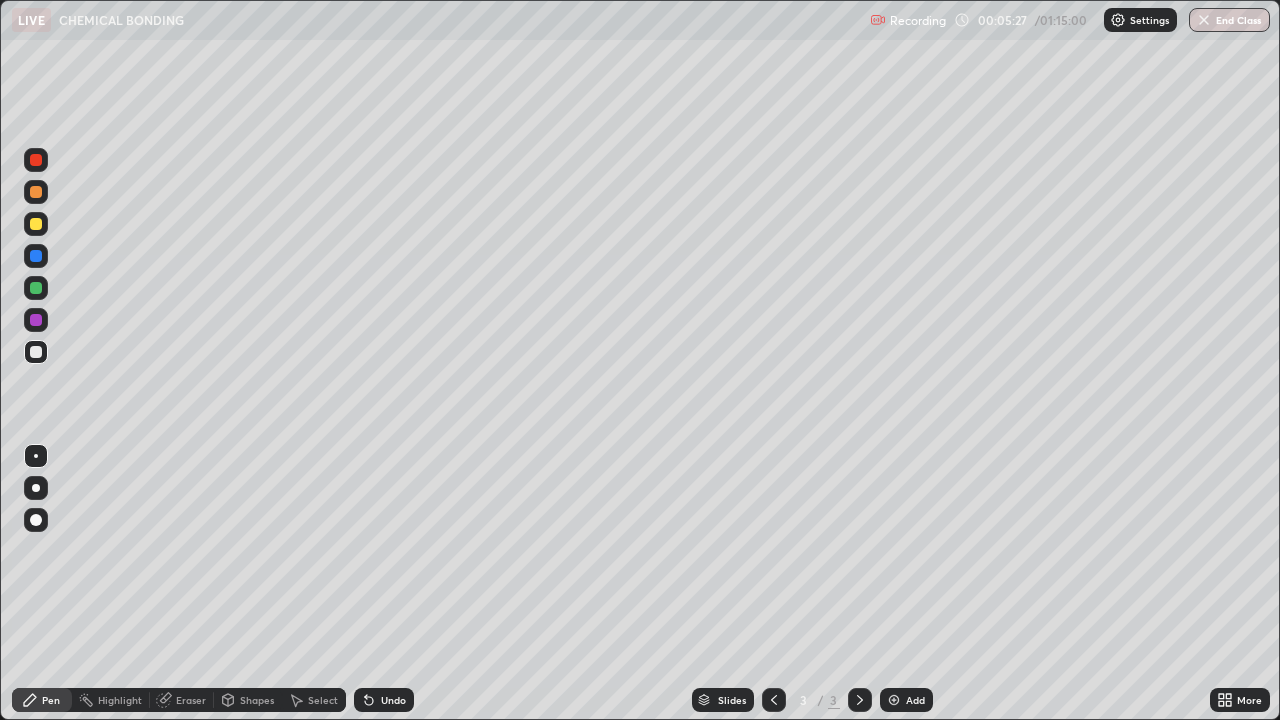 click at bounding box center (36, 224) 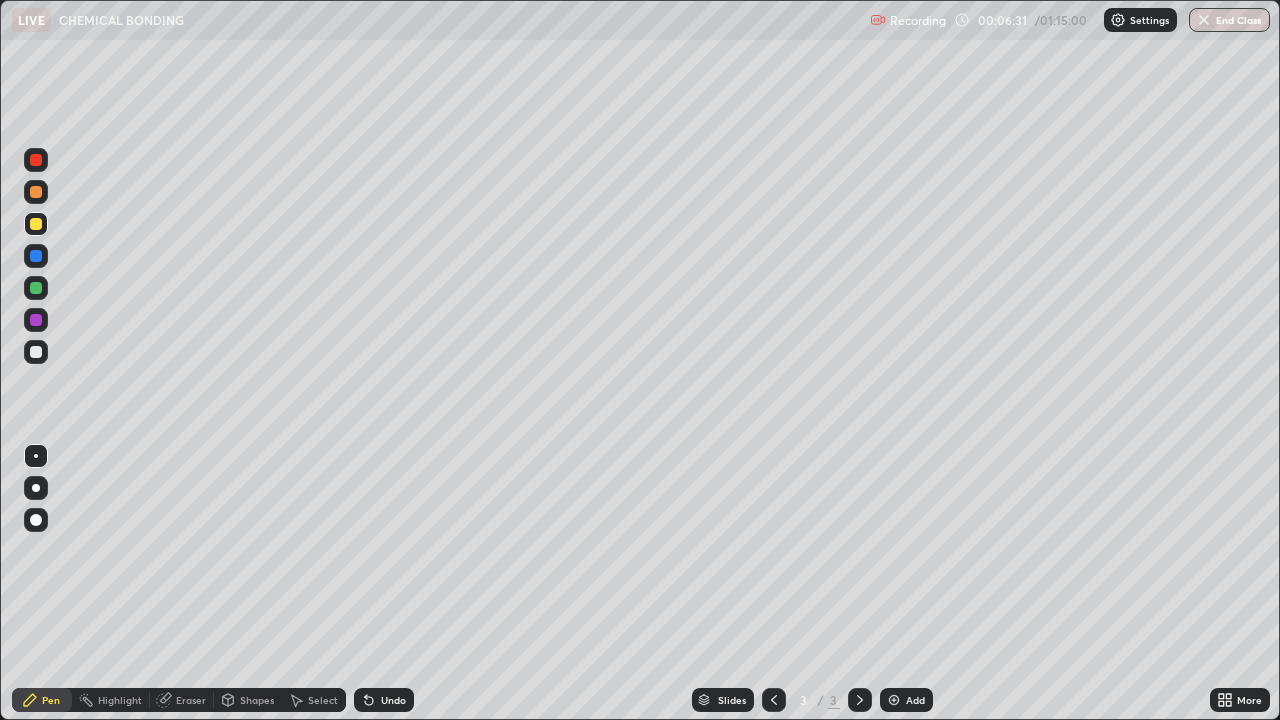 click at bounding box center (36, 352) 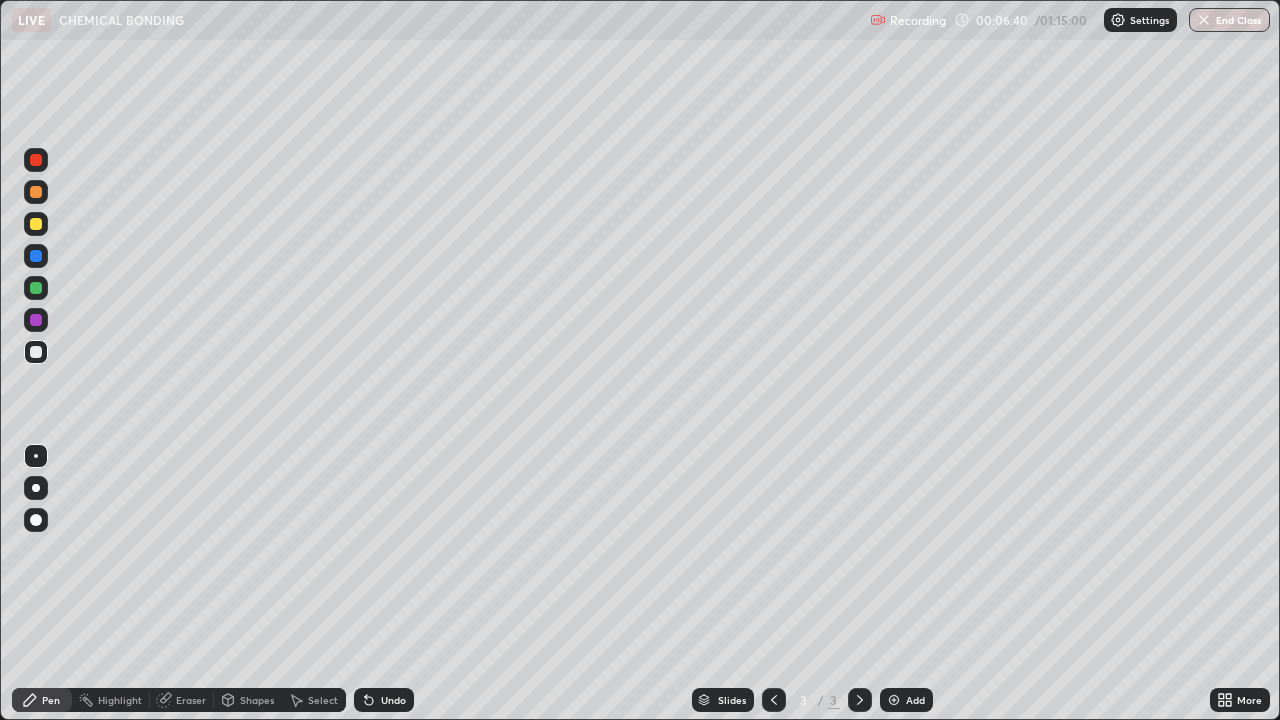 click at bounding box center (36, 224) 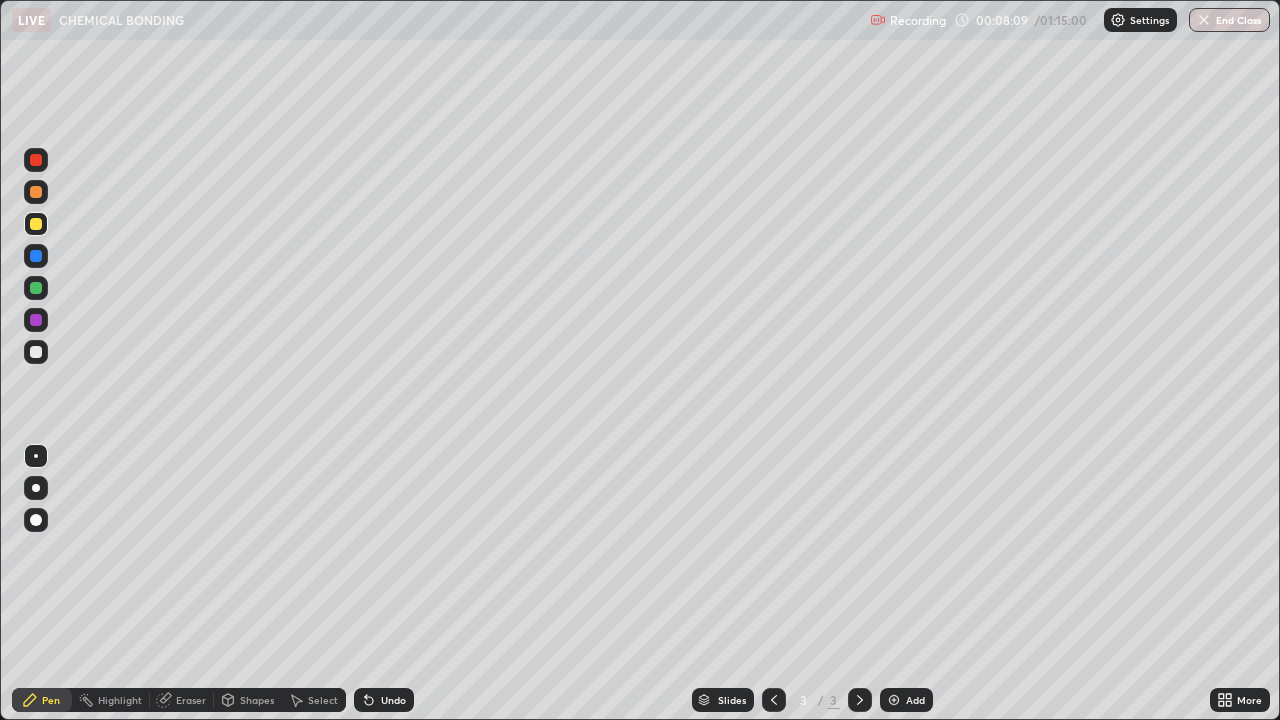 click on "Select" at bounding box center [323, 700] 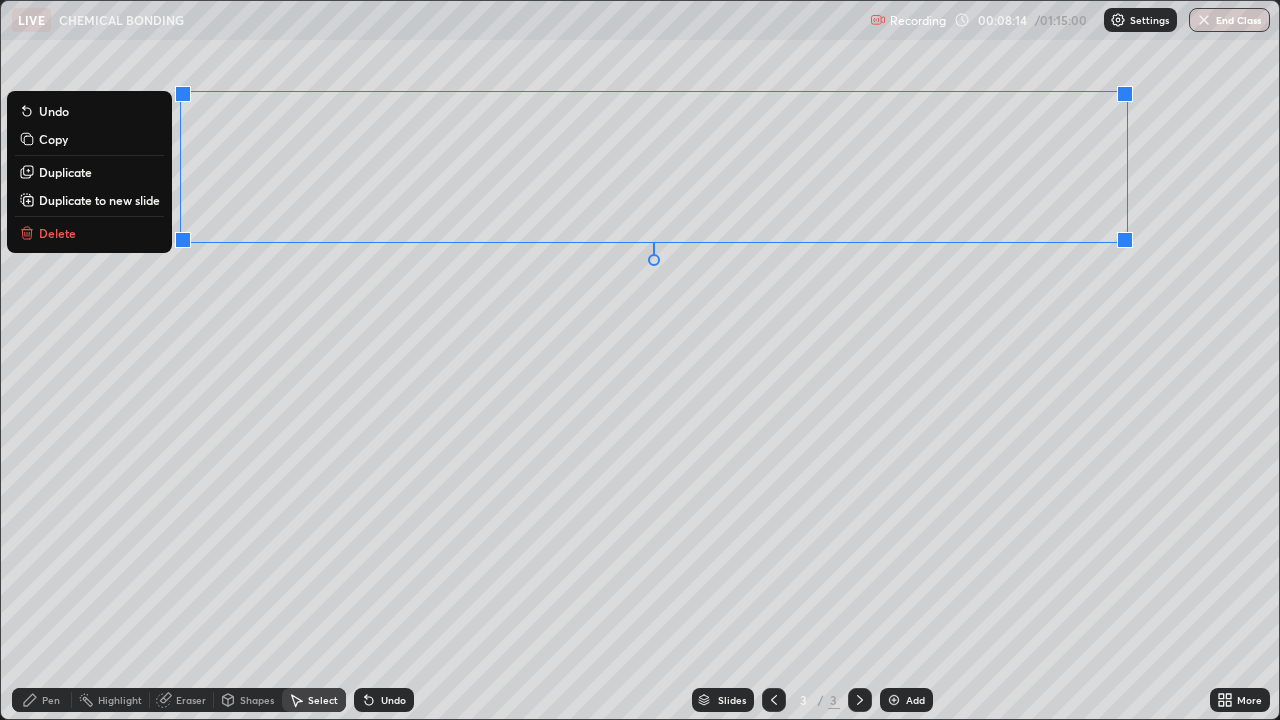 click on "Delete" at bounding box center [89, 233] 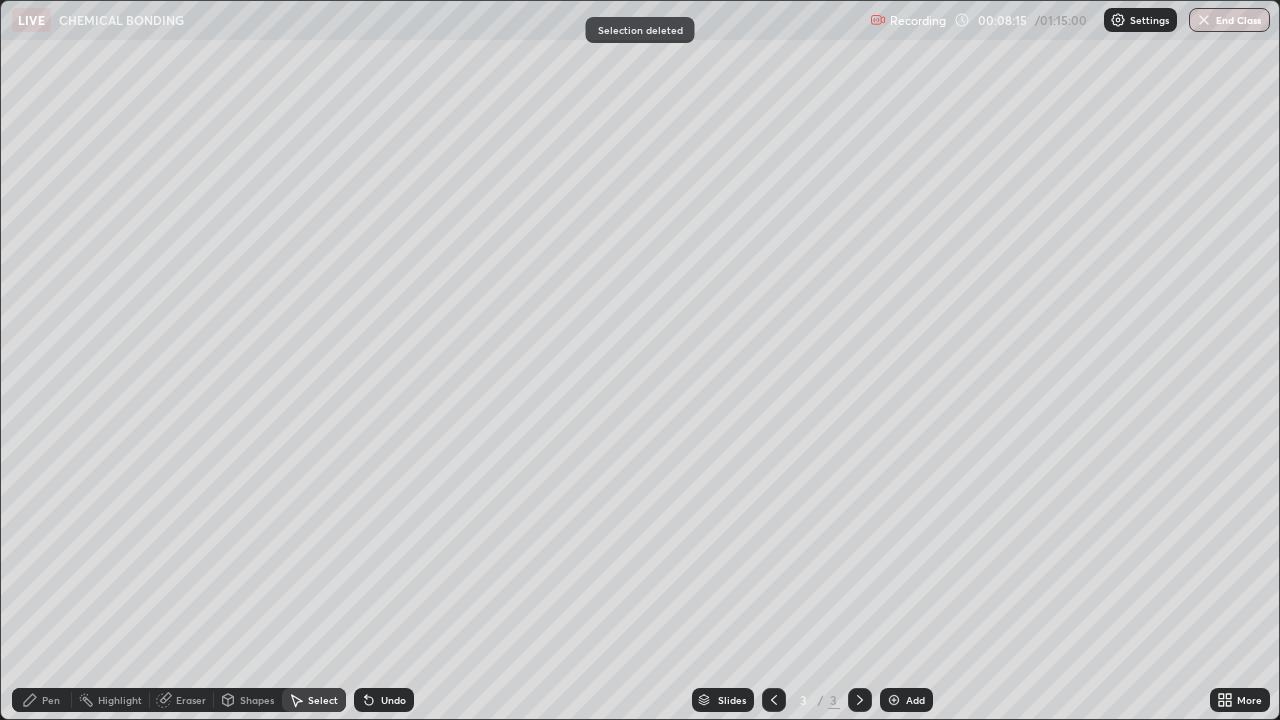 click on "Pen" at bounding box center [51, 700] 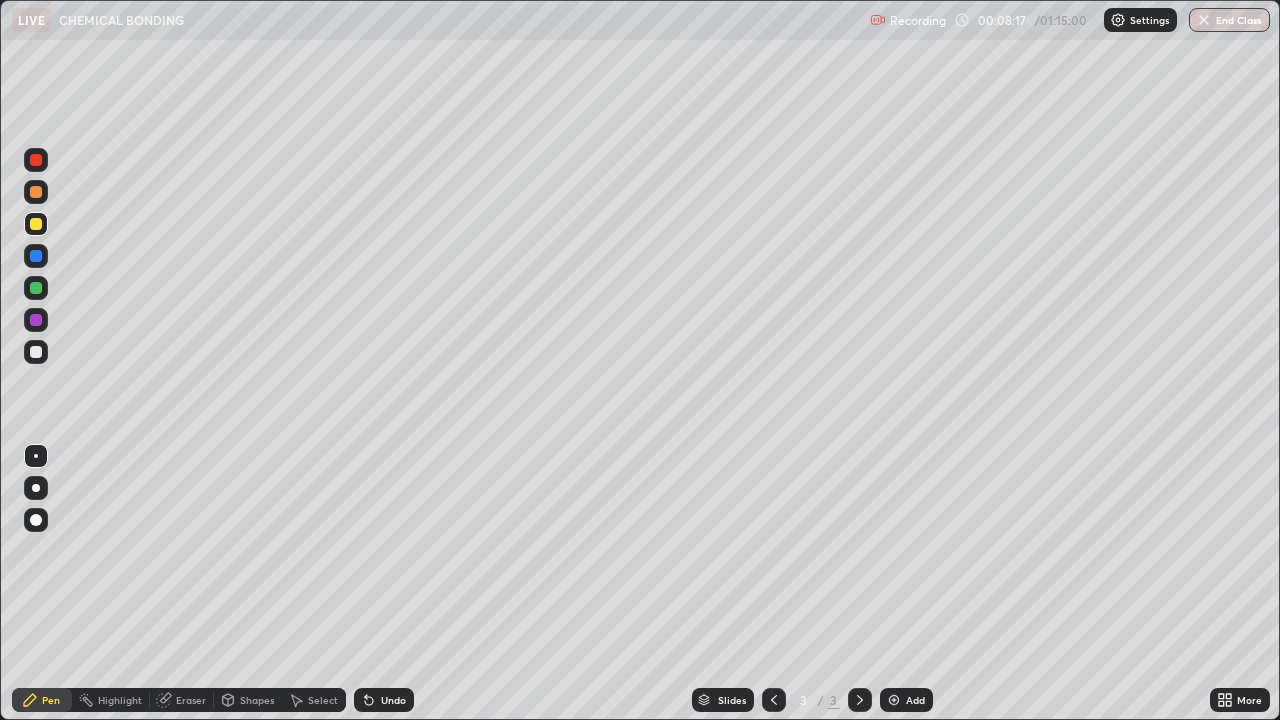 click at bounding box center (36, 352) 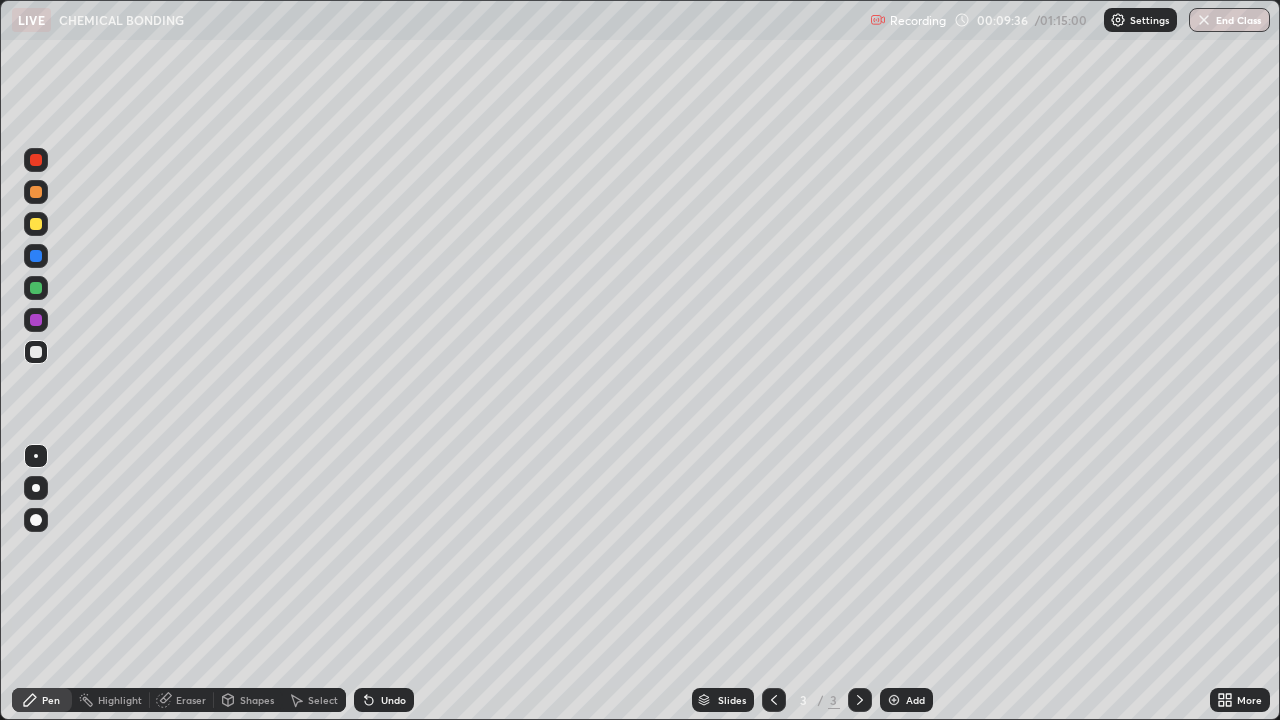 click on "Select" at bounding box center (323, 700) 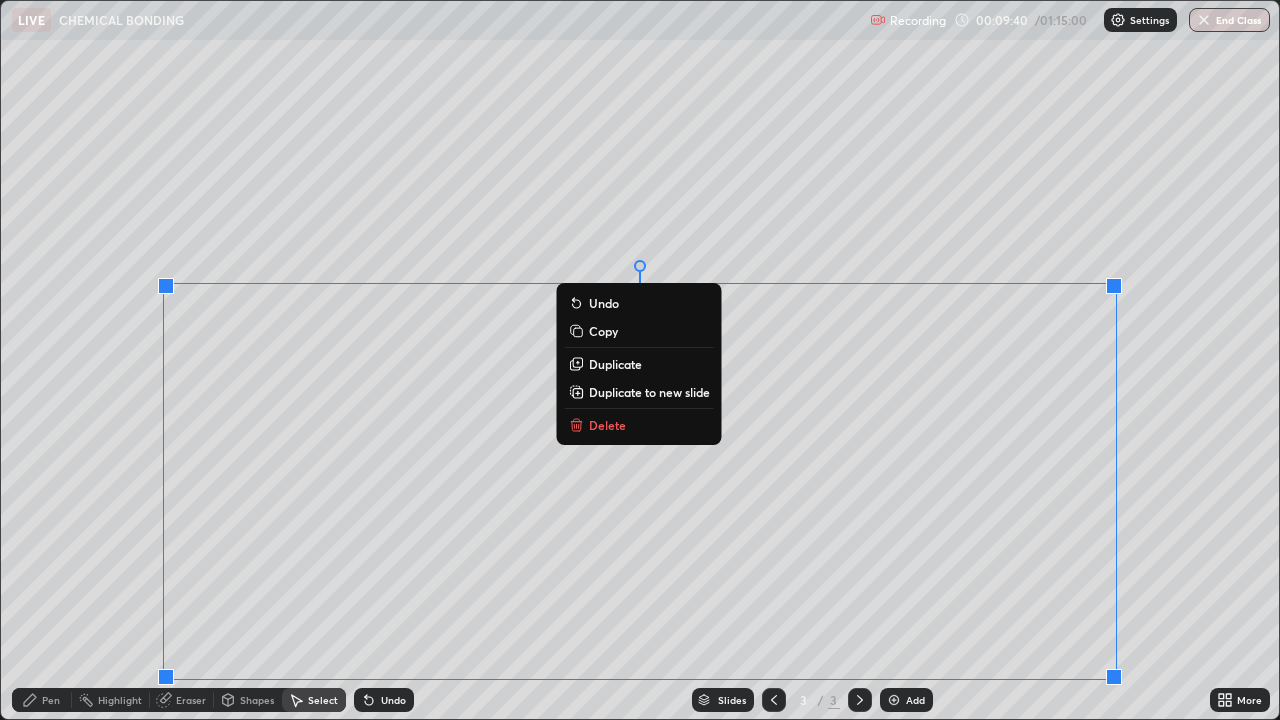 click on "Delete" at bounding box center [607, 425] 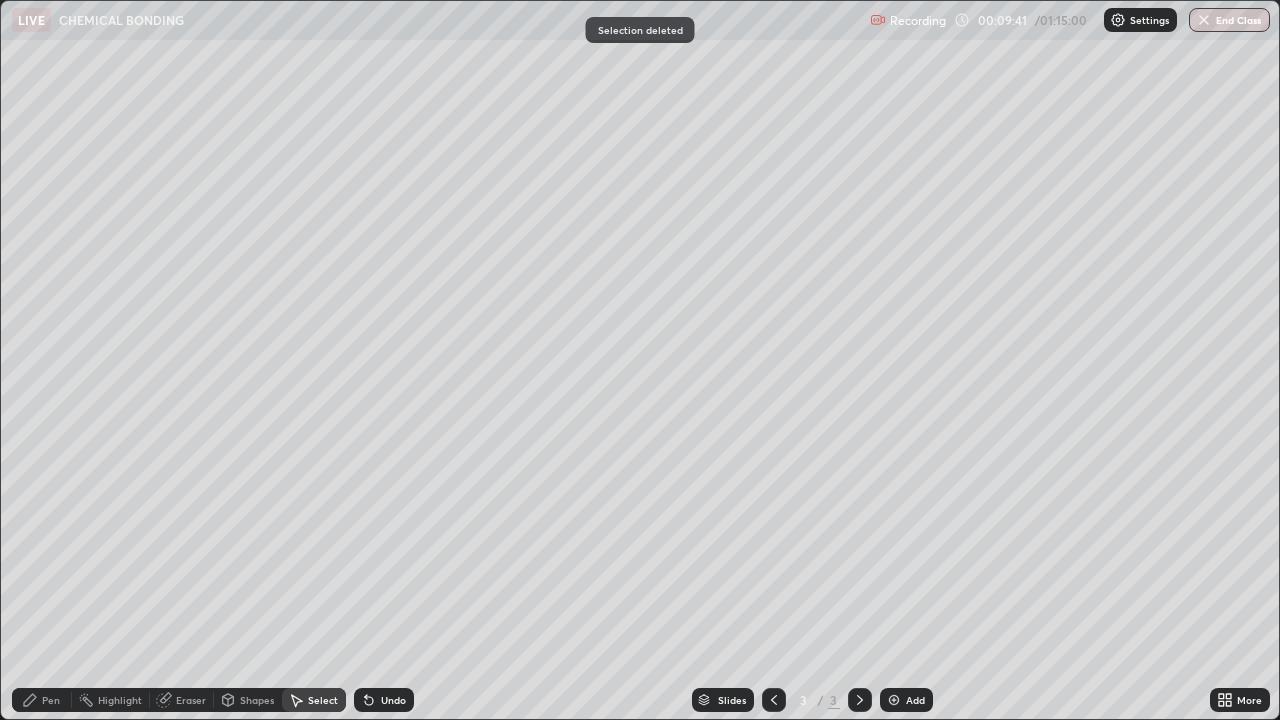 click on "Eraser" at bounding box center (191, 700) 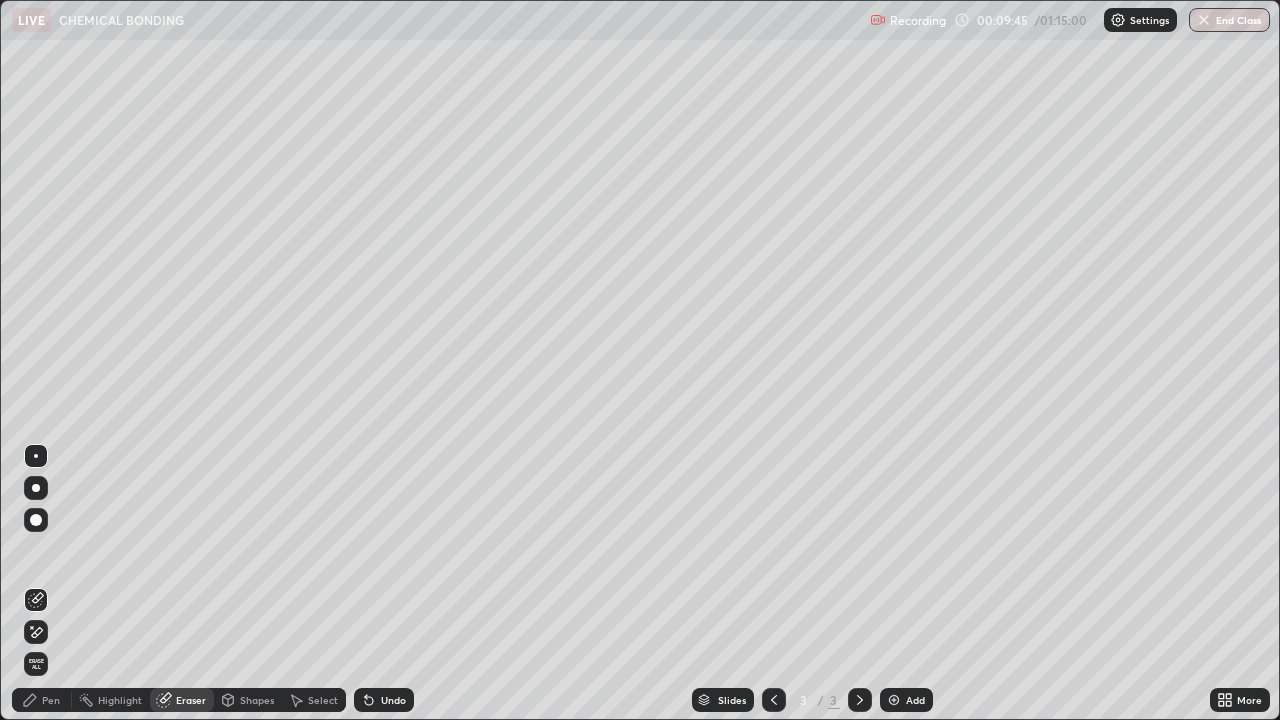 click on "Pen" at bounding box center (51, 700) 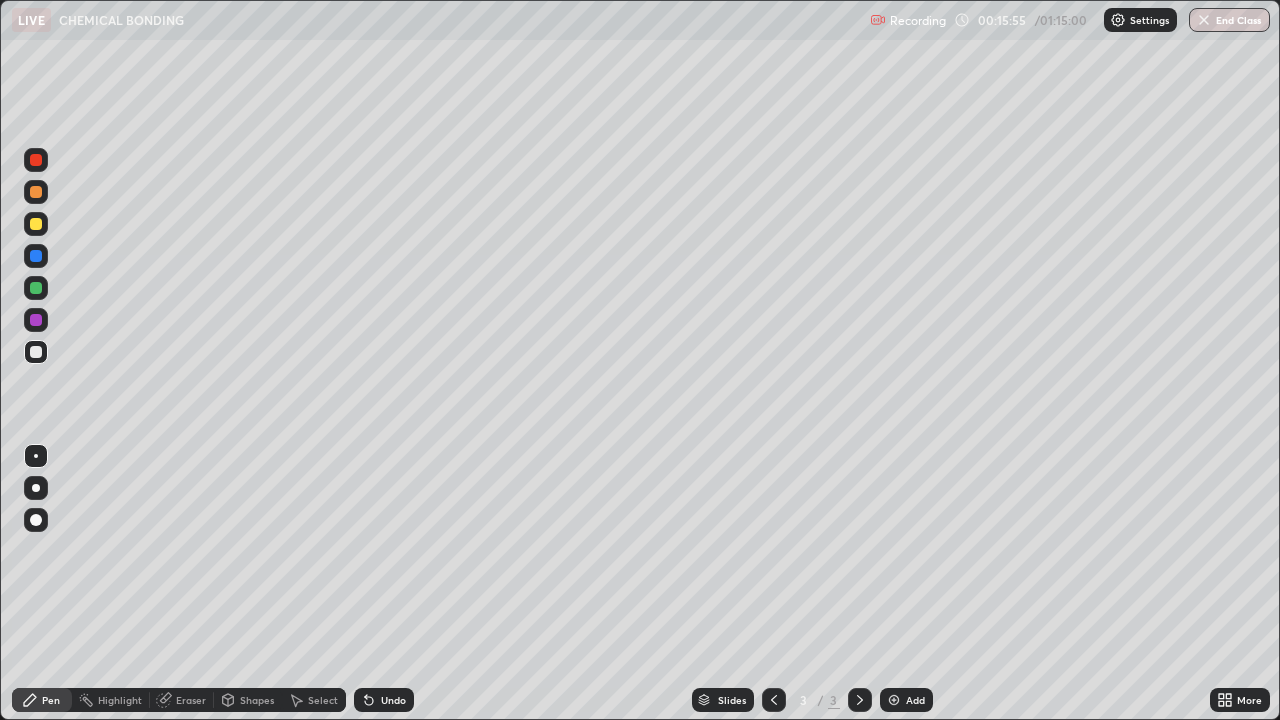 click on "Select" at bounding box center (323, 700) 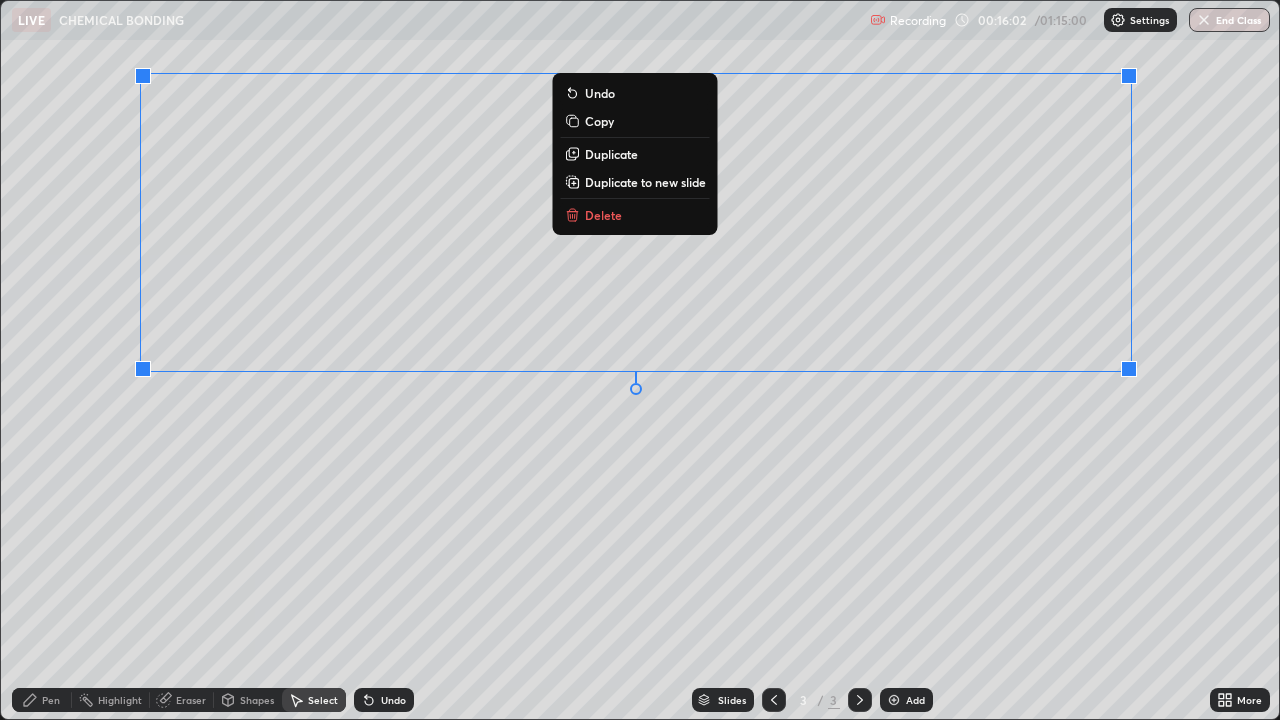 click on "Delete" at bounding box center (603, 215) 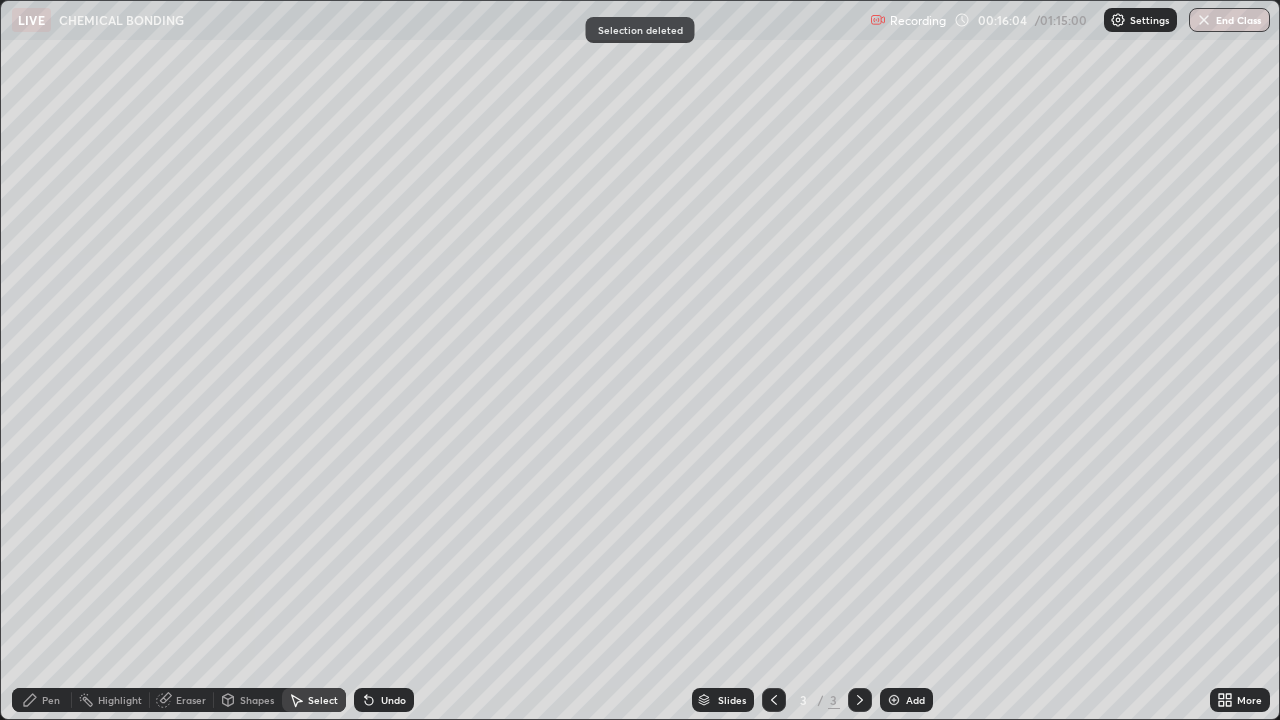 click on "Eraser" at bounding box center [191, 700] 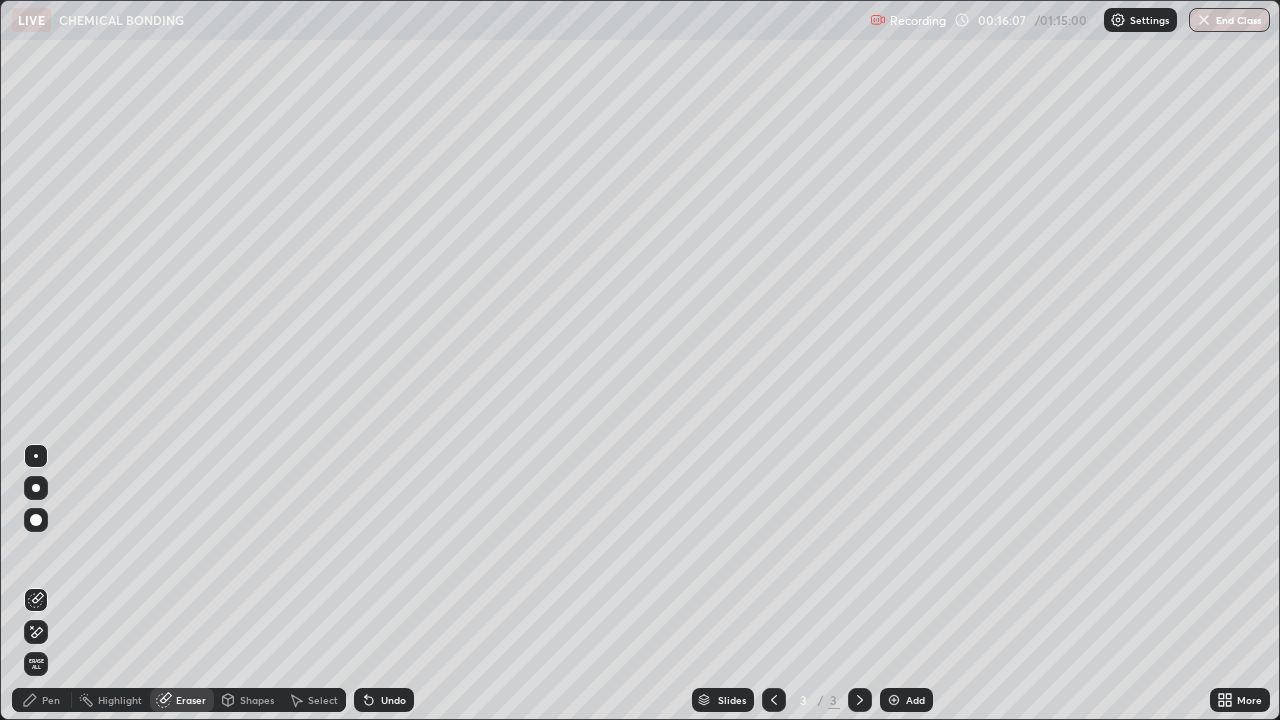 click on "Pen" at bounding box center [51, 700] 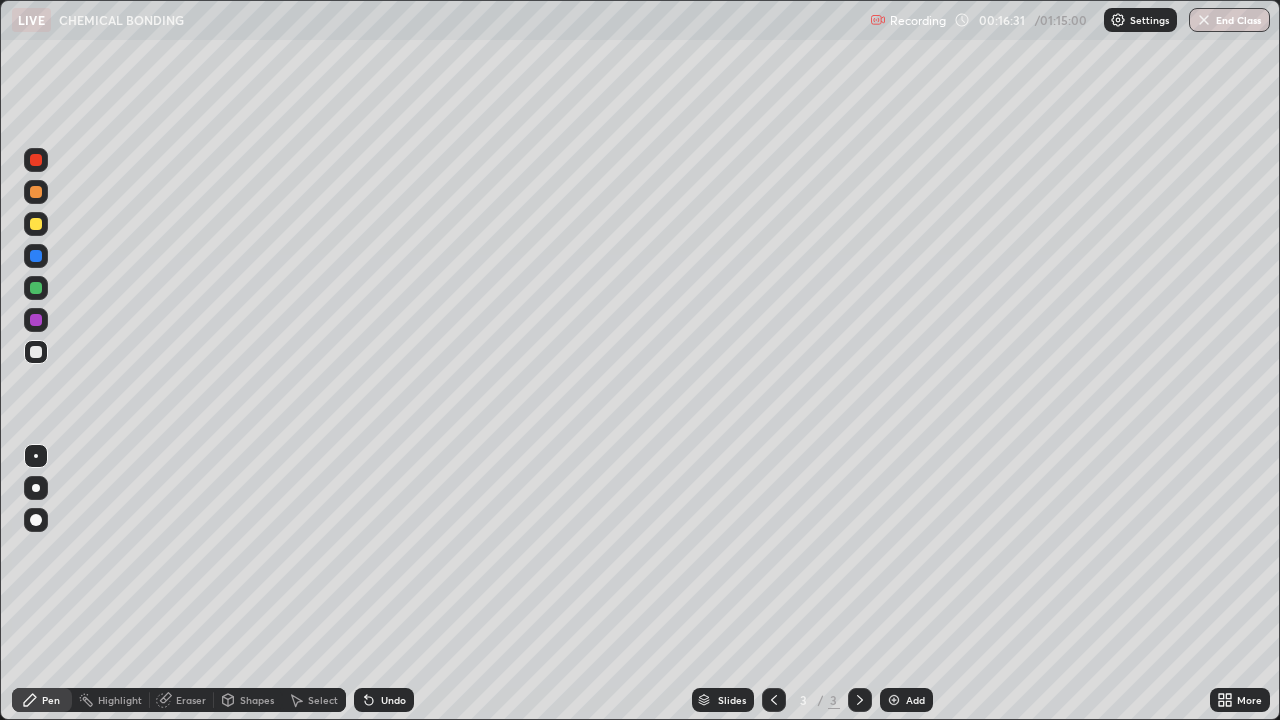 click on "Eraser" at bounding box center [191, 700] 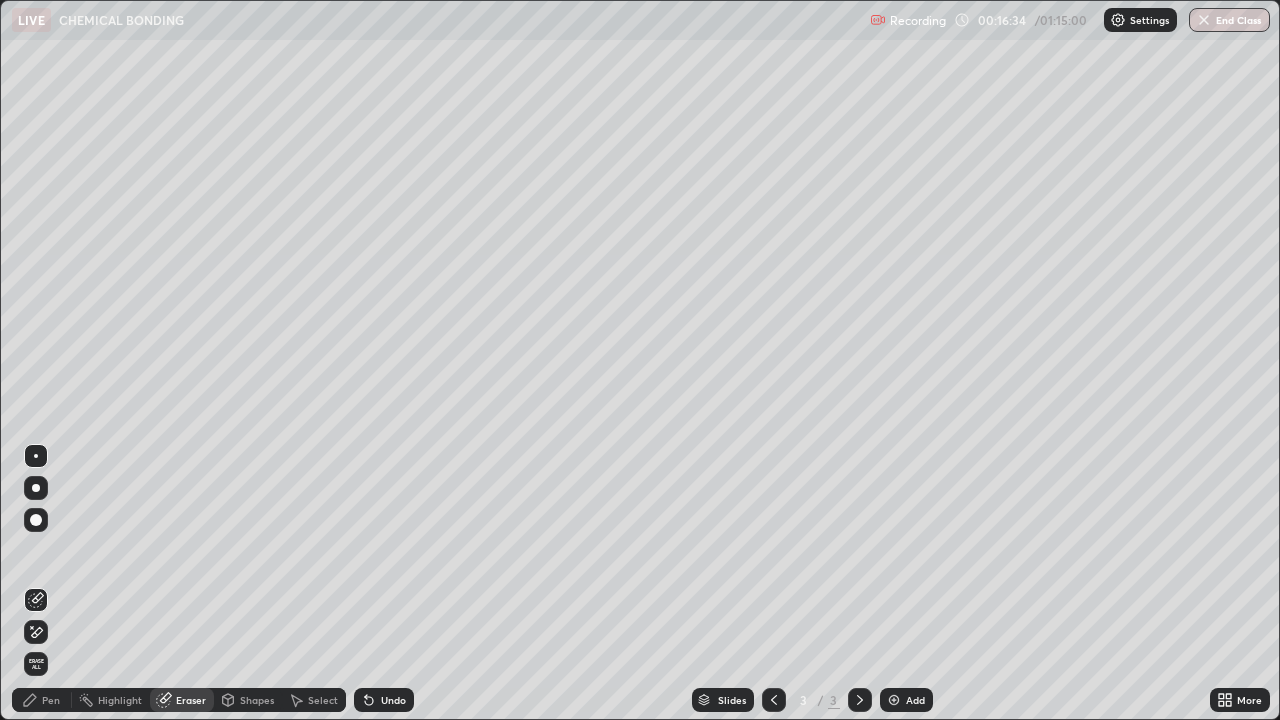 click on "Pen" at bounding box center [51, 700] 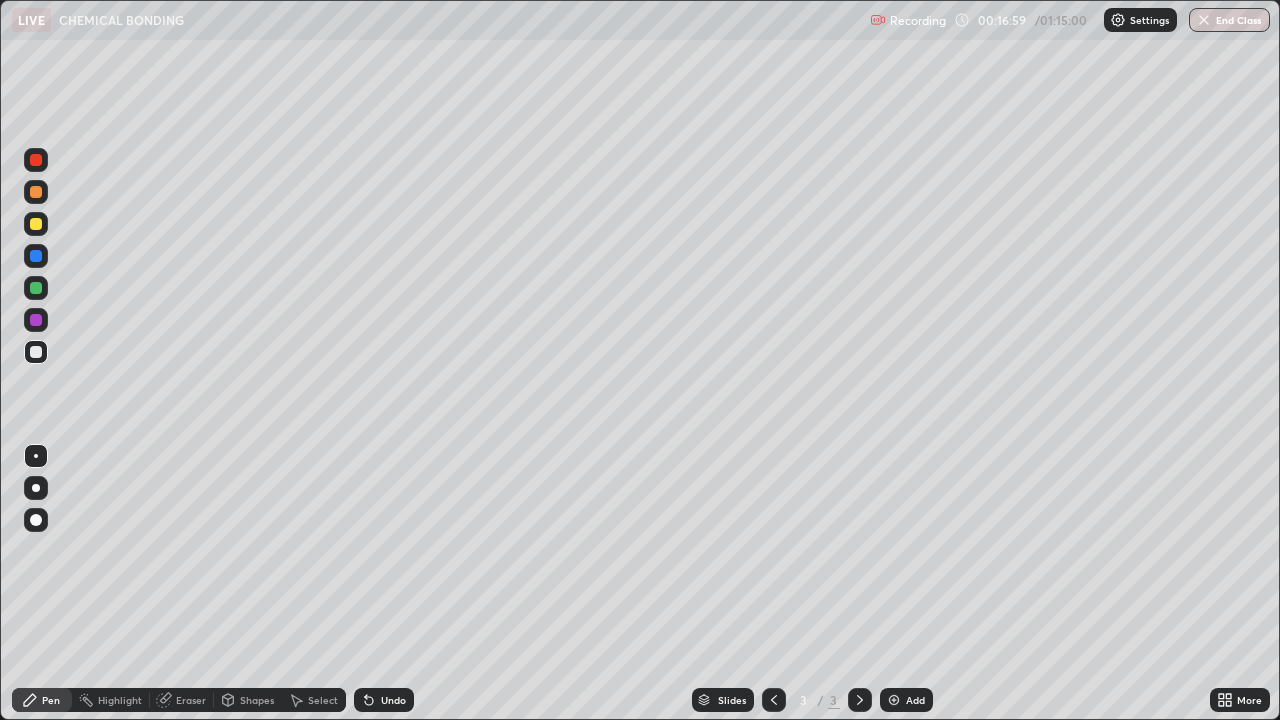 click on "Undo" at bounding box center [384, 700] 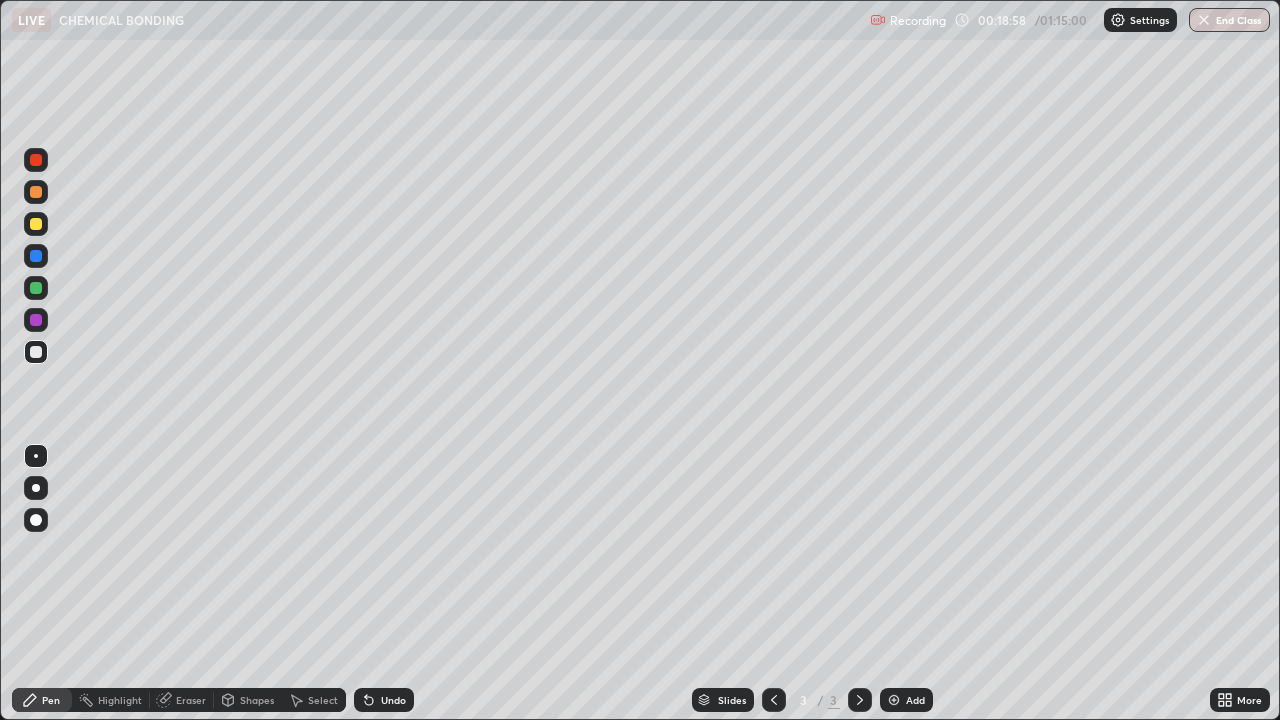 click at bounding box center [36, 224] 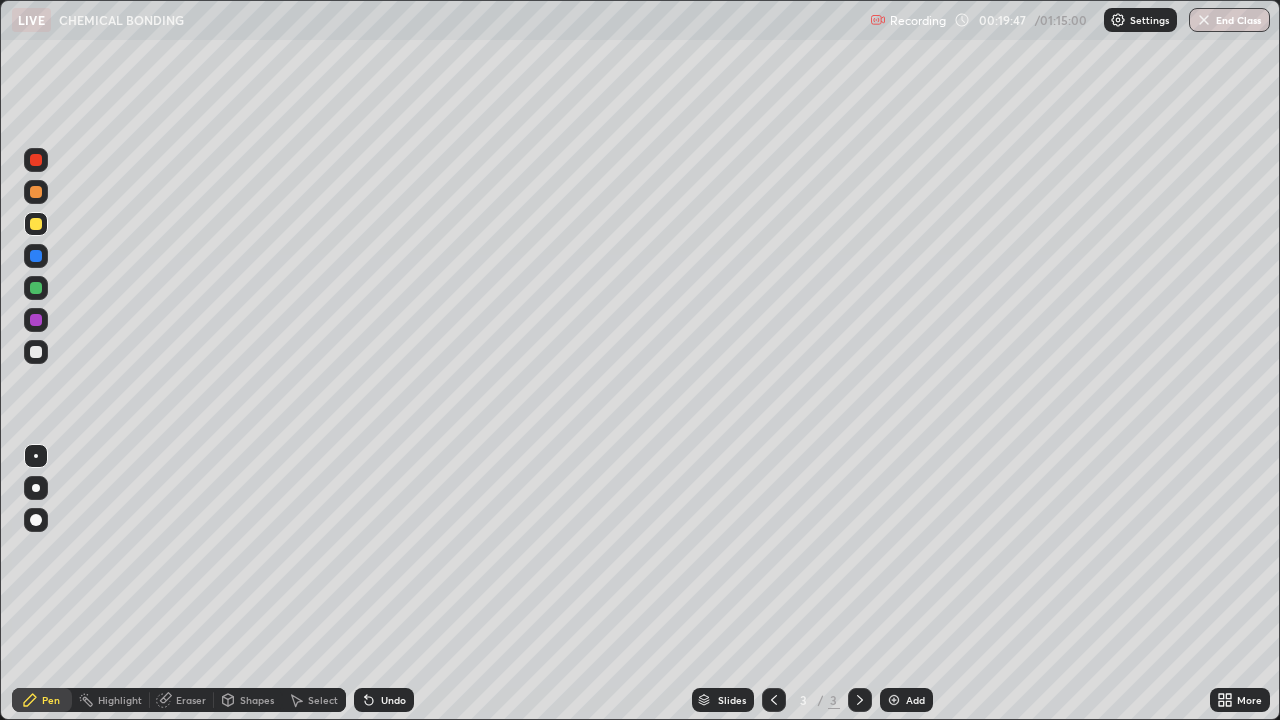 click at bounding box center [36, 352] 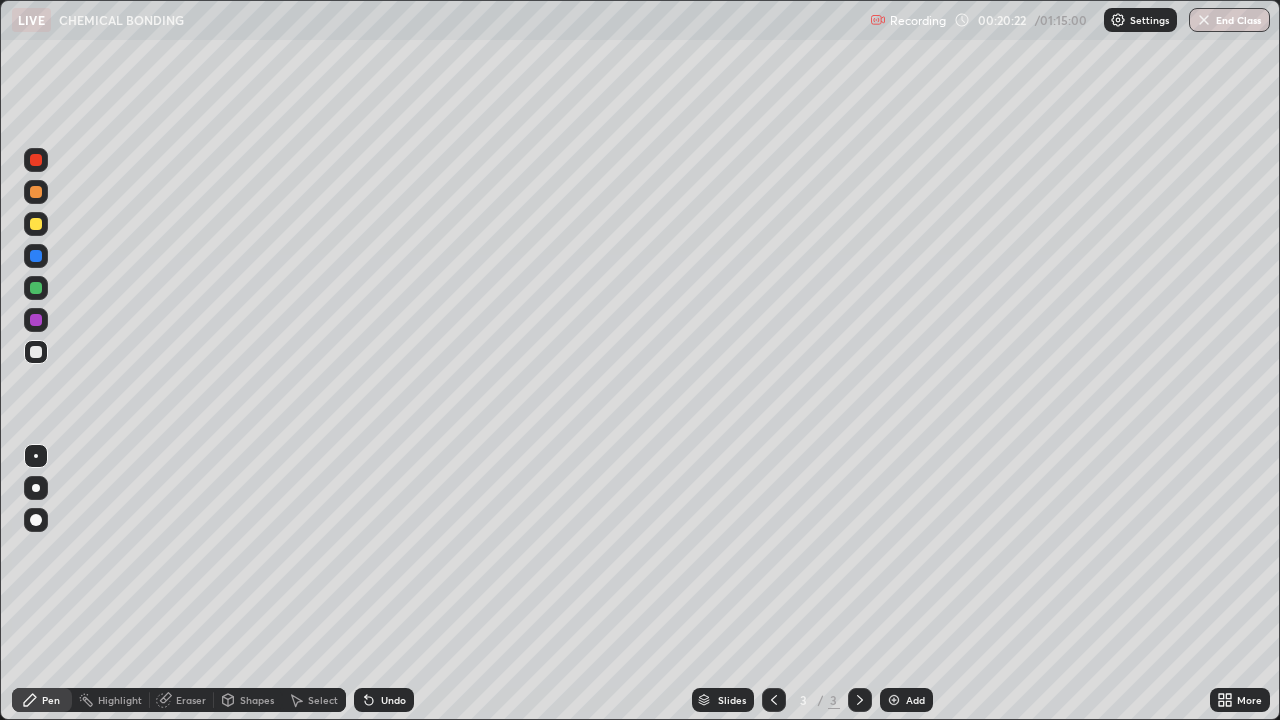 click at bounding box center [36, 224] 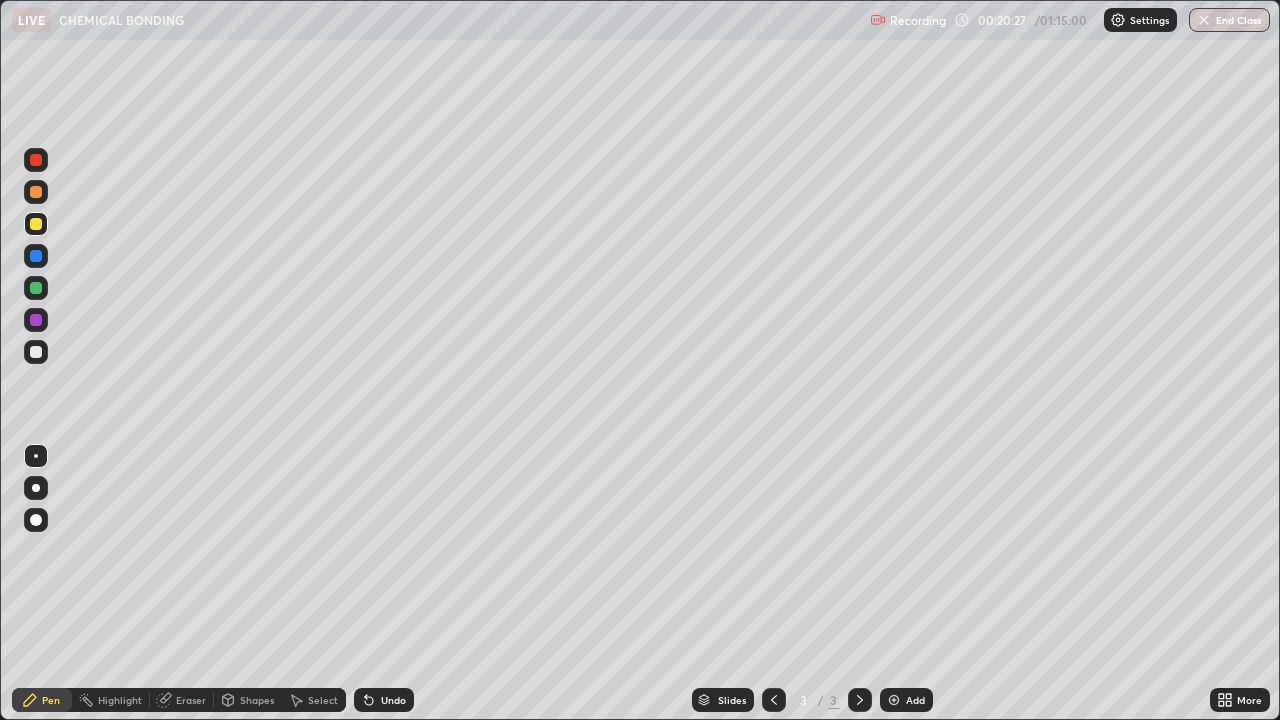 click at bounding box center (36, 352) 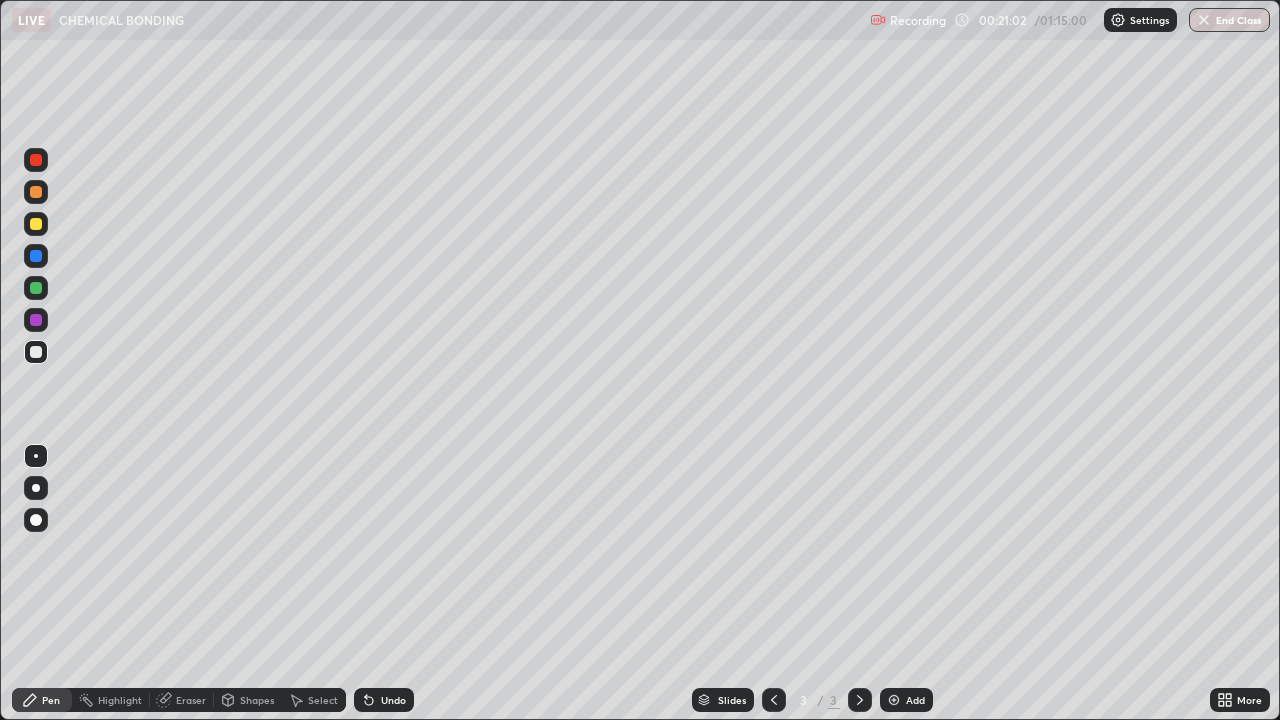 click at bounding box center [36, 224] 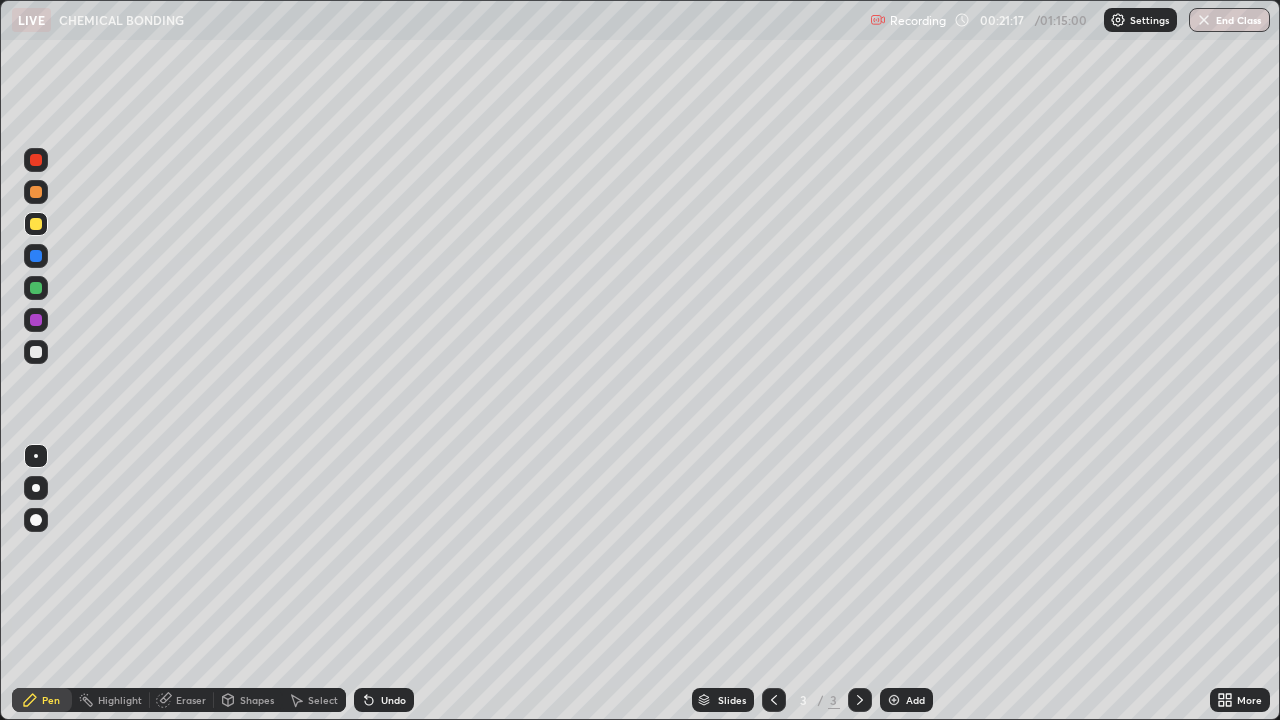 click on "Select" at bounding box center (323, 700) 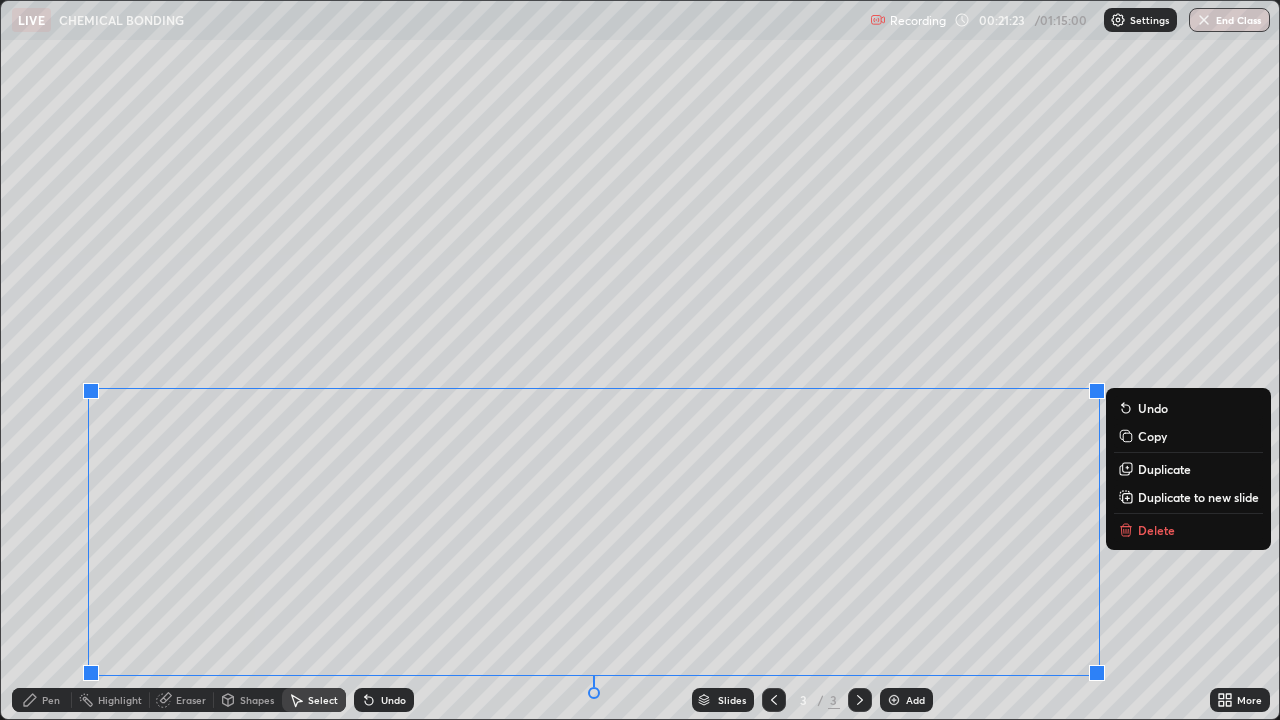 click 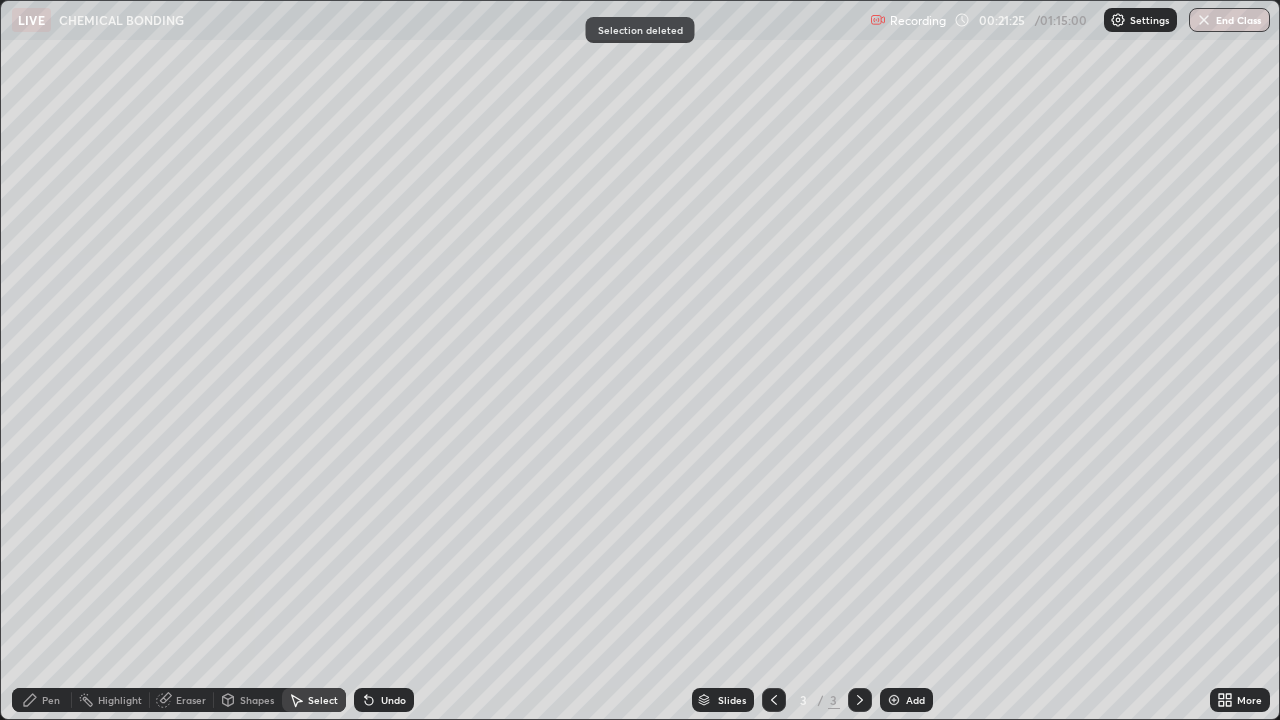 click on "Eraser" at bounding box center (191, 700) 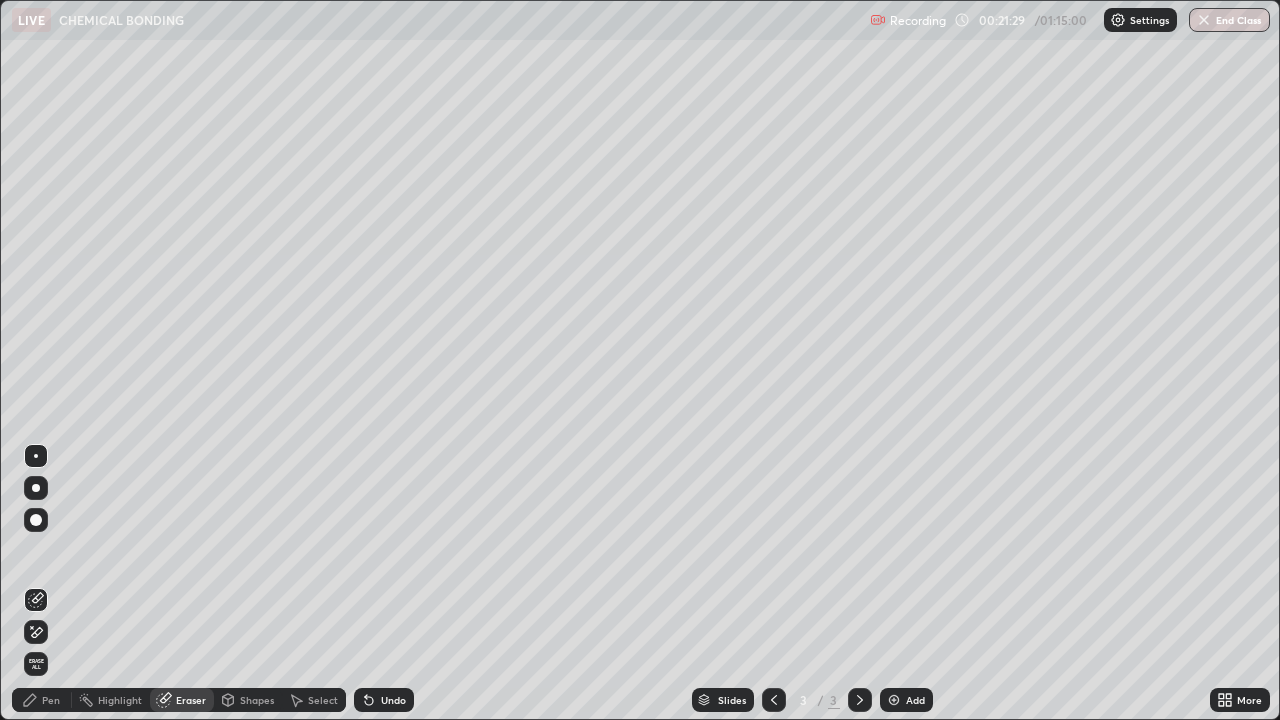 click on "Pen" at bounding box center [42, 700] 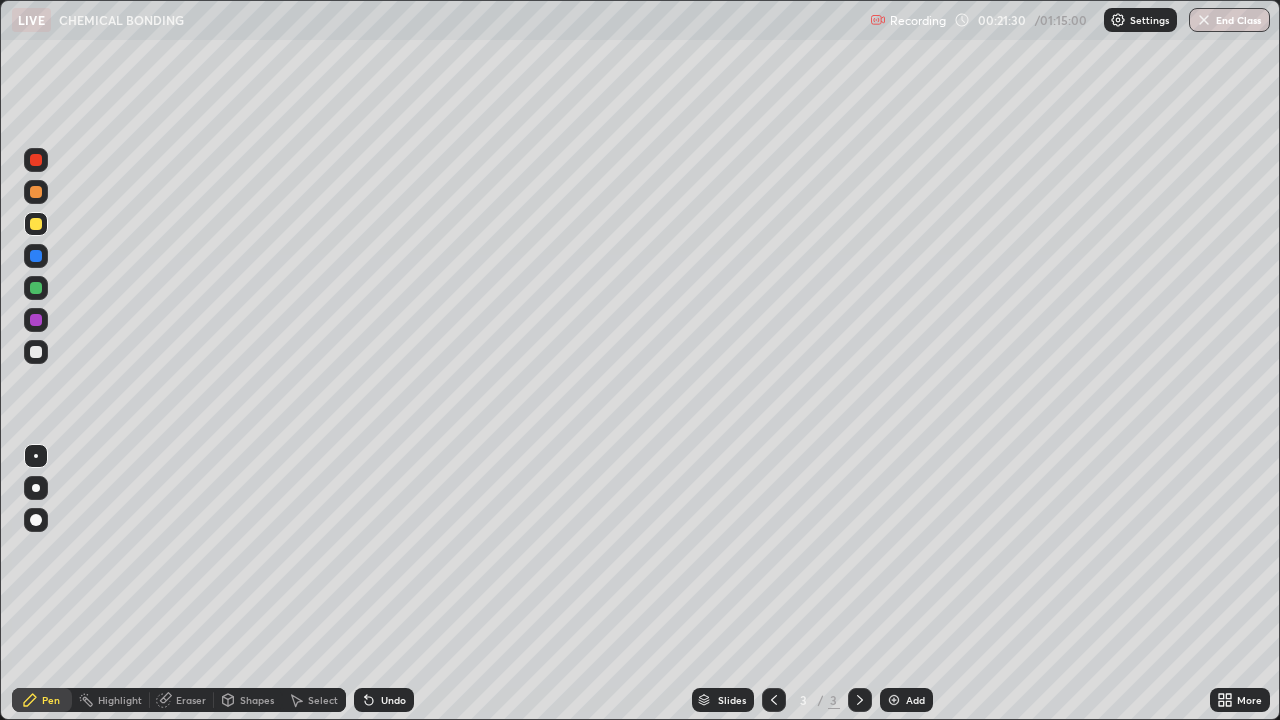 click at bounding box center (36, 352) 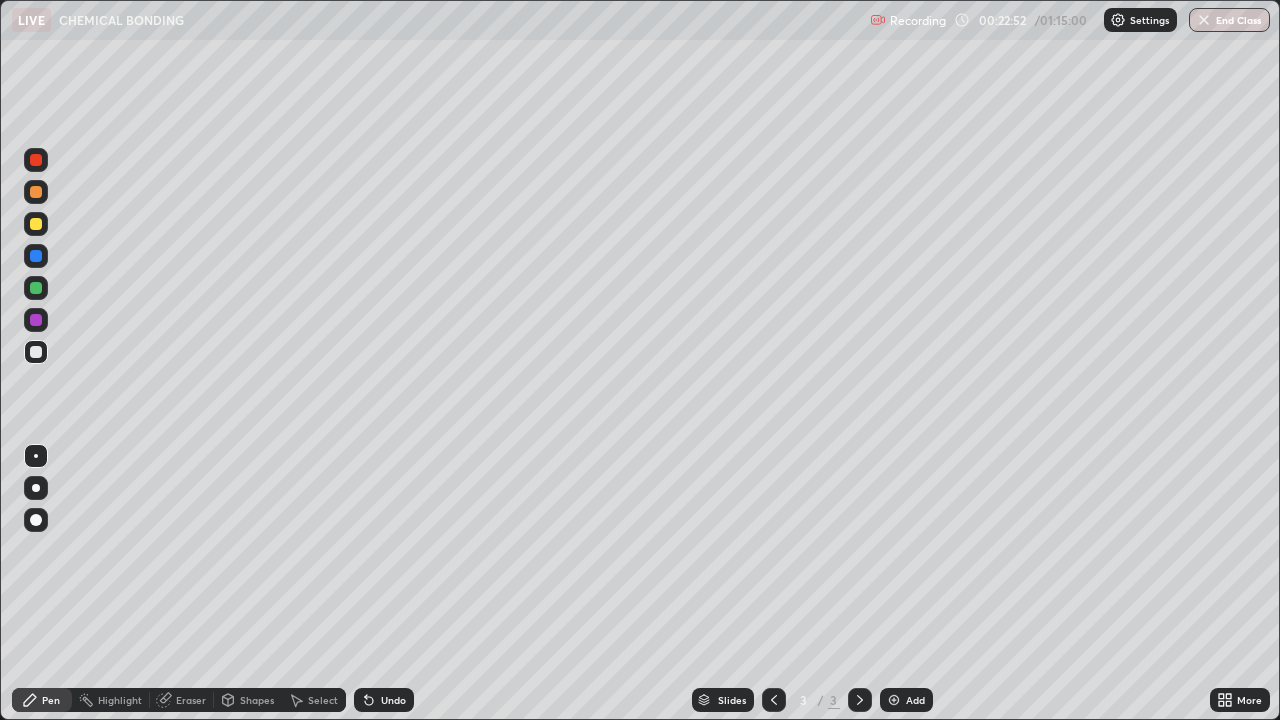 click at bounding box center [36, 224] 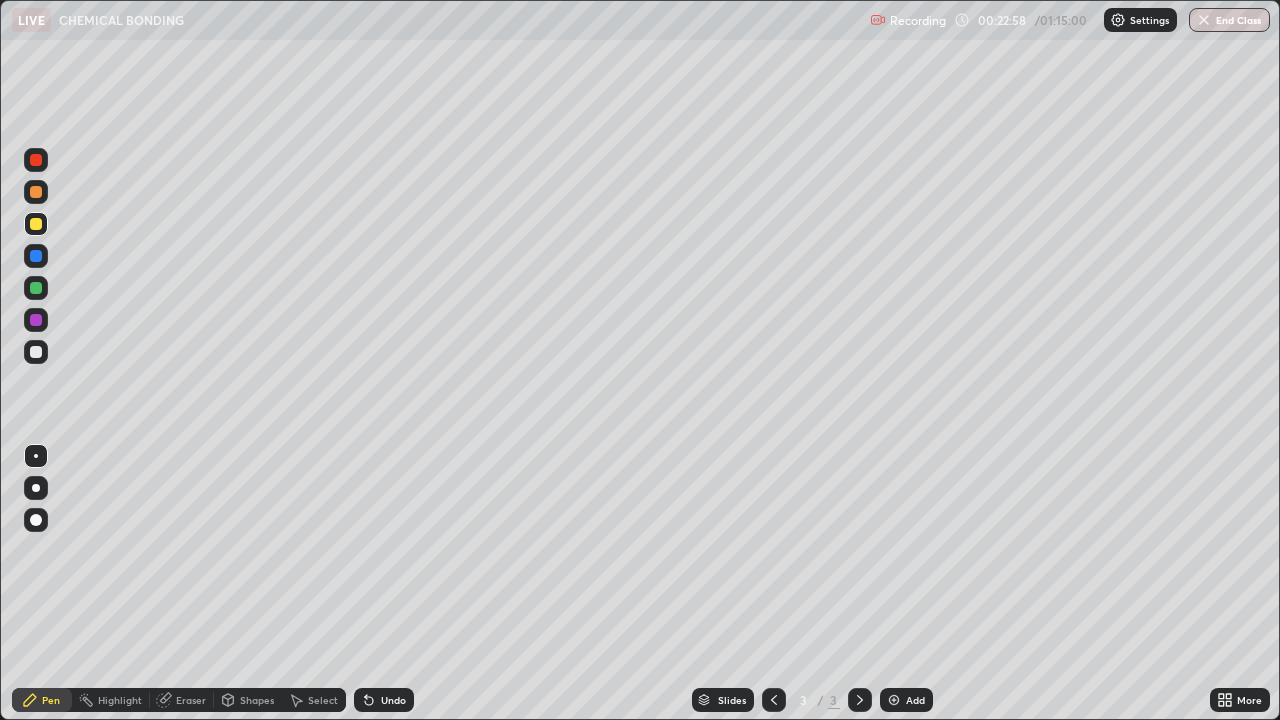 click at bounding box center (36, 352) 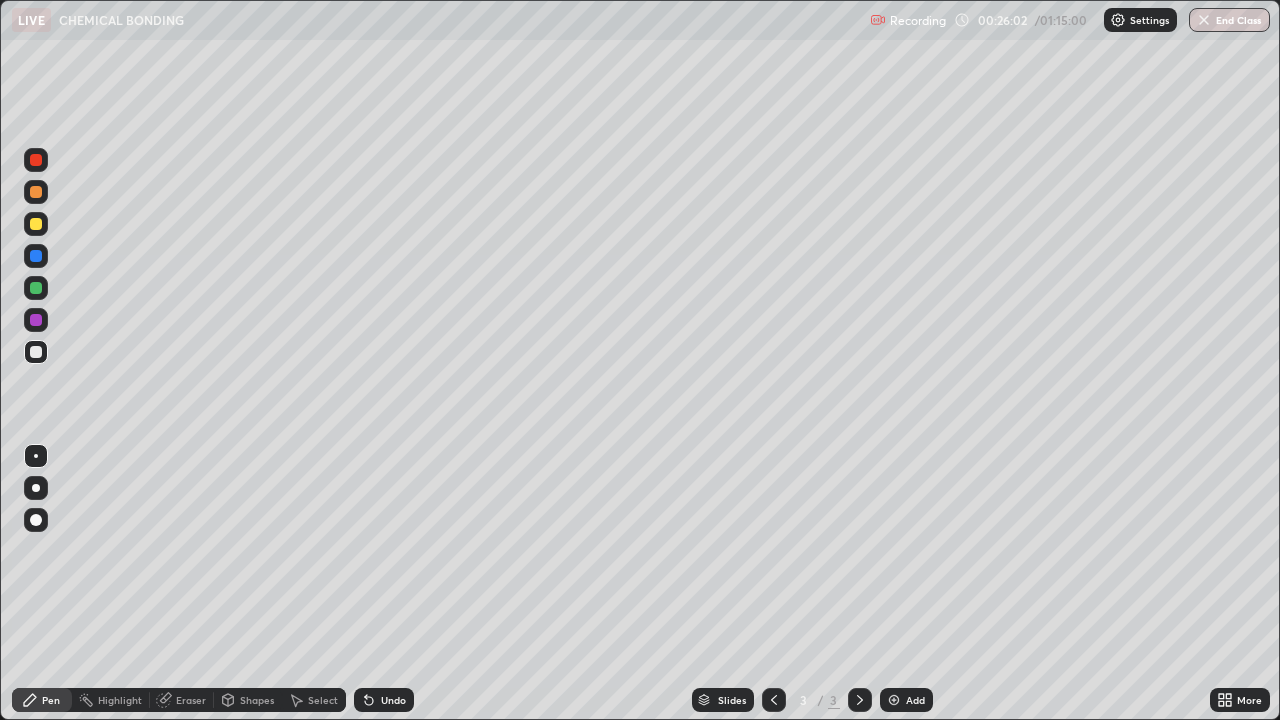 click on "Eraser" at bounding box center [191, 700] 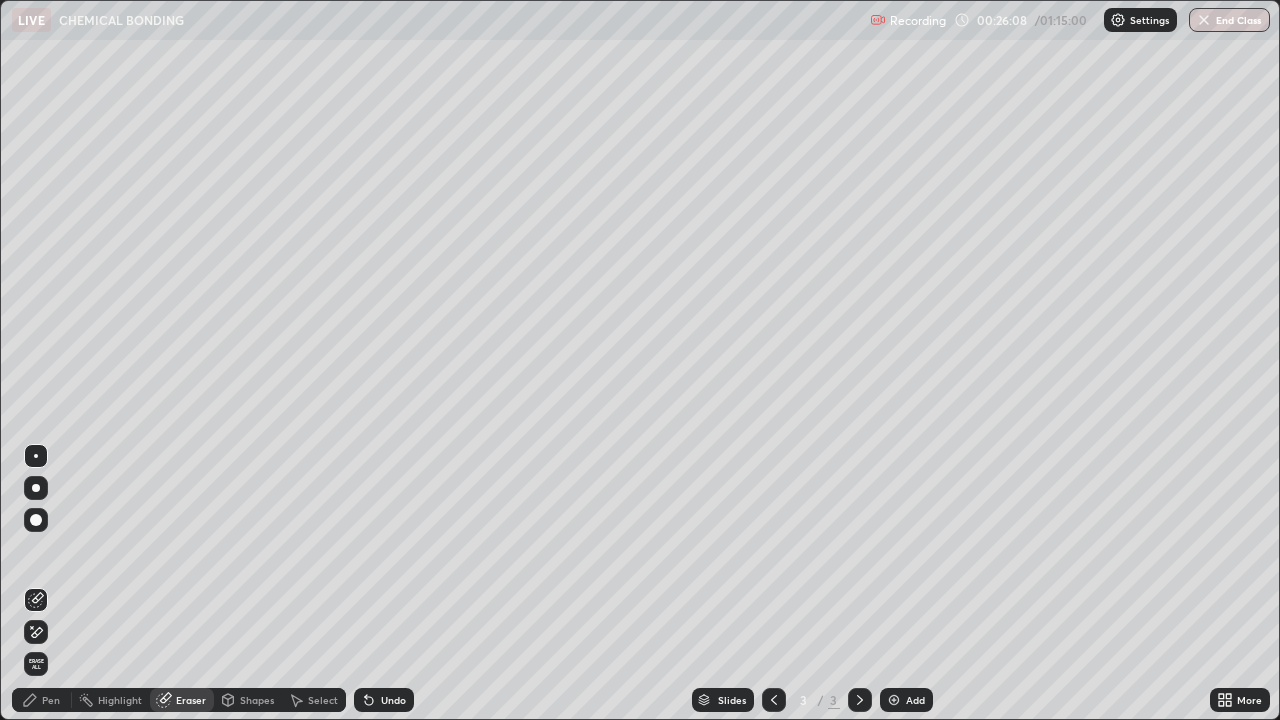 click on "Pen" at bounding box center [51, 700] 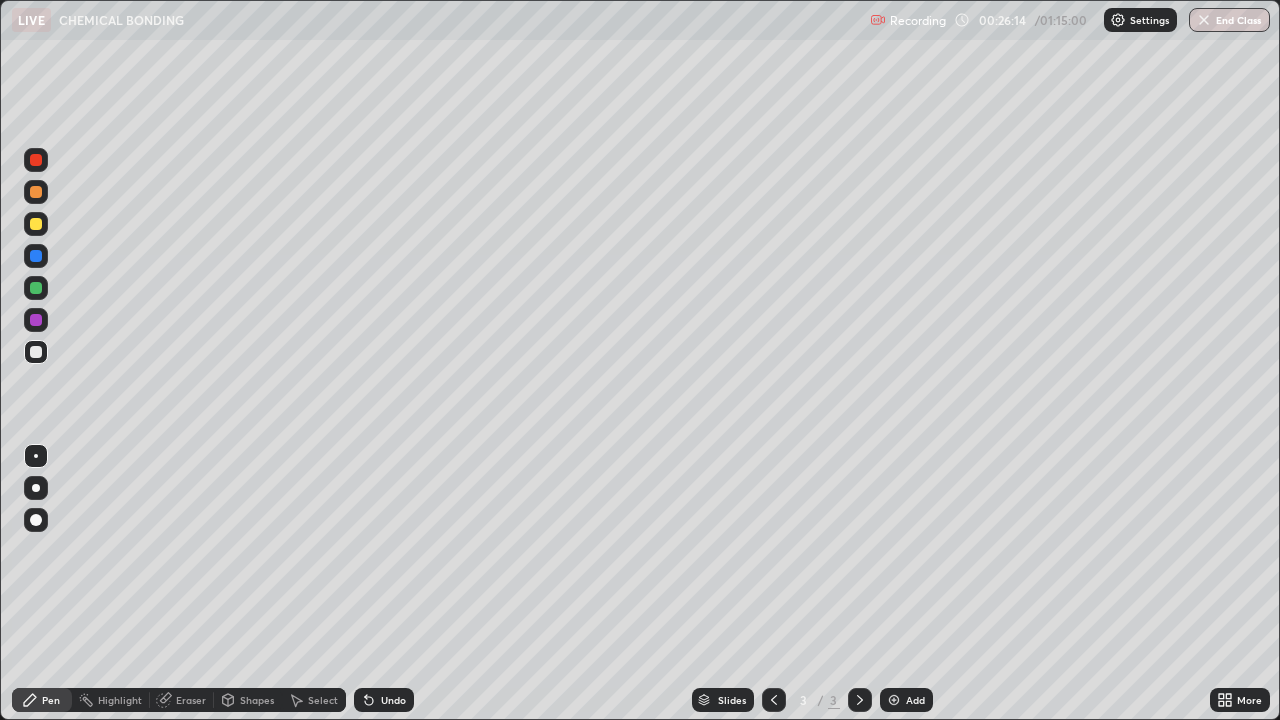 click on "Eraser" at bounding box center [191, 700] 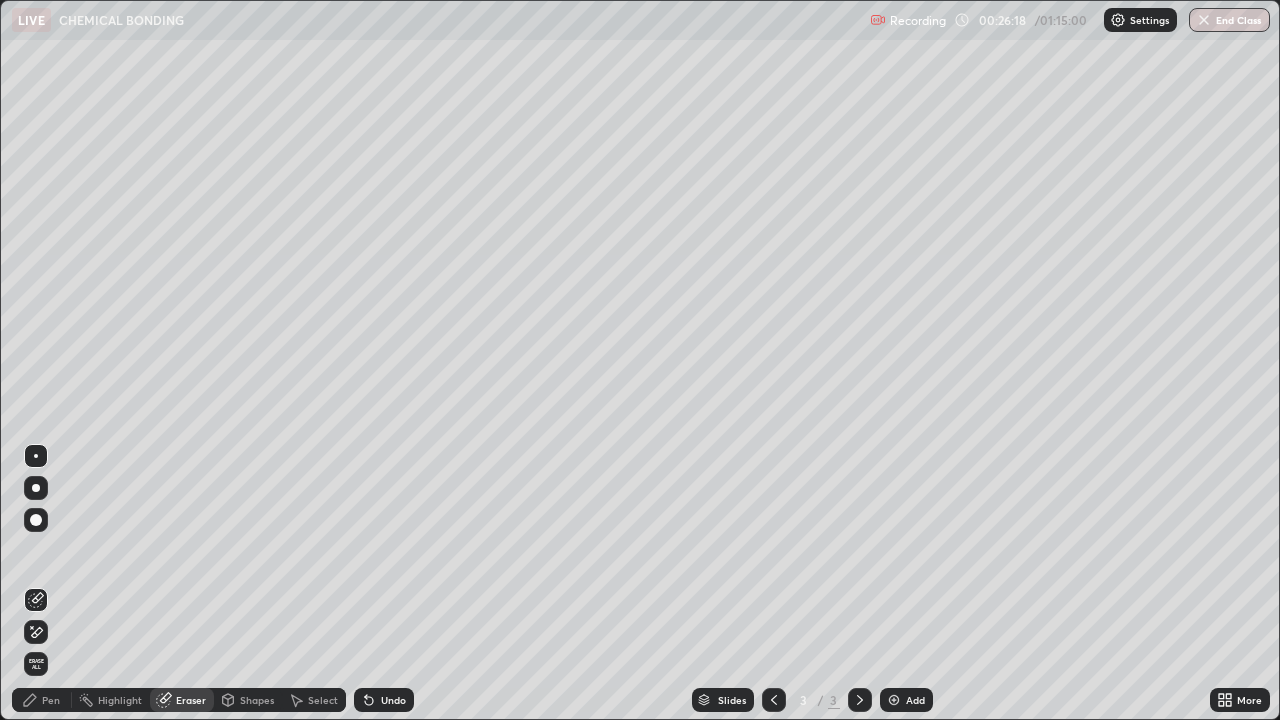 click on "Pen" at bounding box center [51, 700] 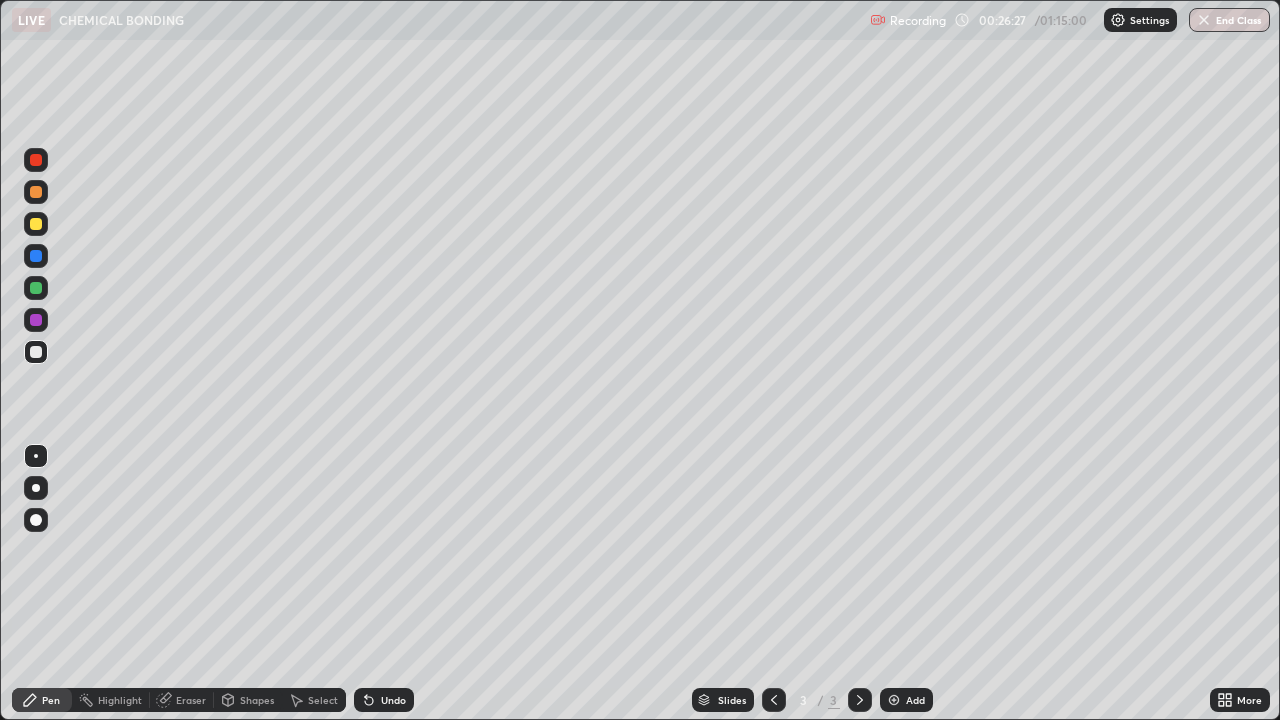 click on "Eraser" at bounding box center (191, 700) 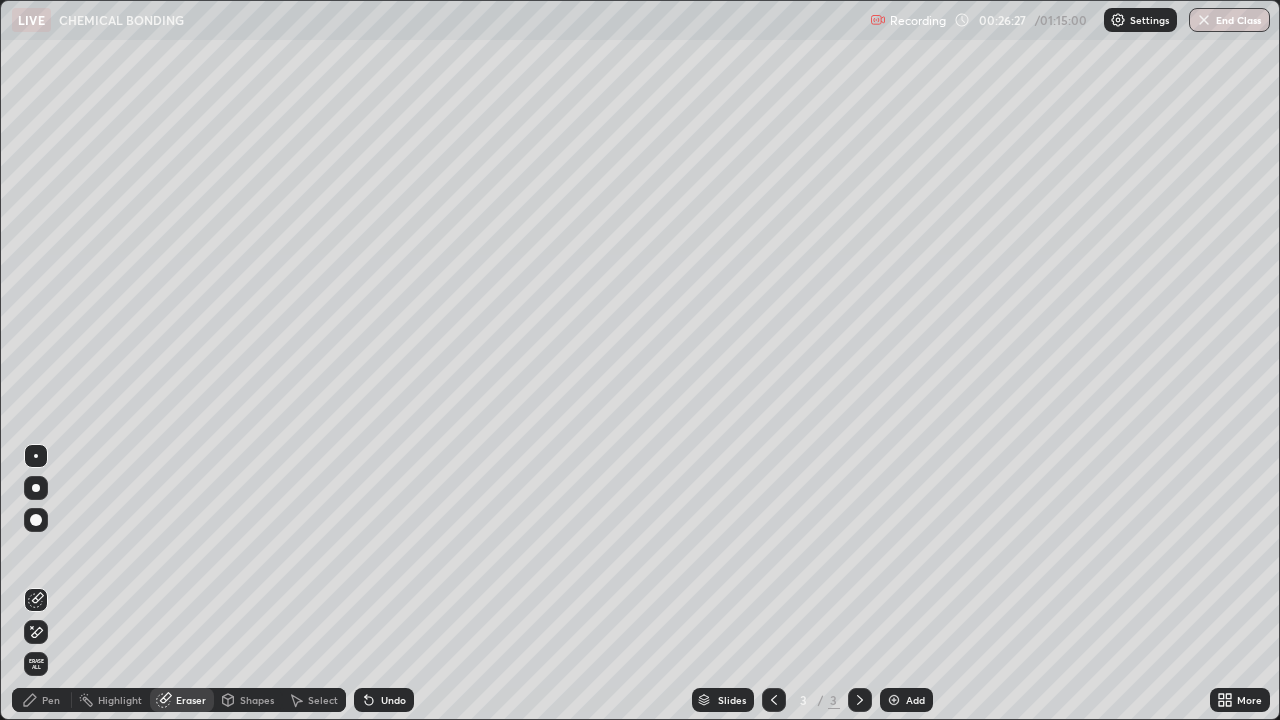 click at bounding box center (36, 520) 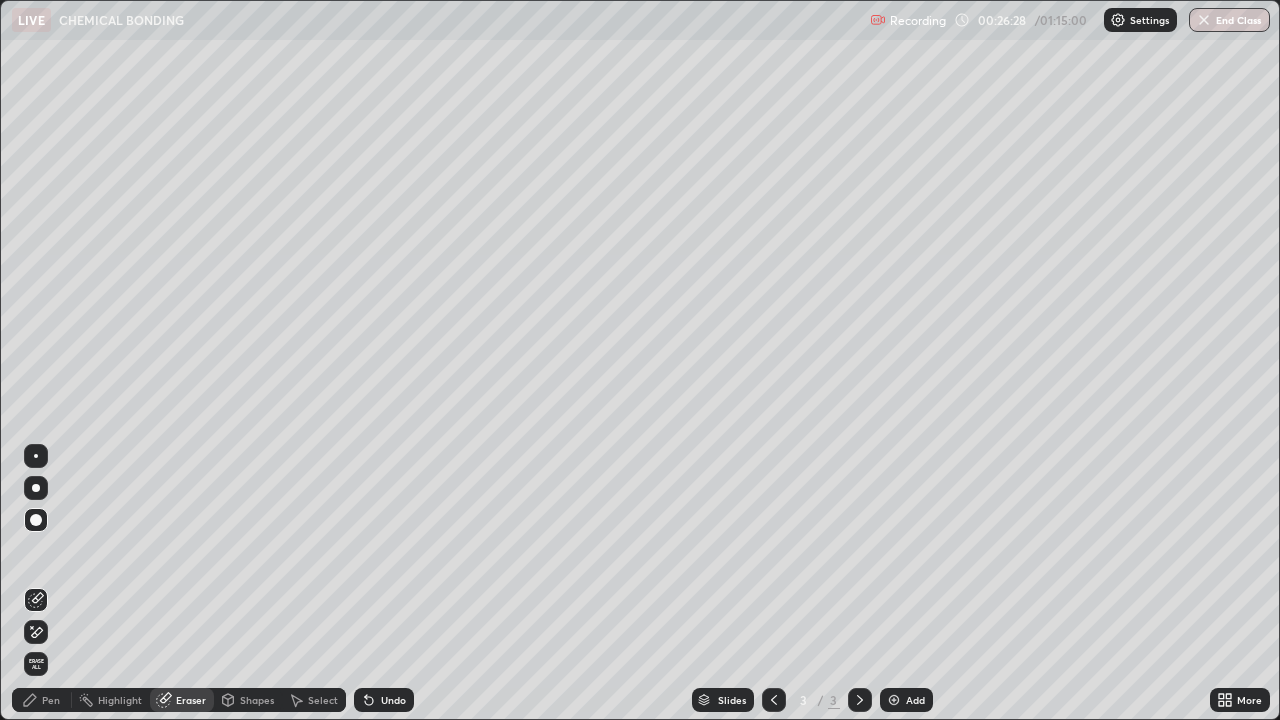 click on "Pen" at bounding box center (51, 700) 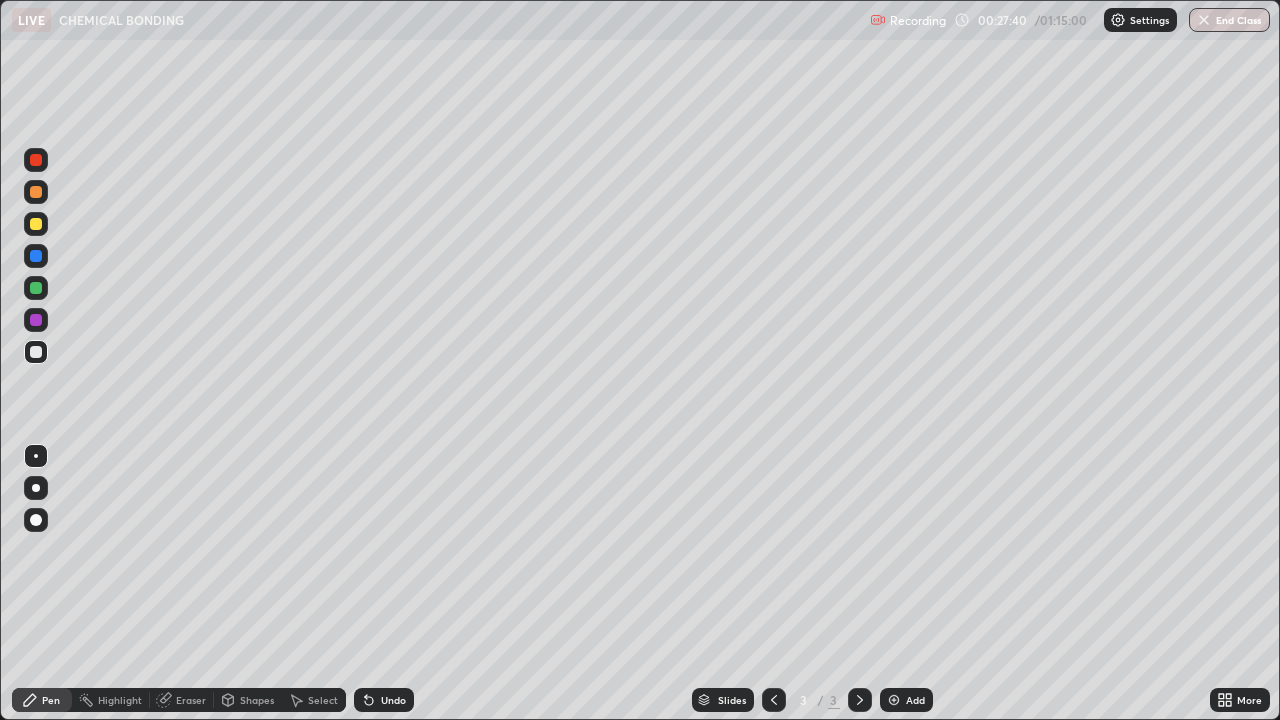 click on "Eraser" at bounding box center (191, 700) 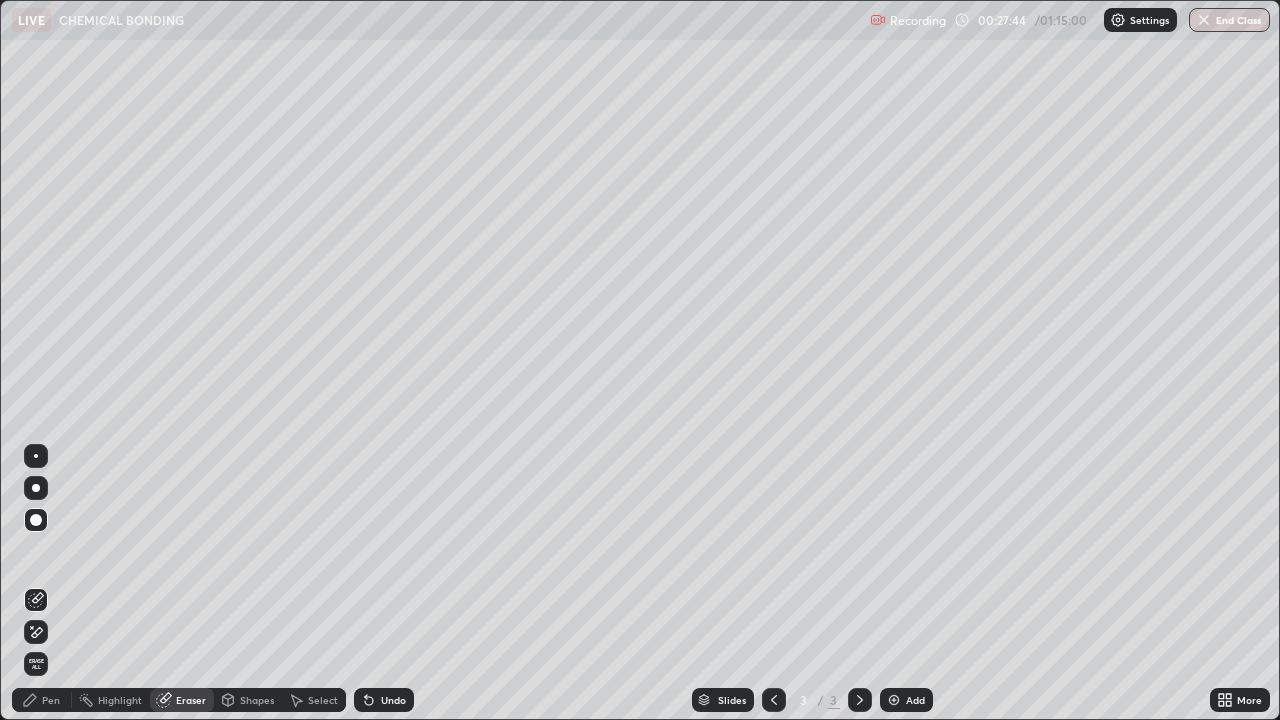 click on "Pen" at bounding box center [42, 700] 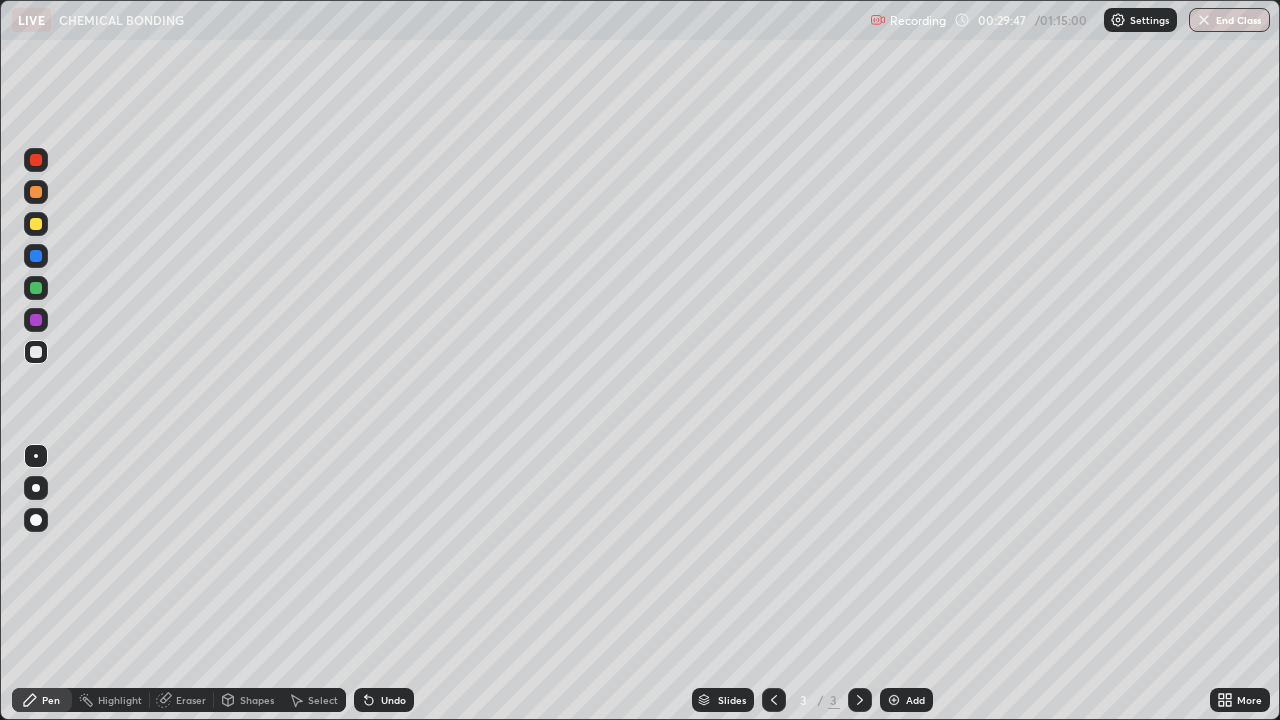 click on "Select" at bounding box center (323, 700) 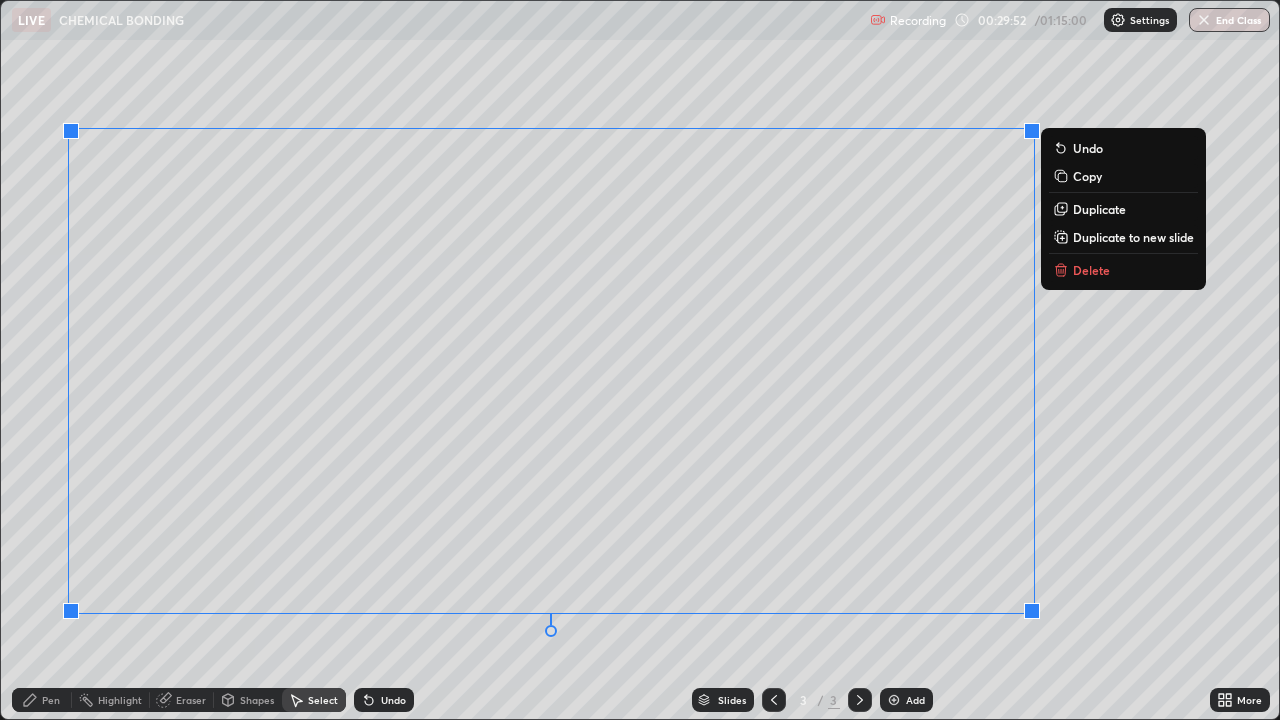 click 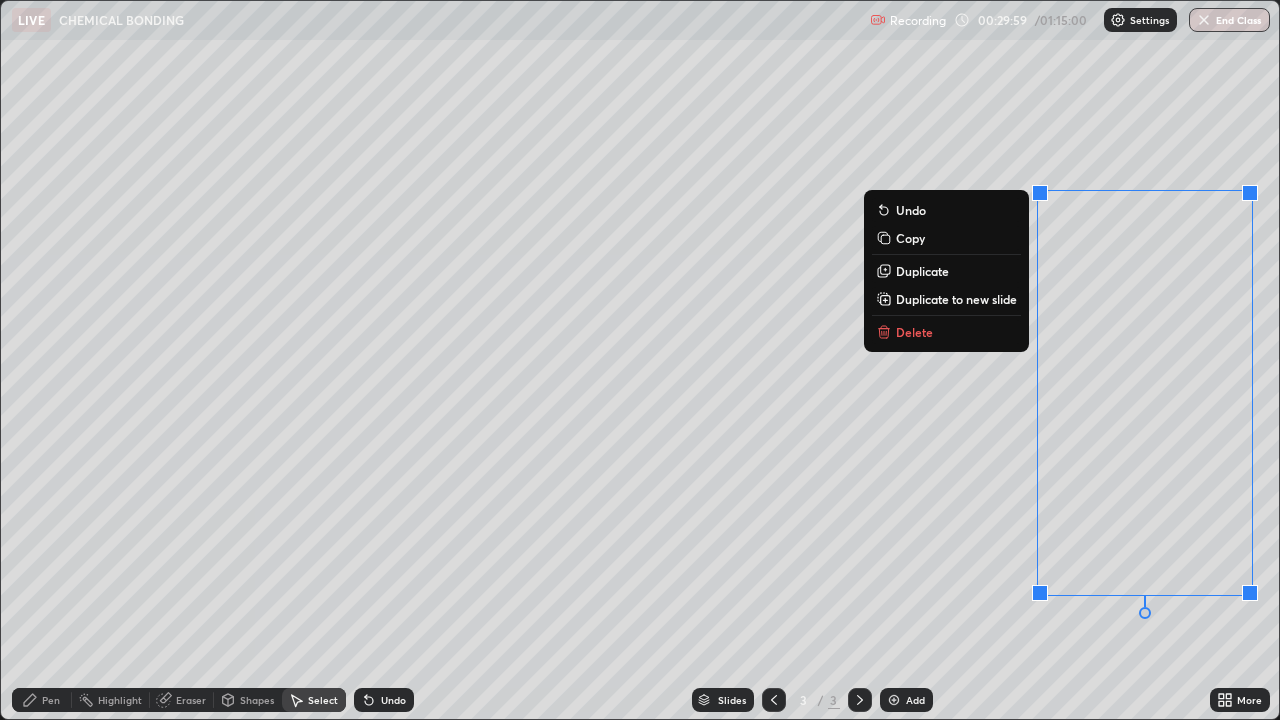 click on "Delete" at bounding box center (914, 332) 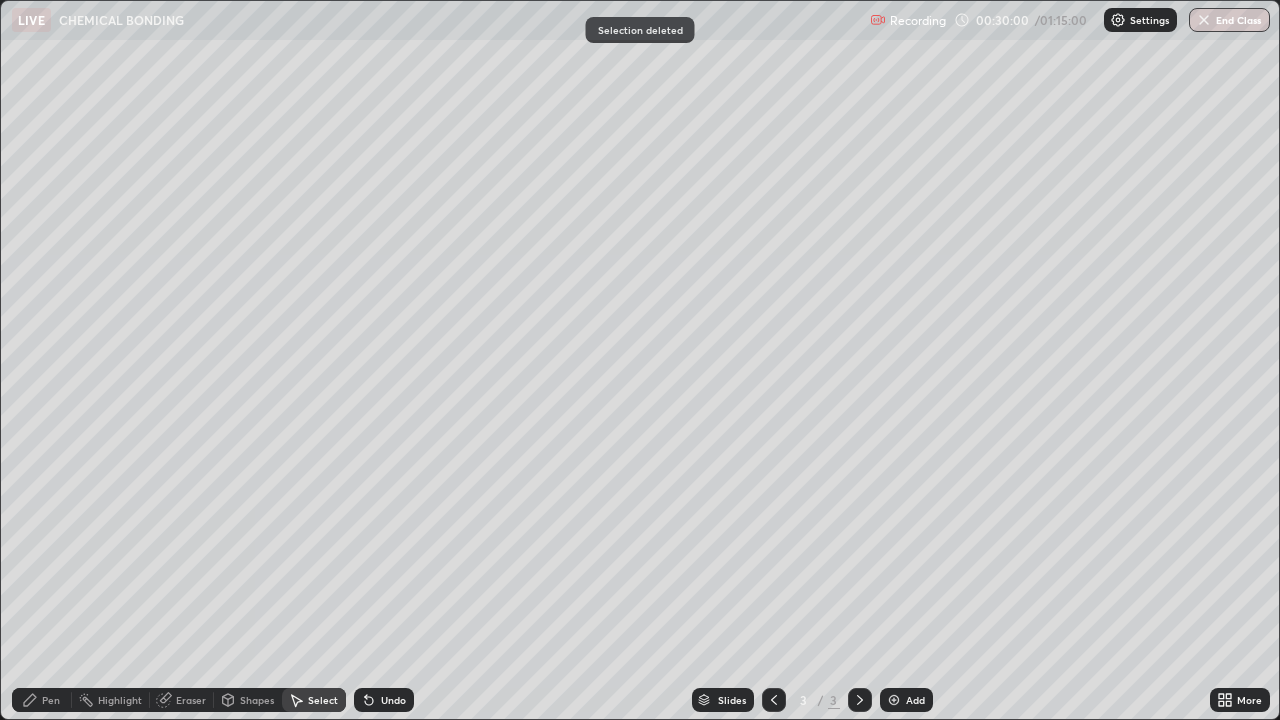 click on "Pen" at bounding box center [51, 700] 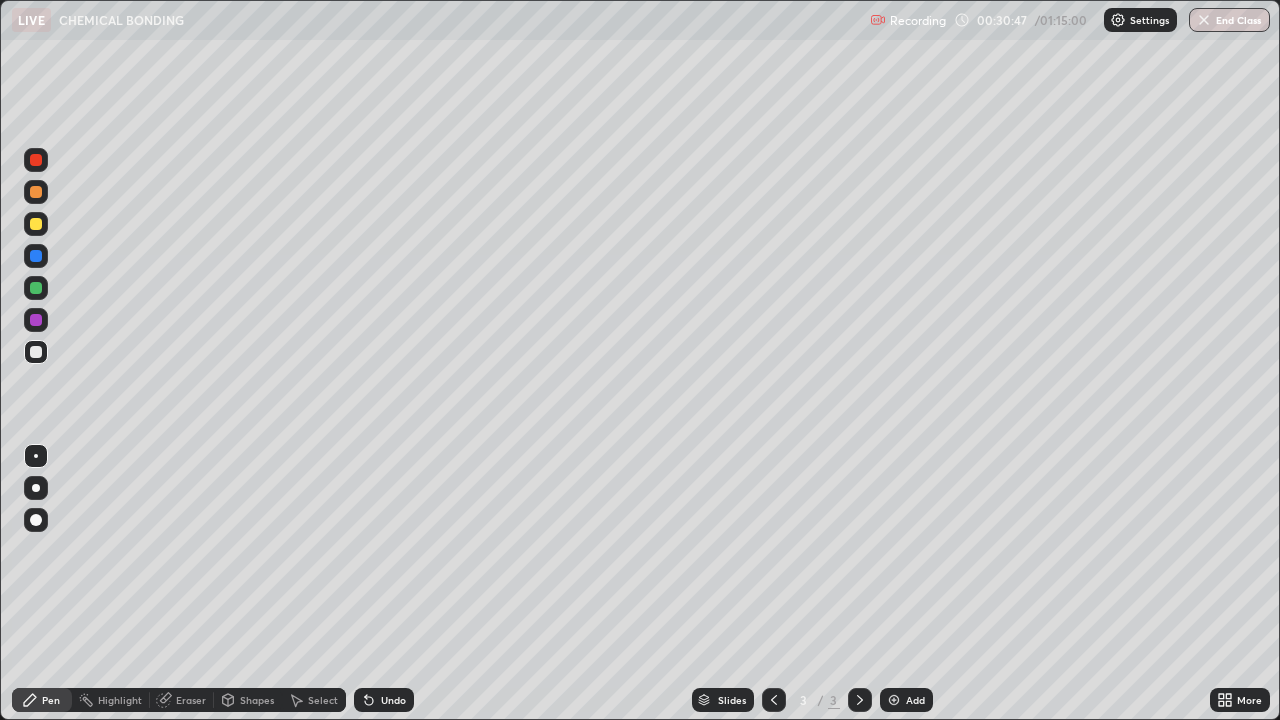 click on "Undo" at bounding box center [384, 700] 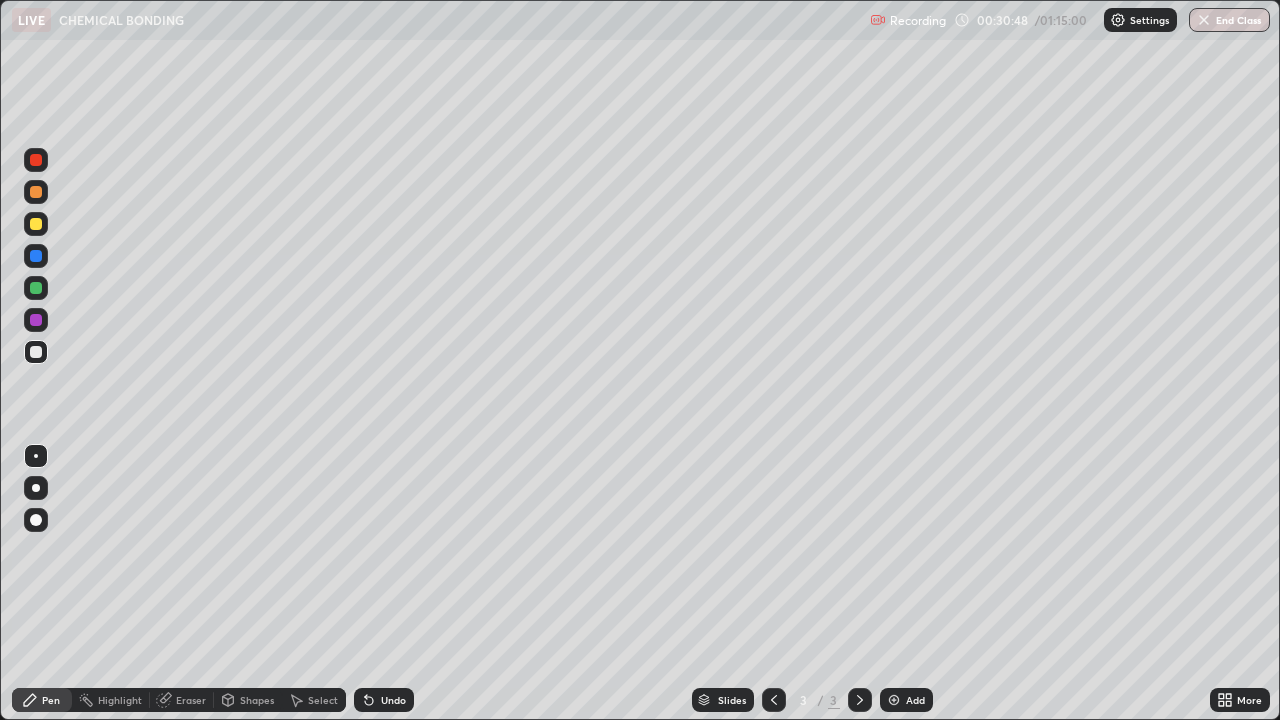 click 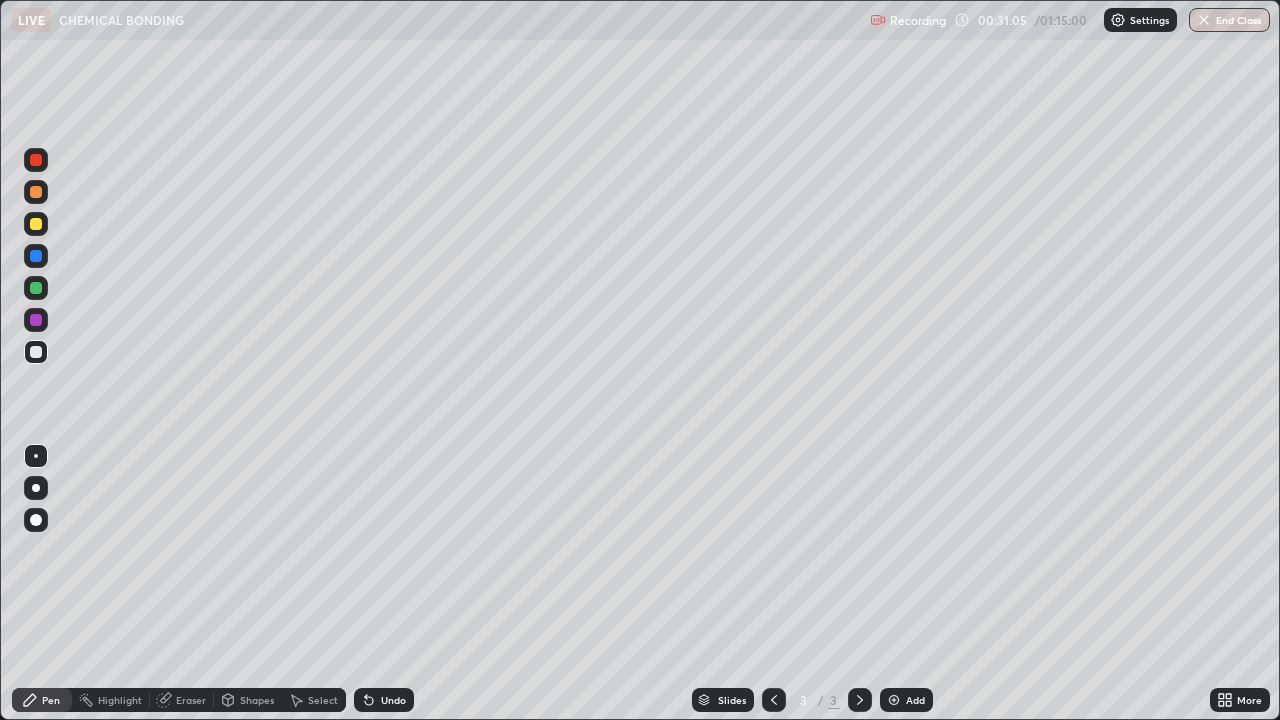 click at bounding box center (36, 224) 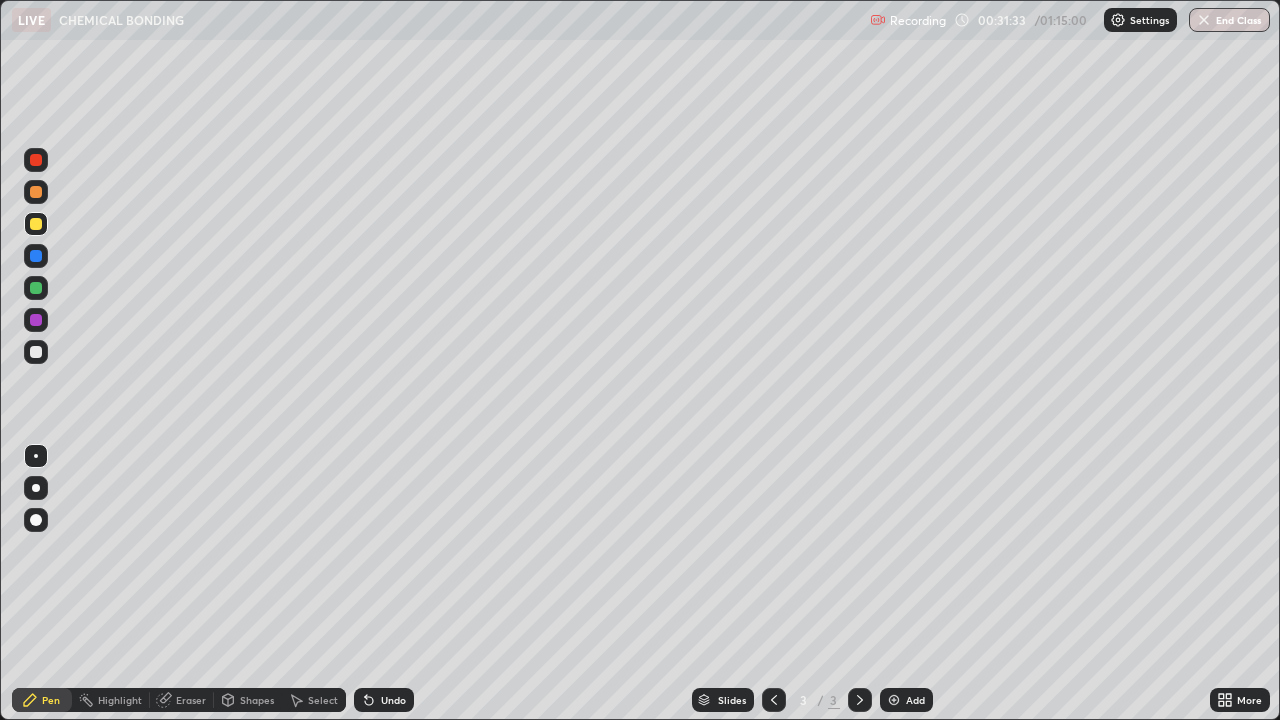 click at bounding box center [36, 352] 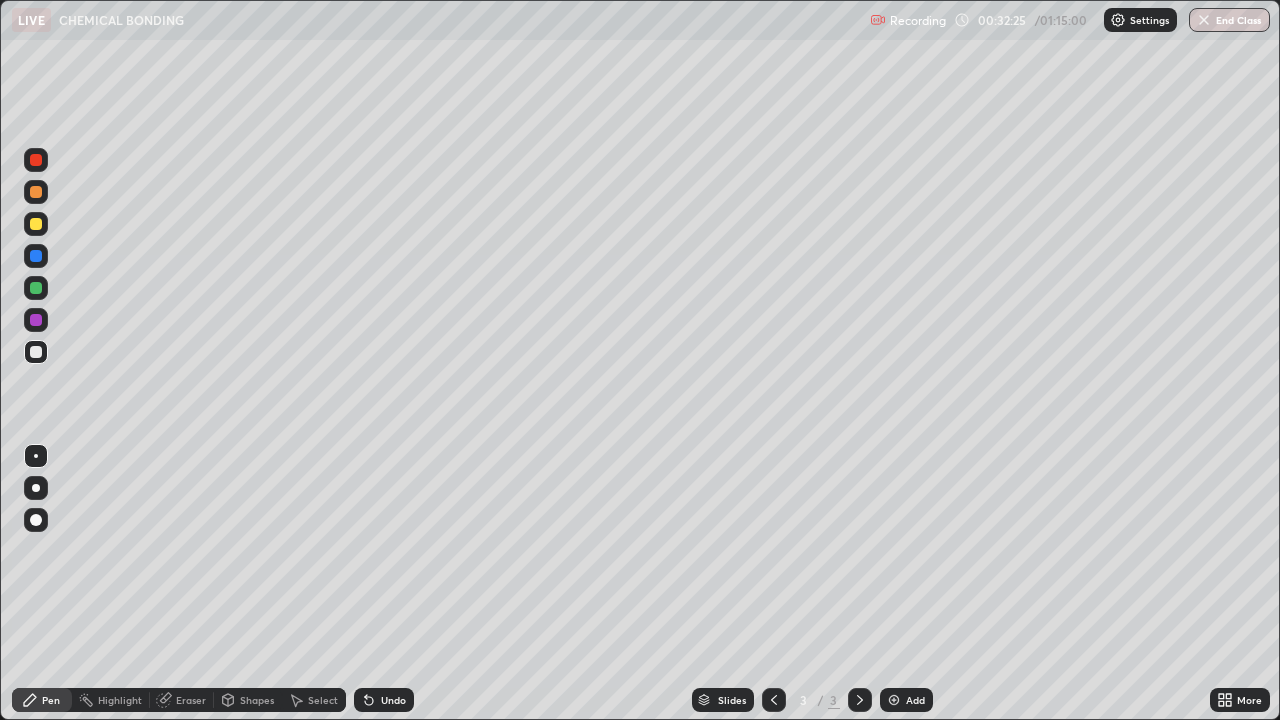 click on "Eraser" at bounding box center [191, 700] 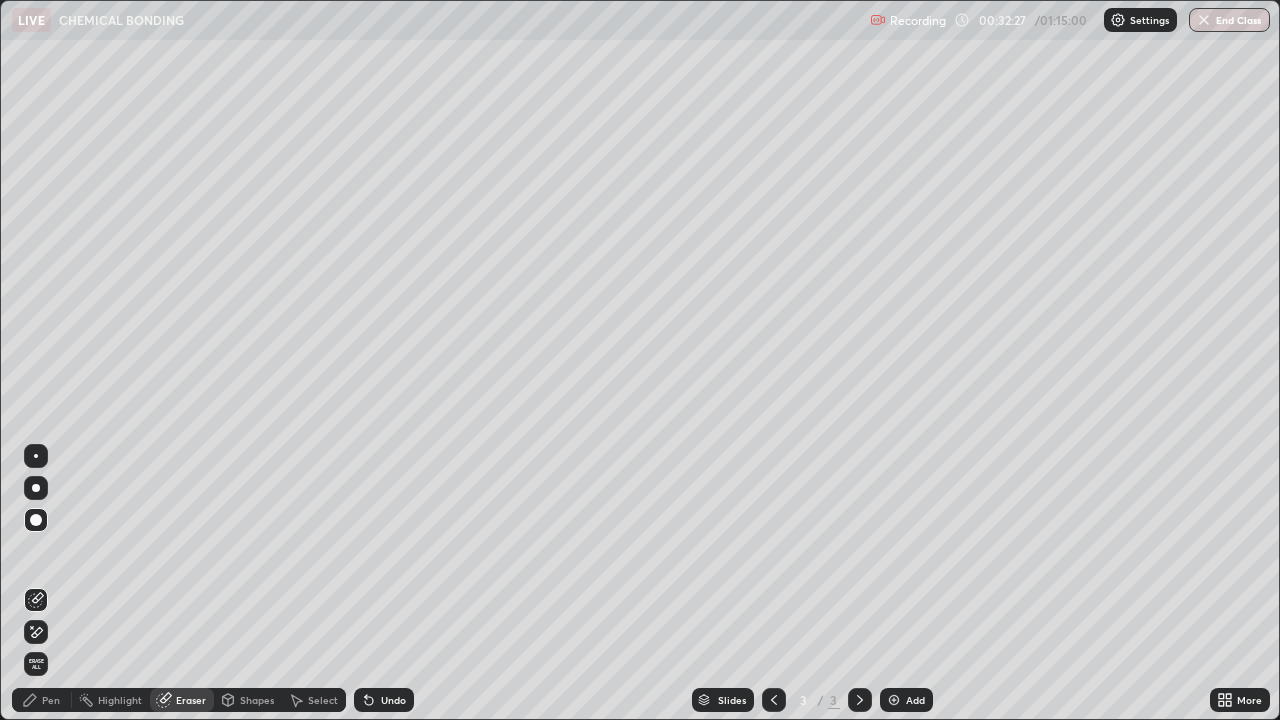 click on "Pen" at bounding box center (42, 700) 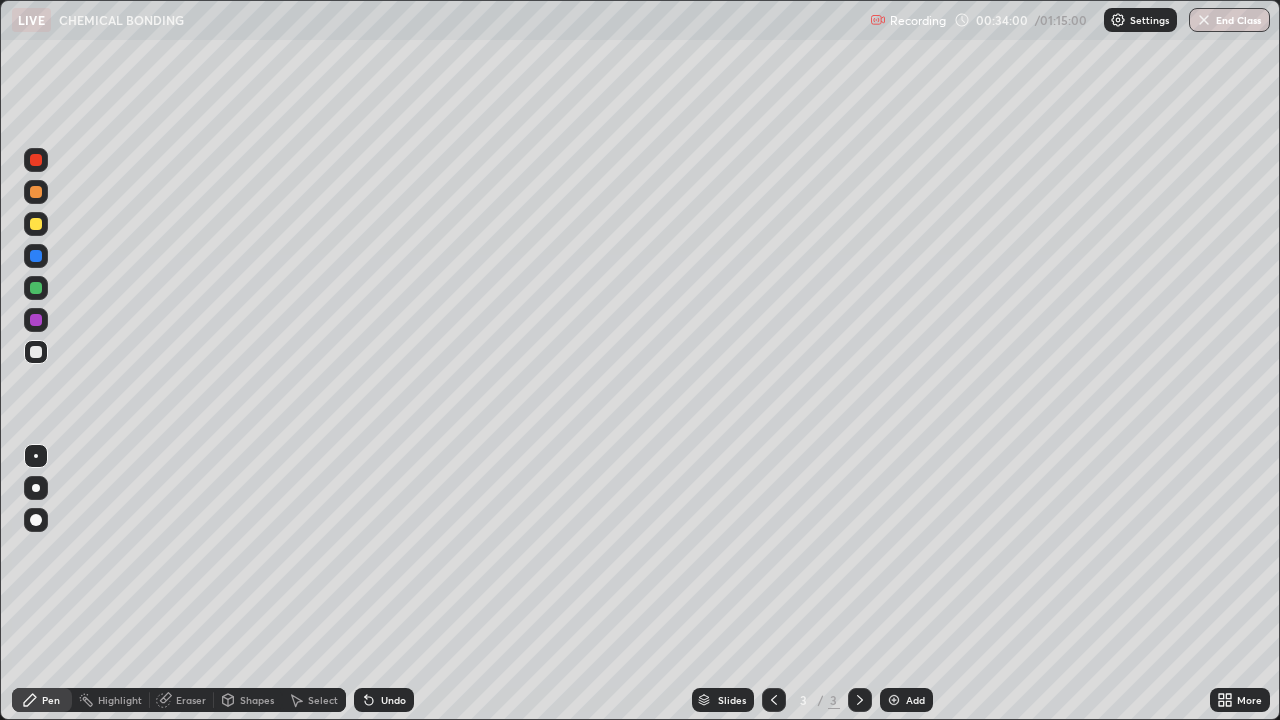 click at bounding box center (36, 224) 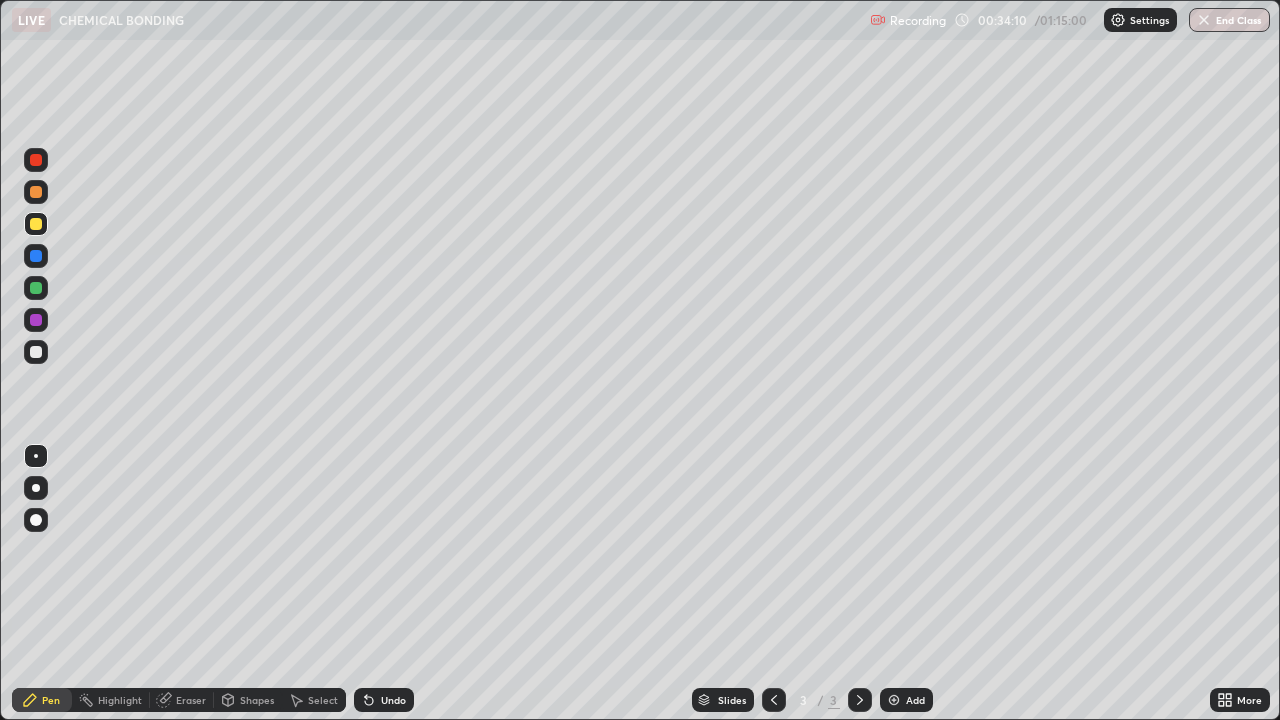 click at bounding box center [36, 352] 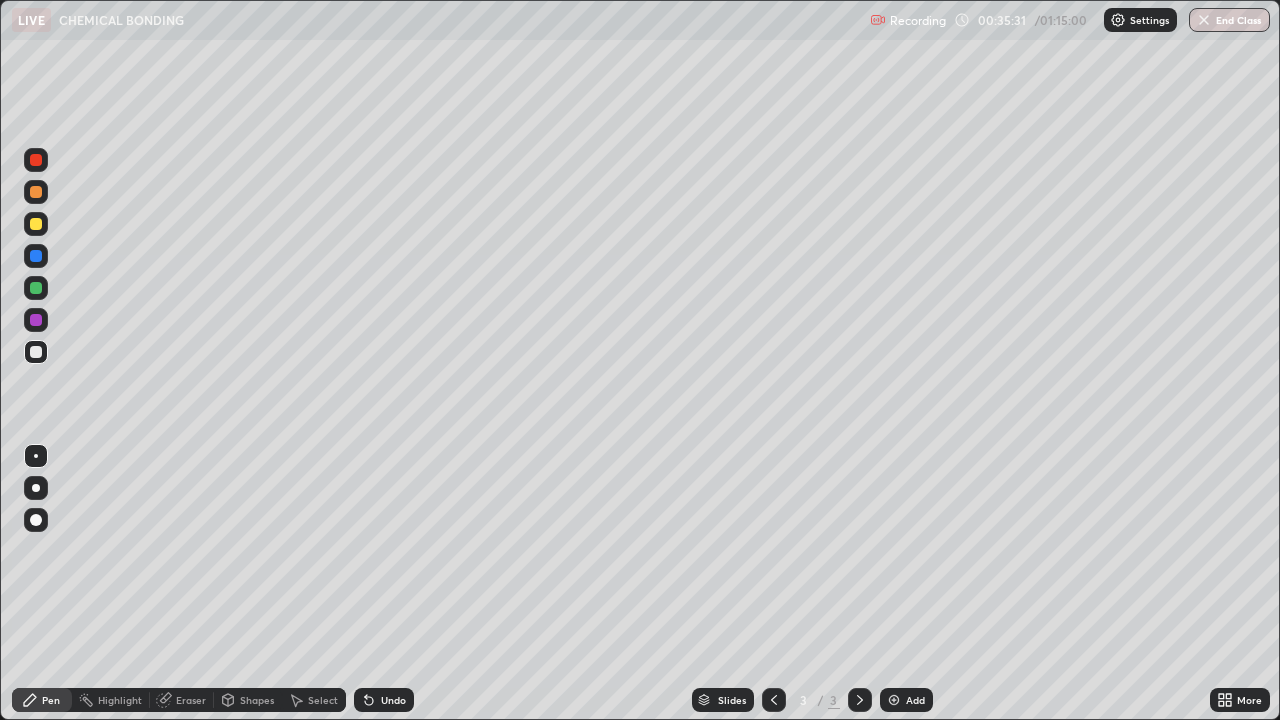 click on "Eraser" at bounding box center (191, 700) 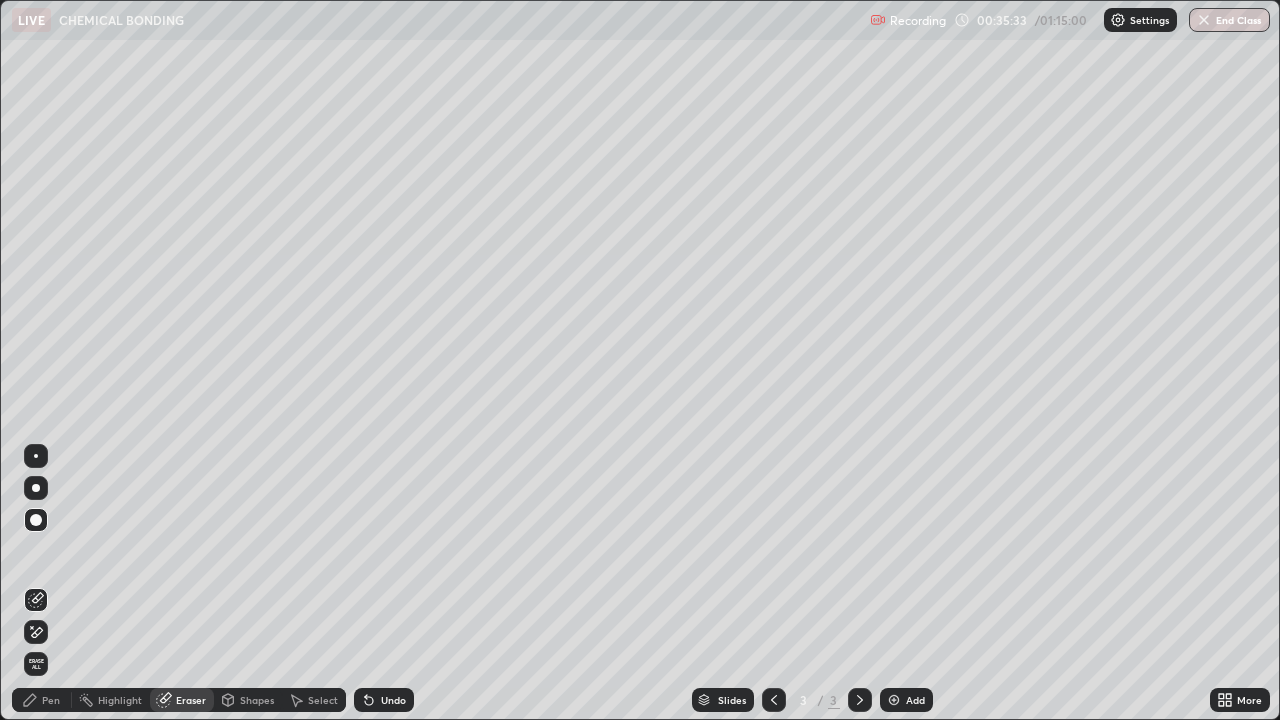 click on "Pen" at bounding box center [51, 700] 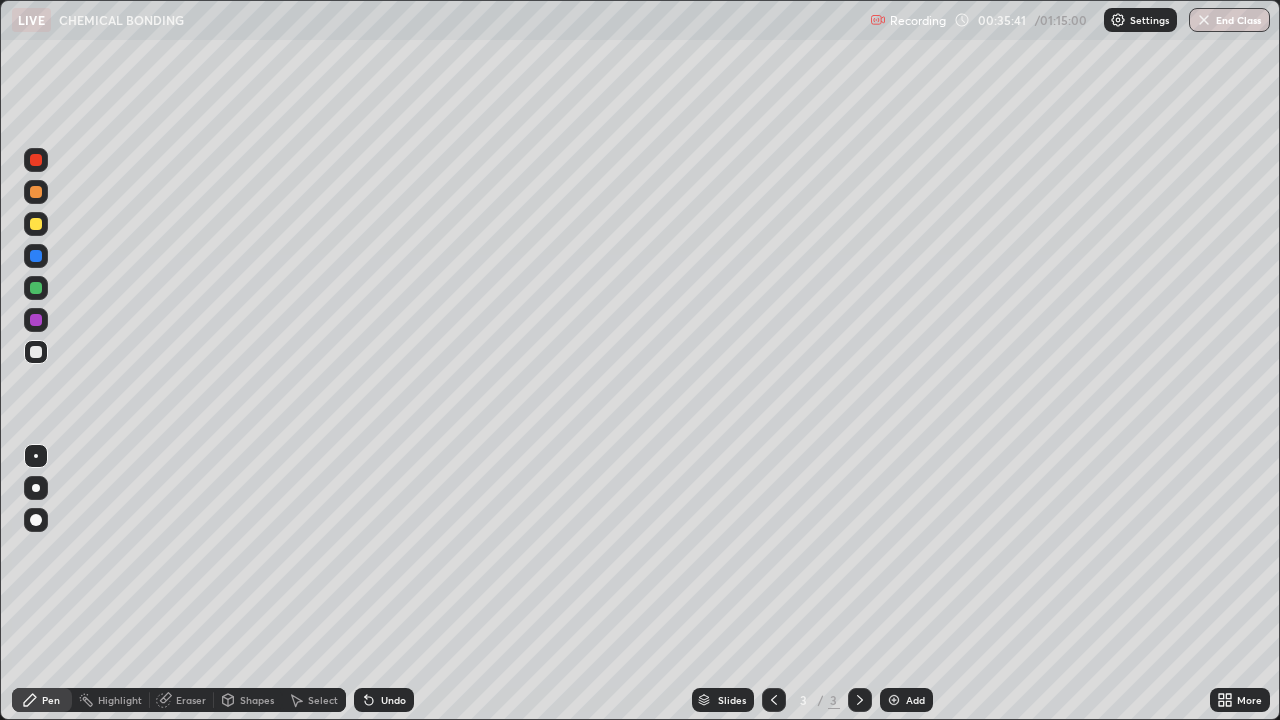 click at bounding box center (36, 224) 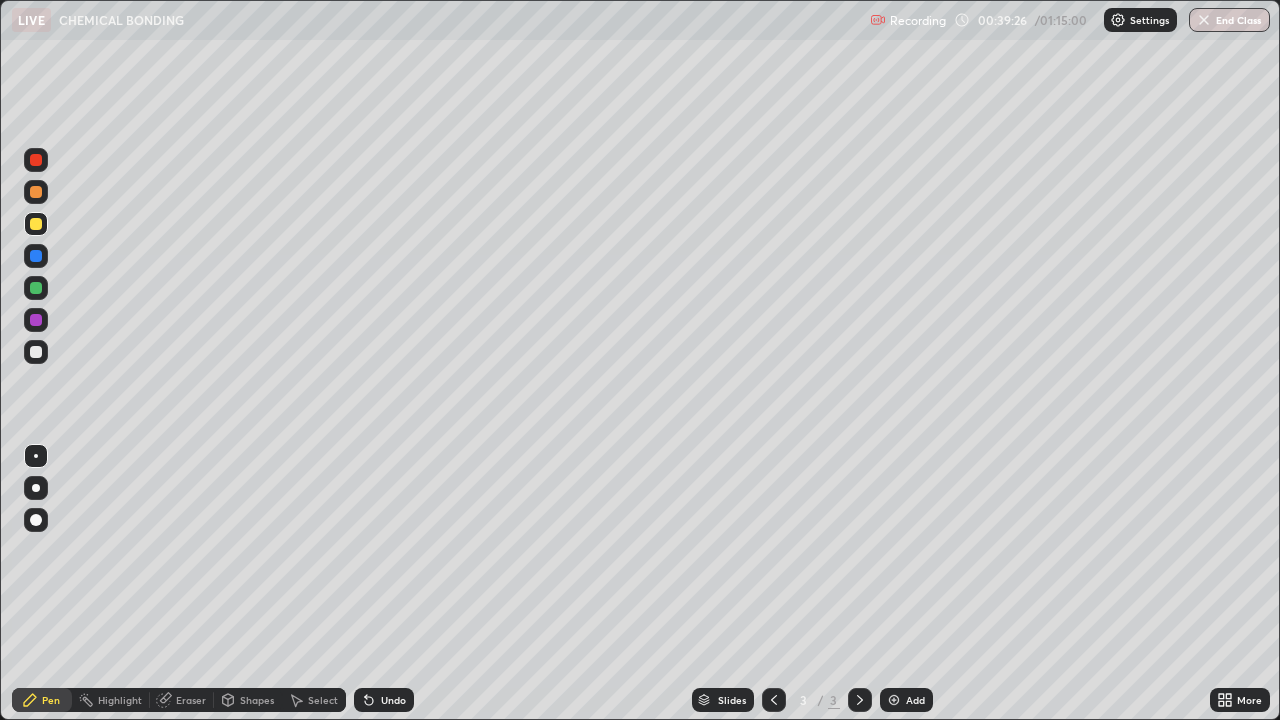 click at bounding box center (894, 700) 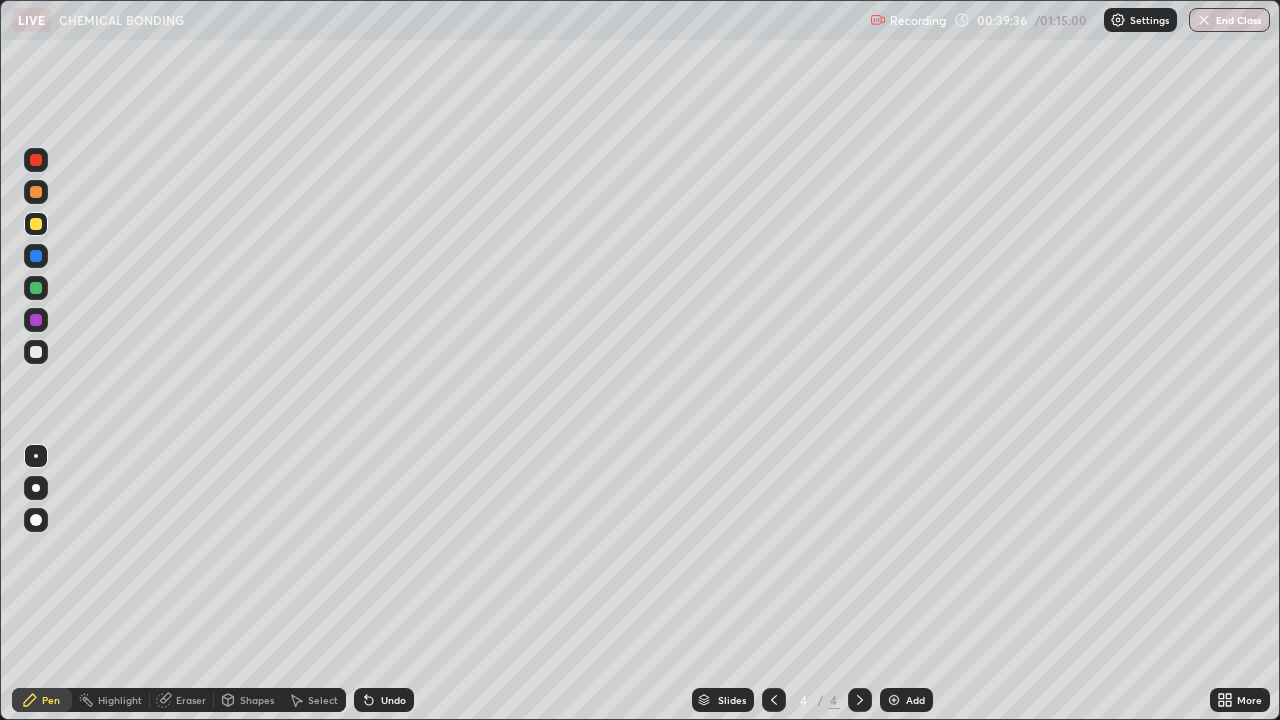 click at bounding box center (36, 352) 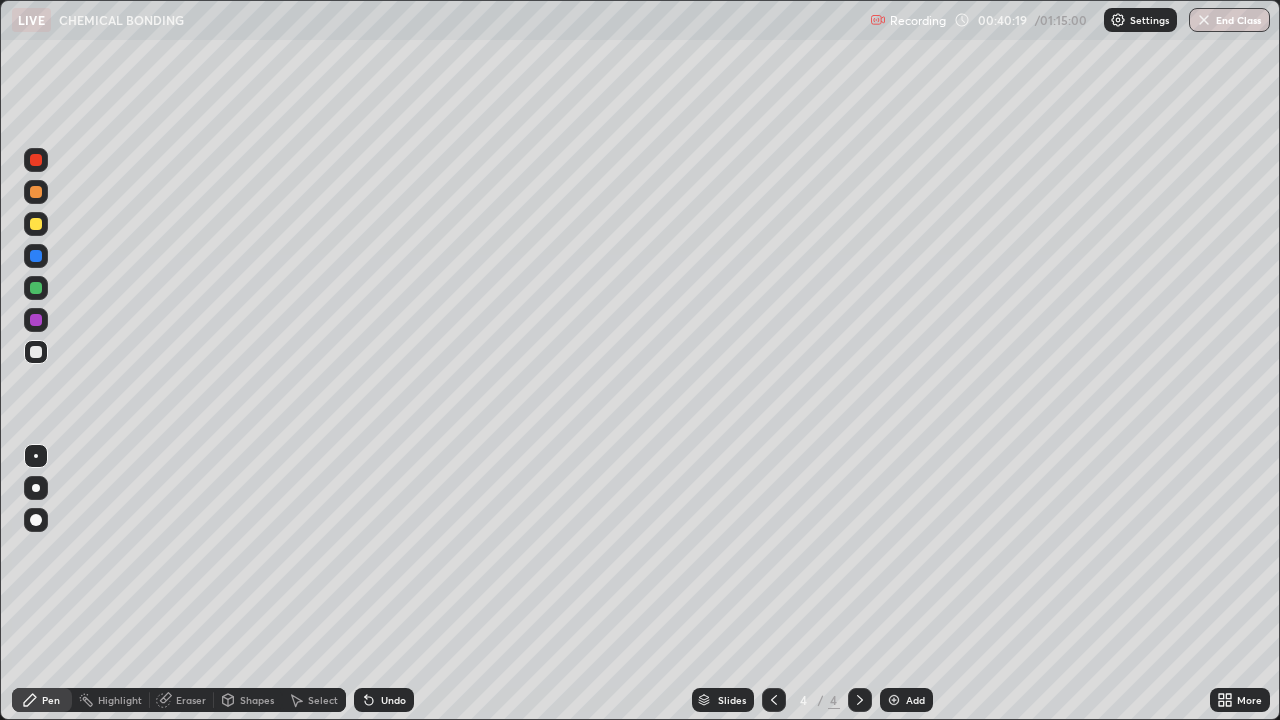 click on "Eraser" at bounding box center (191, 700) 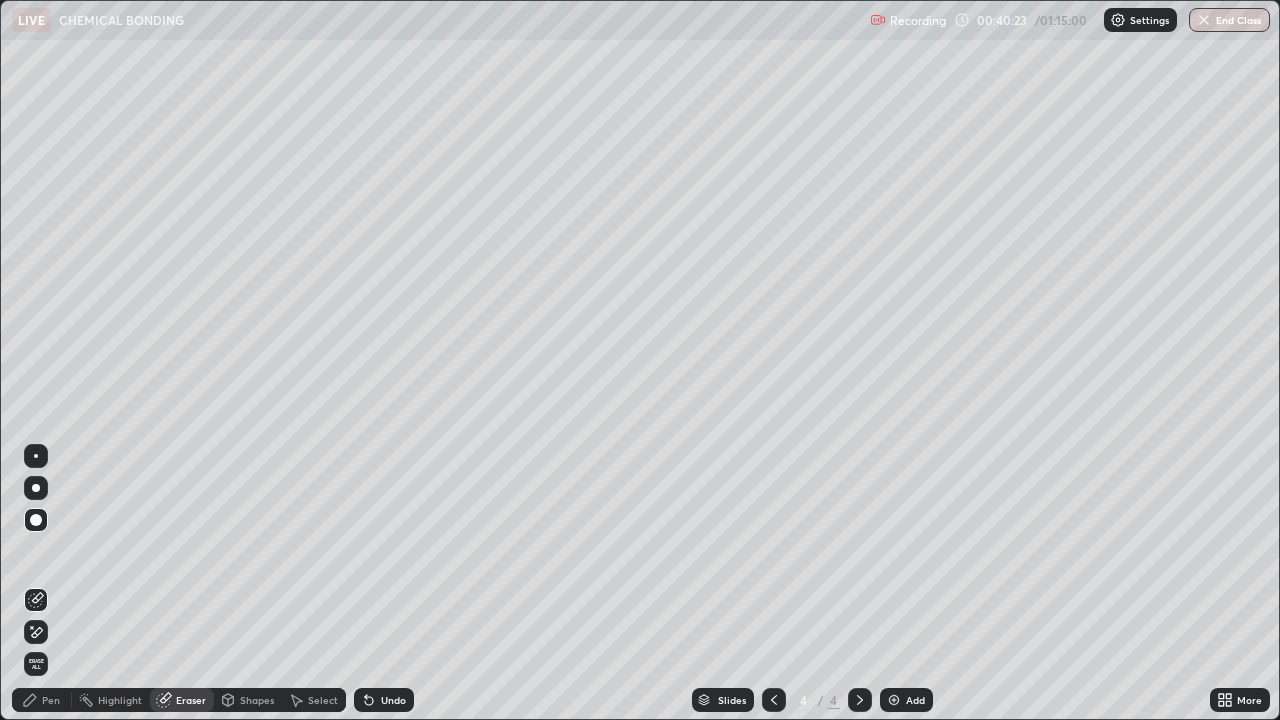 click on "Pen" at bounding box center (42, 700) 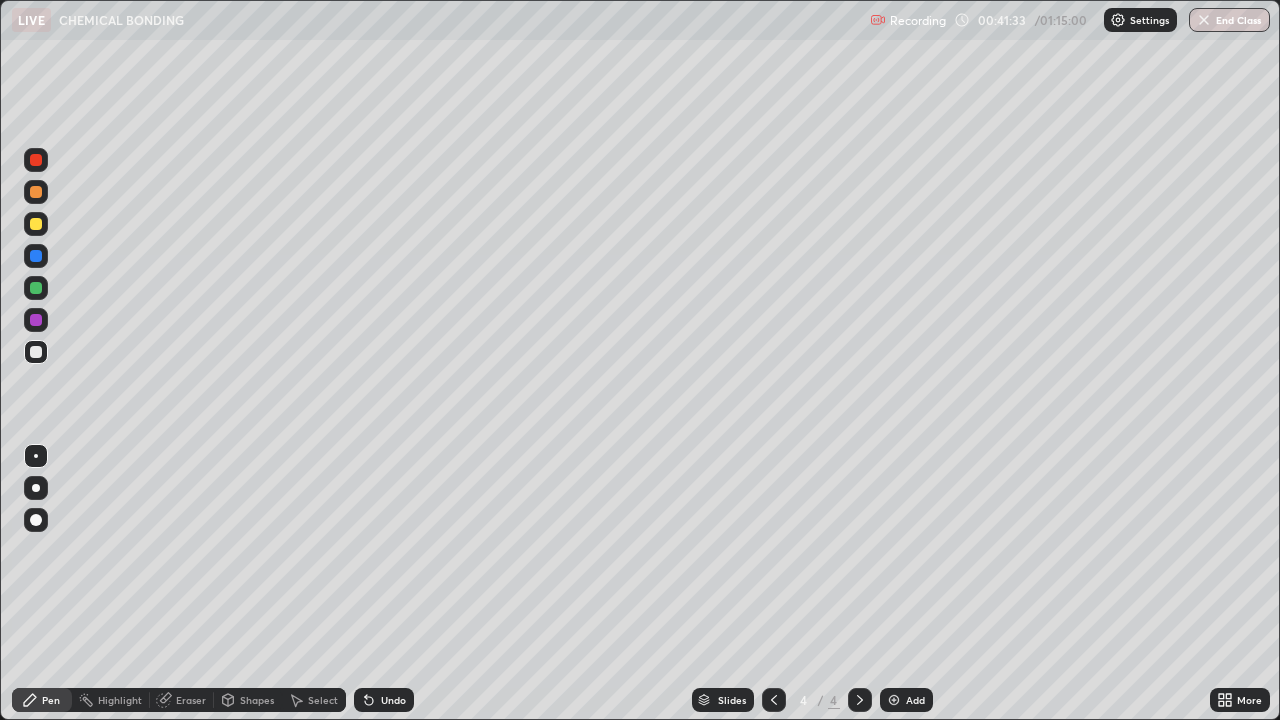 click on "Select" at bounding box center [323, 700] 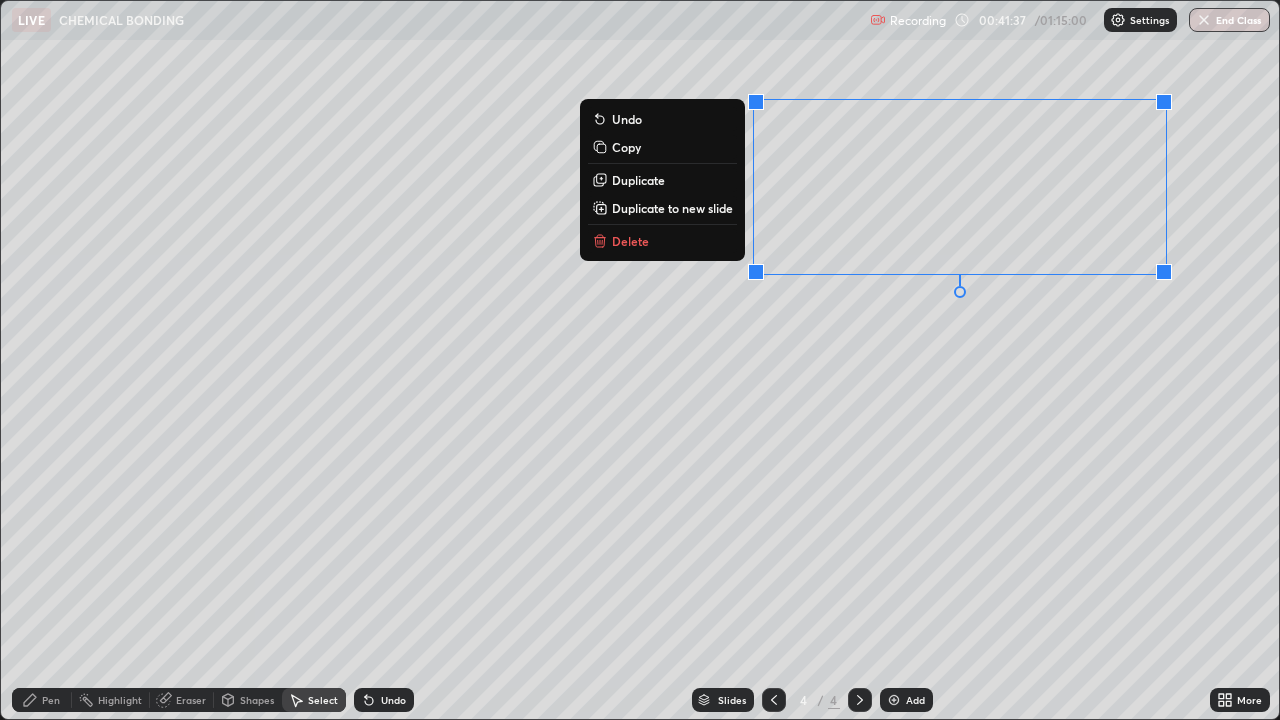 click on "Delete" at bounding box center [630, 241] 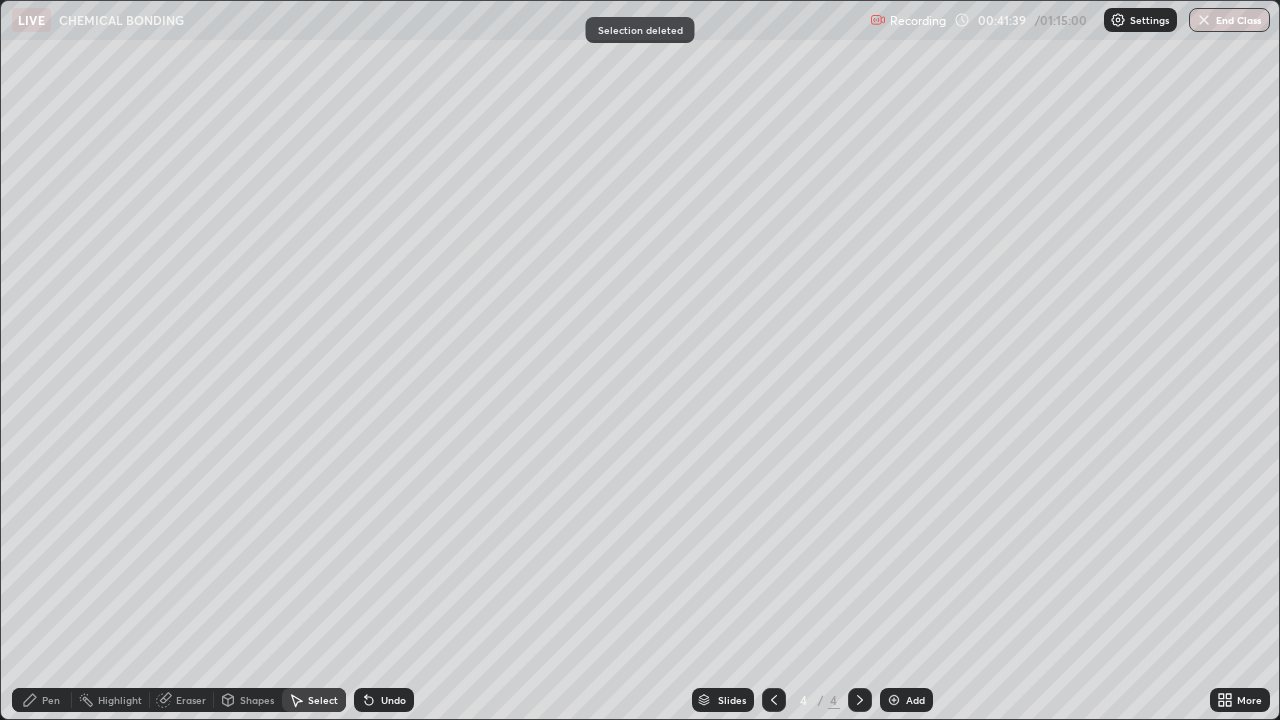 click on "Pen" at bounding box center (51, 700) 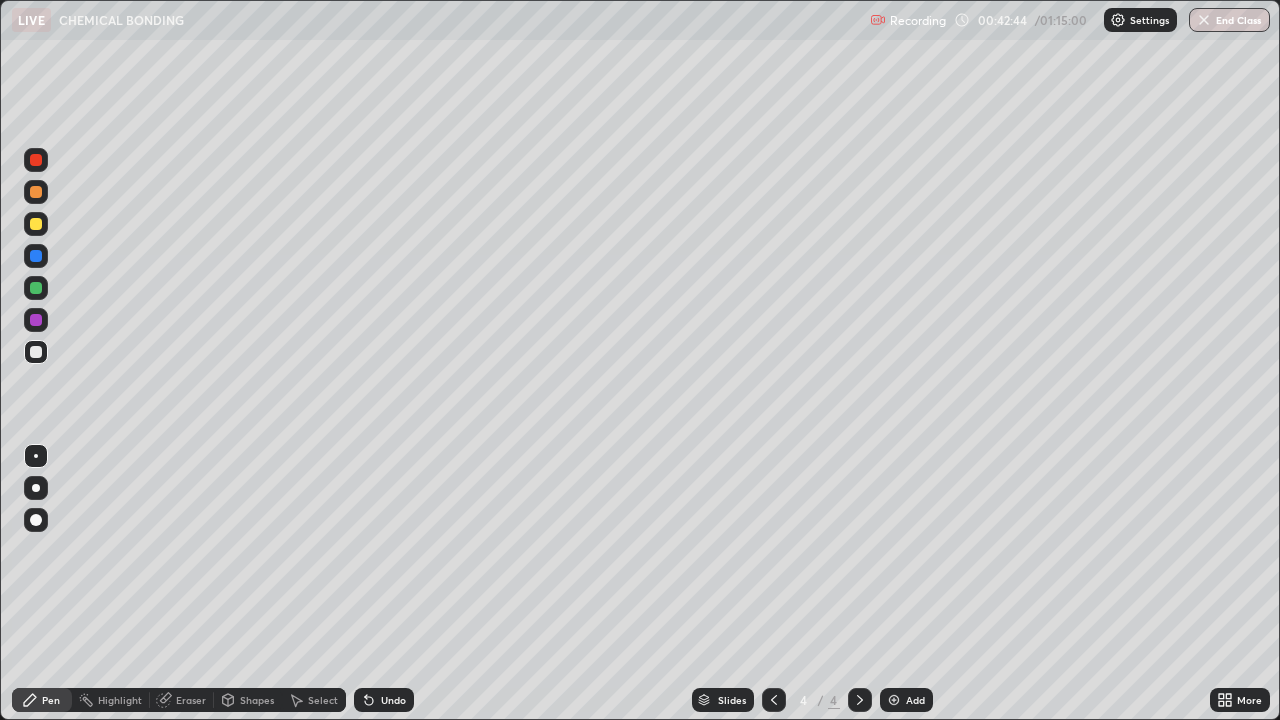 click at bounding box center [36, 224] 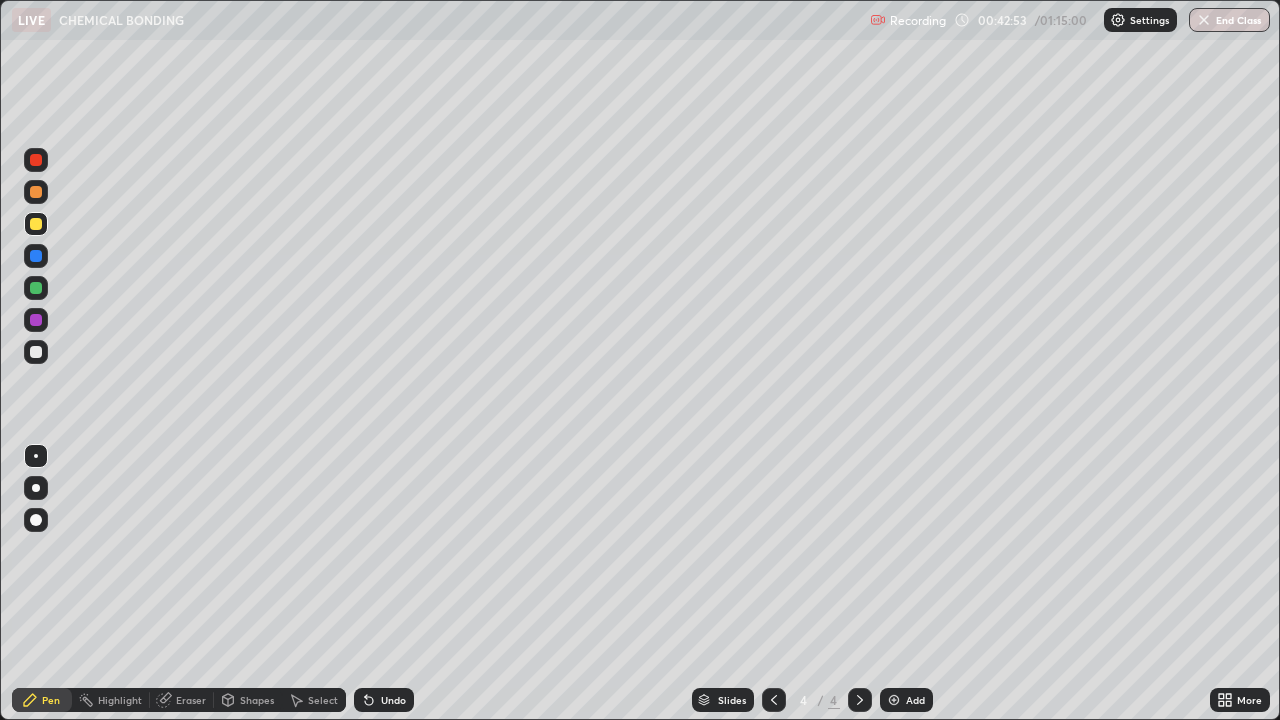 click at bounding box center [36, 520] 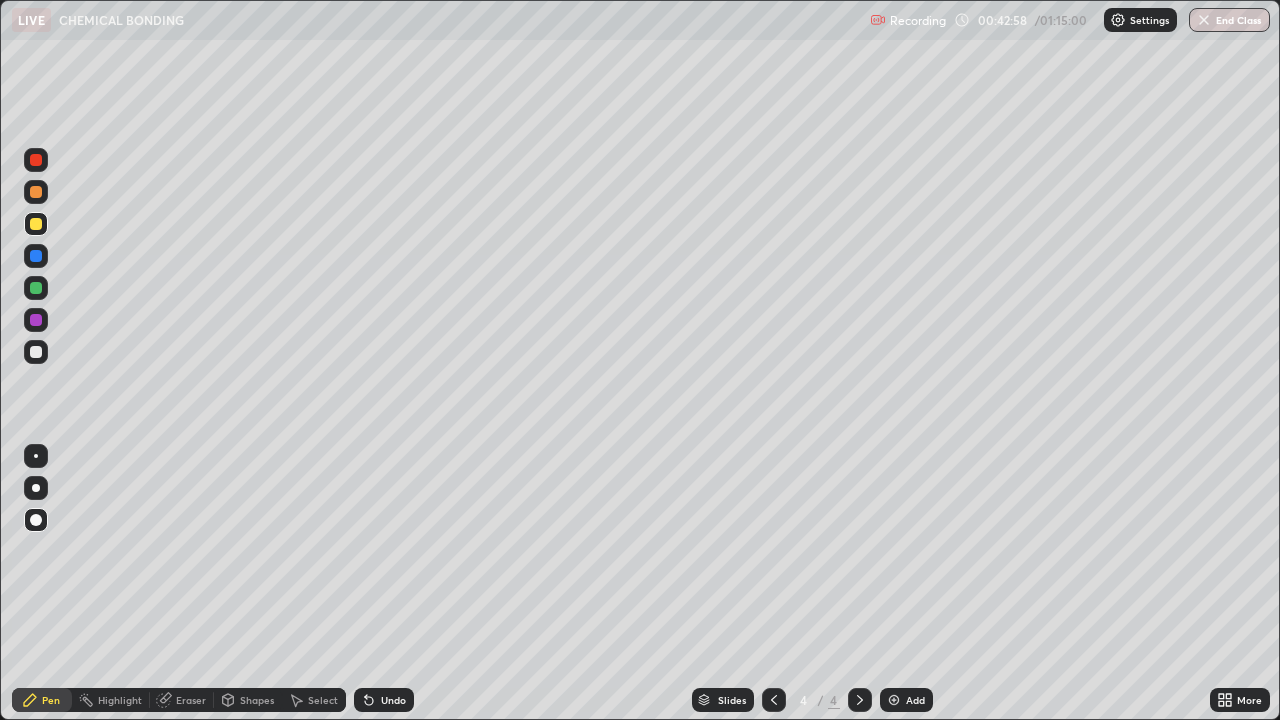click at bounding box center [36, 456] 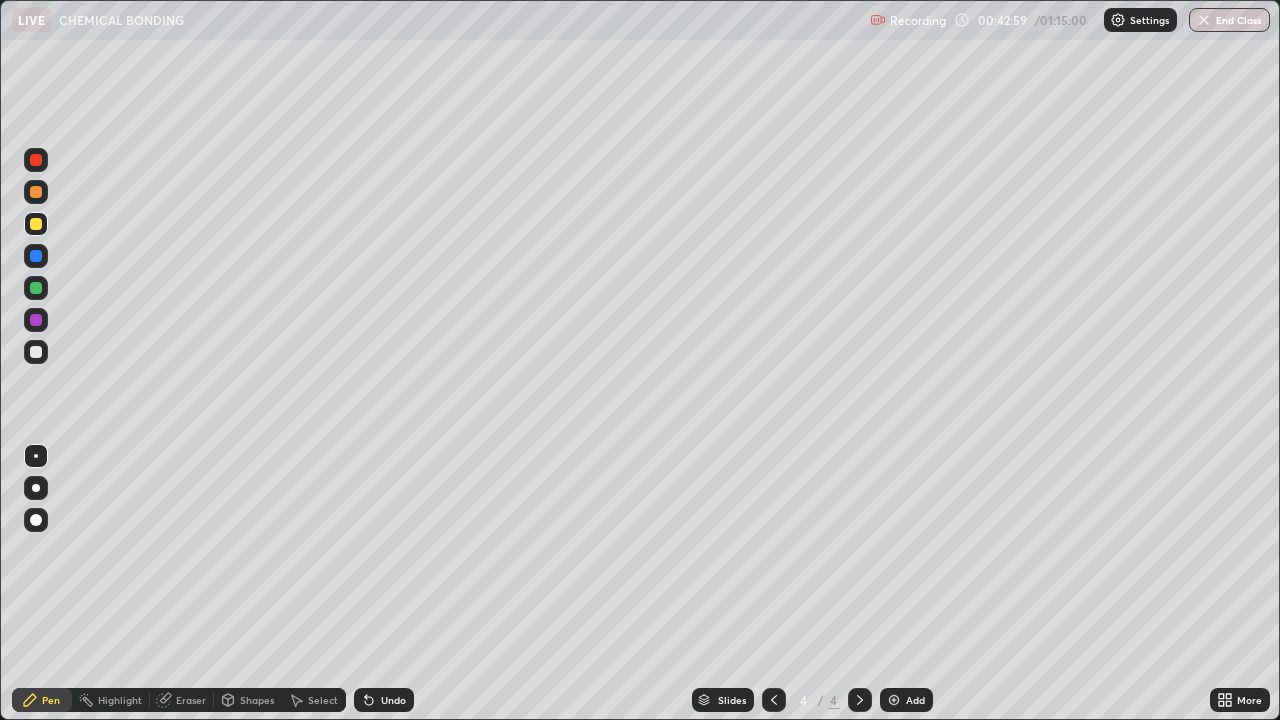 click on "Undo" at bounding box center (384, 700) 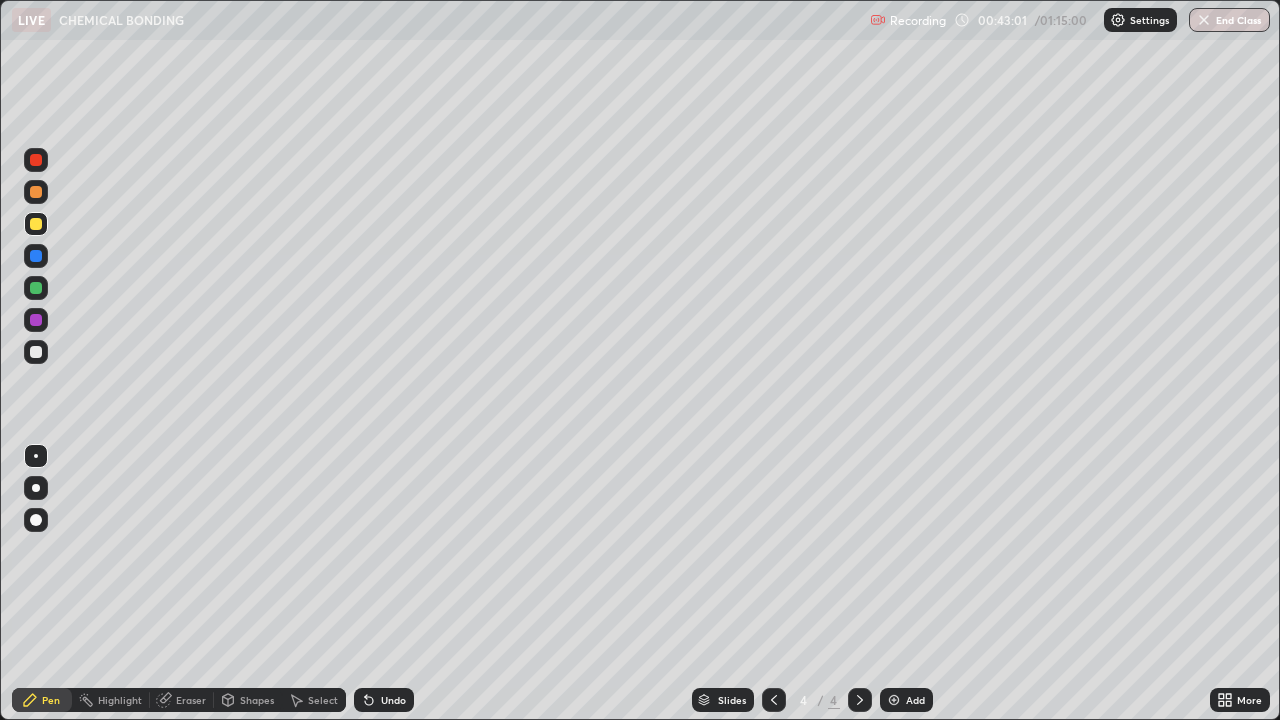 click at bounding box center (36, 352) 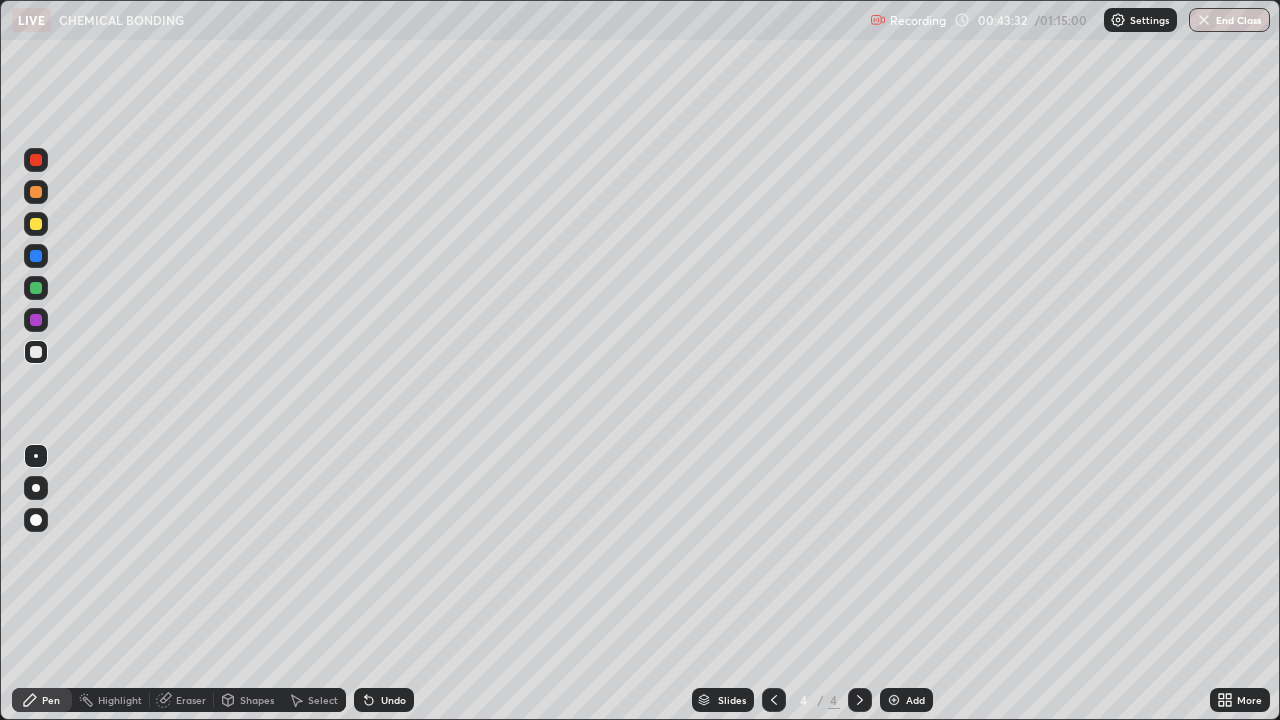 click at bounding box center [36, 224] 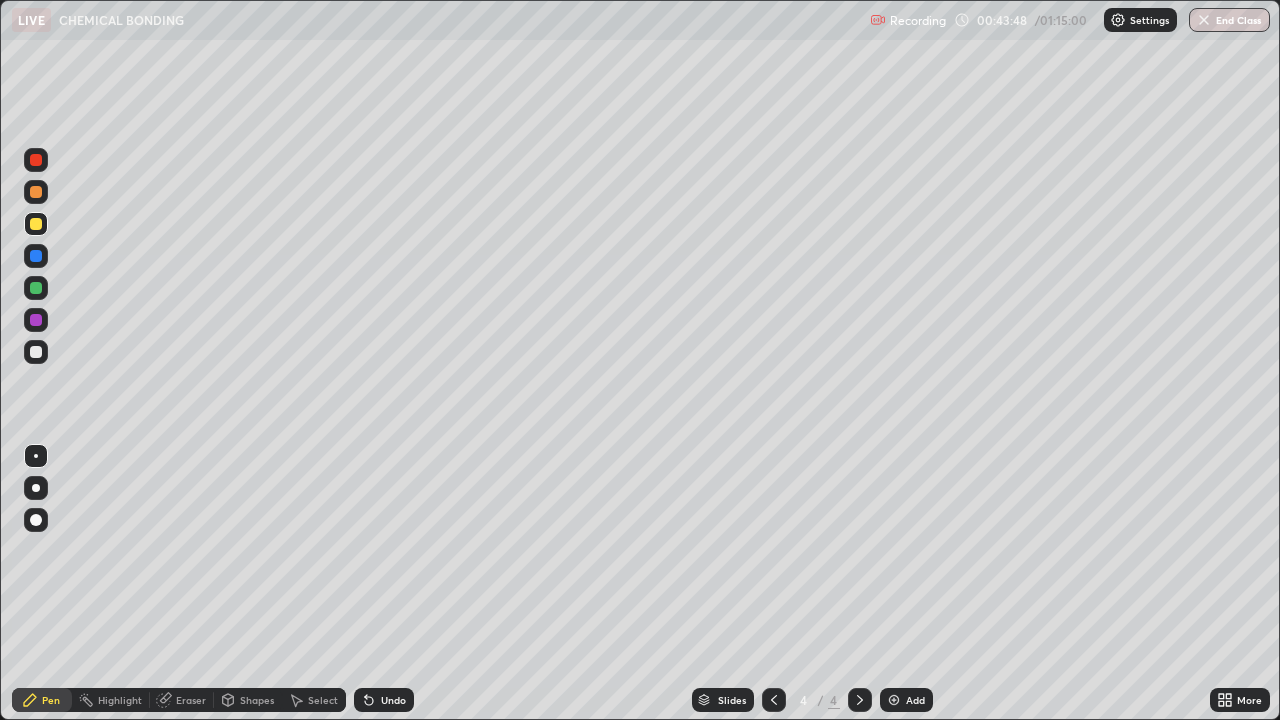 click on "Undo" at bounding box center (393, 700) 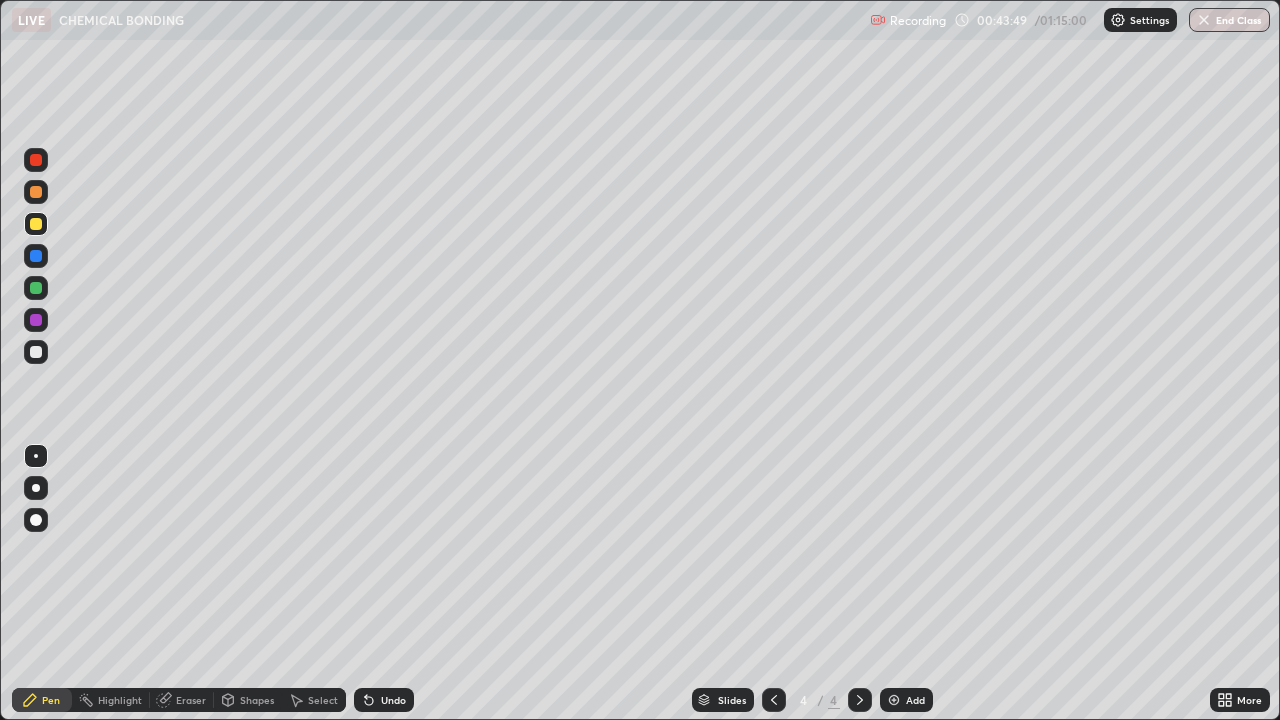 click on "Undo" at bounding box center (393, 700) 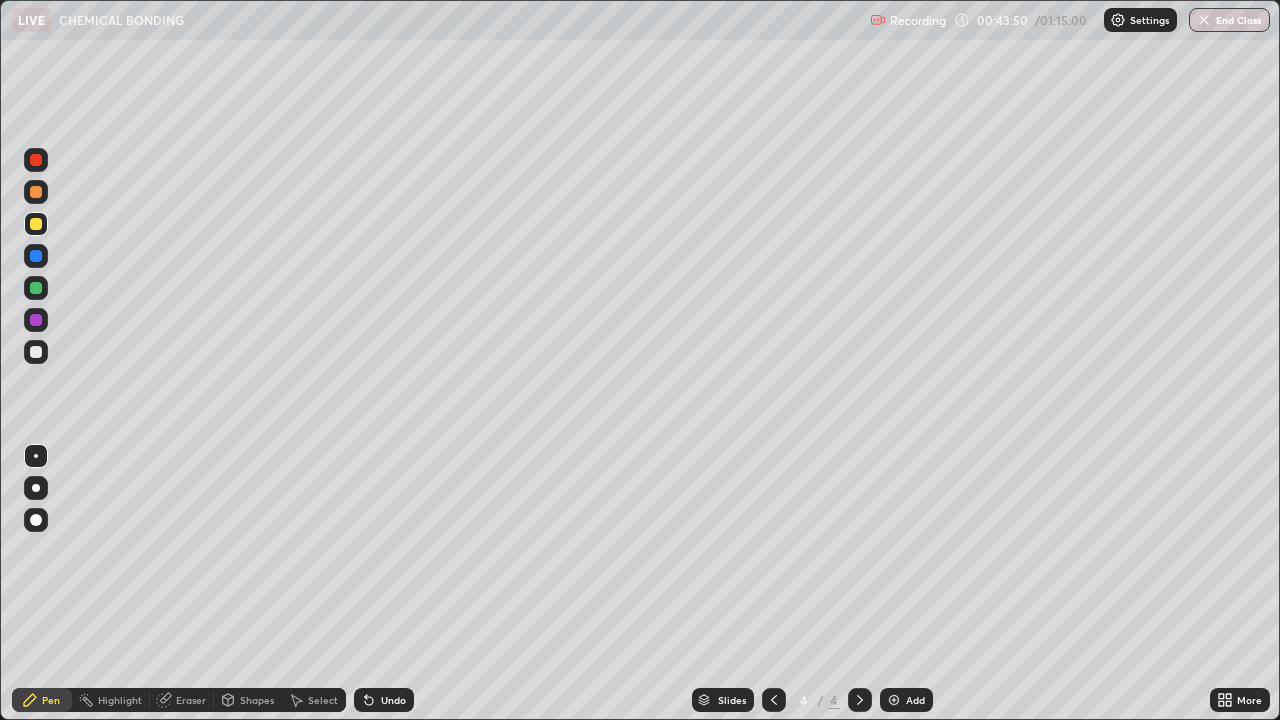 click on "Undo" at bounding box center (384, 700) 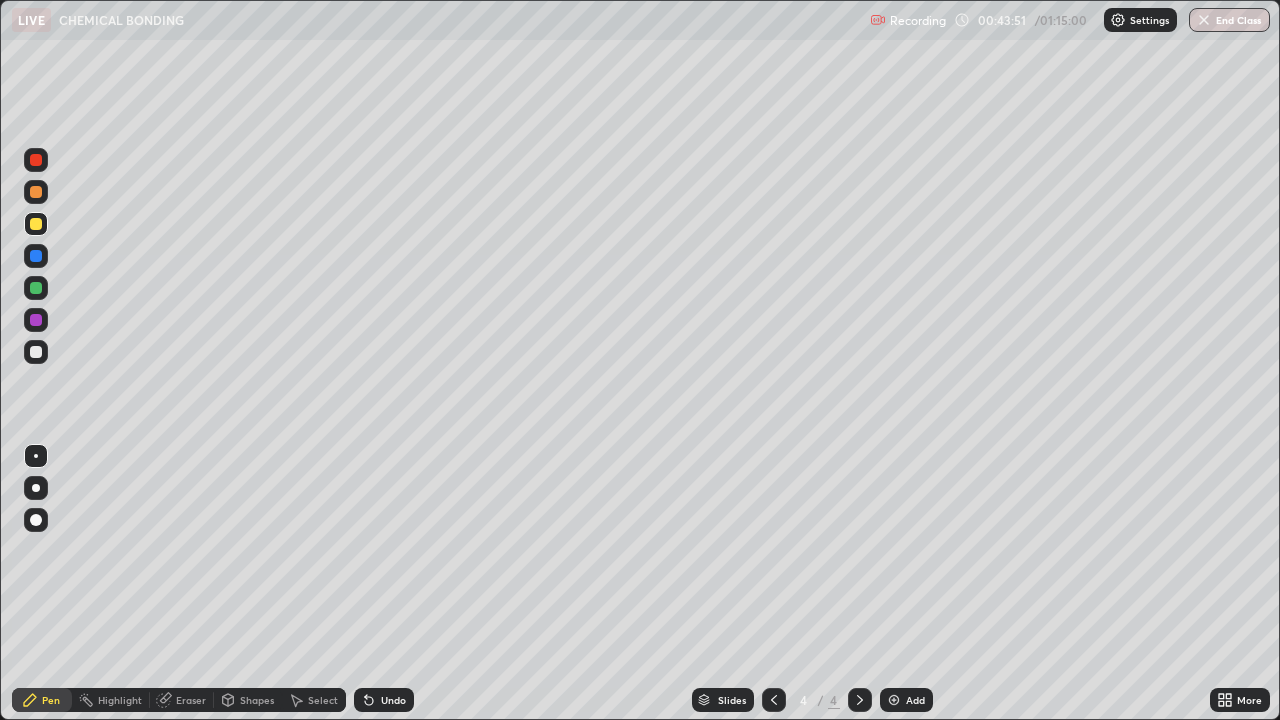 click on "Undo" at bounding box center [384, 700] 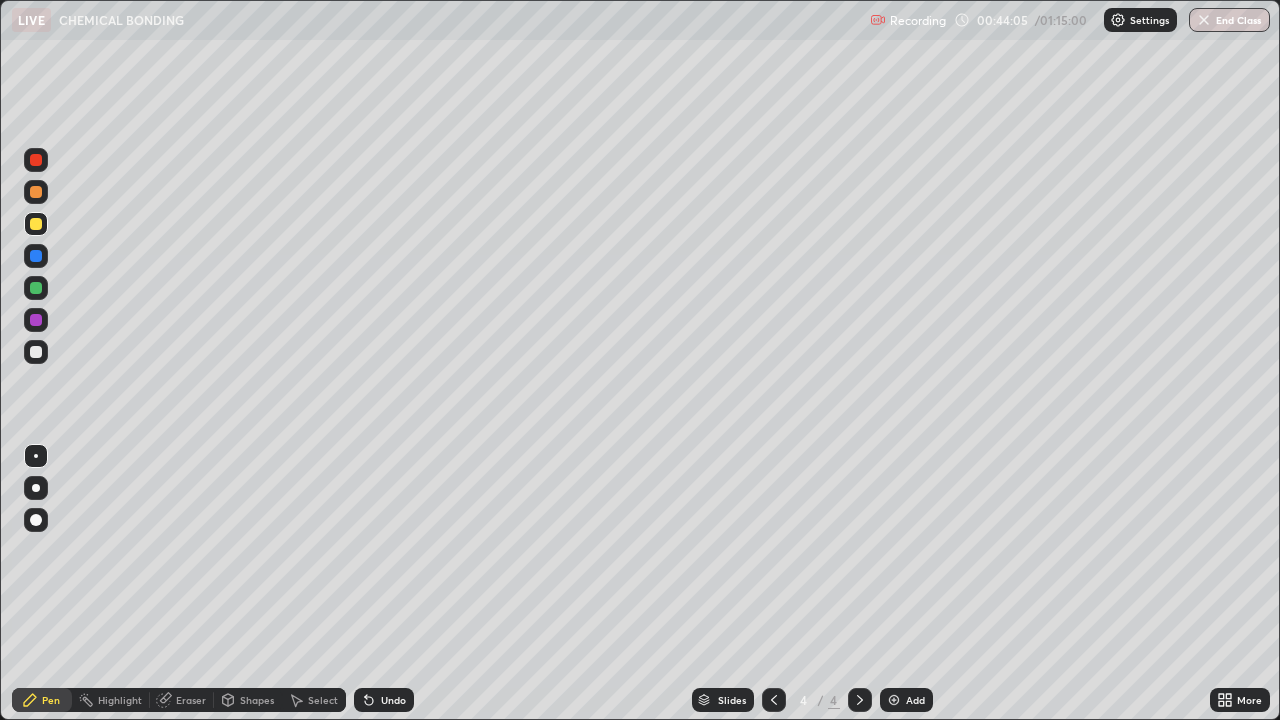 click at bounding box center [36, 352] 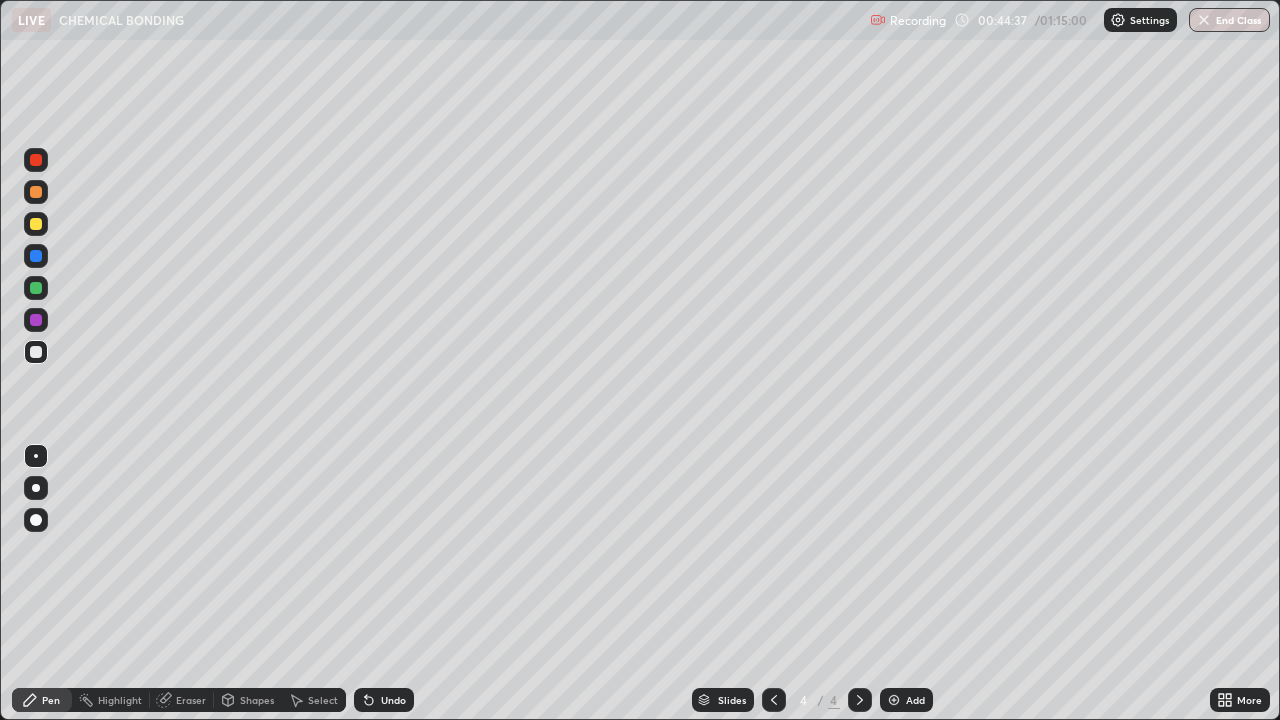 click at bounding box center [36, 224] 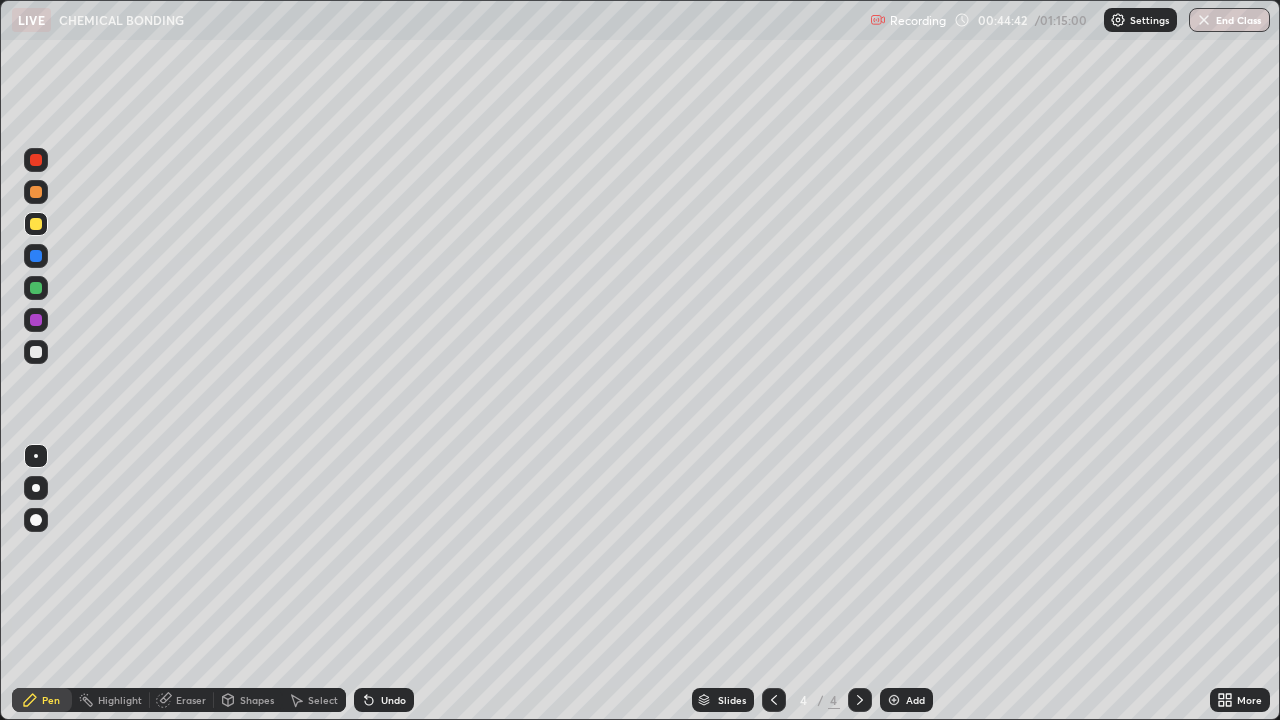 click at bounding box center [36, 352] 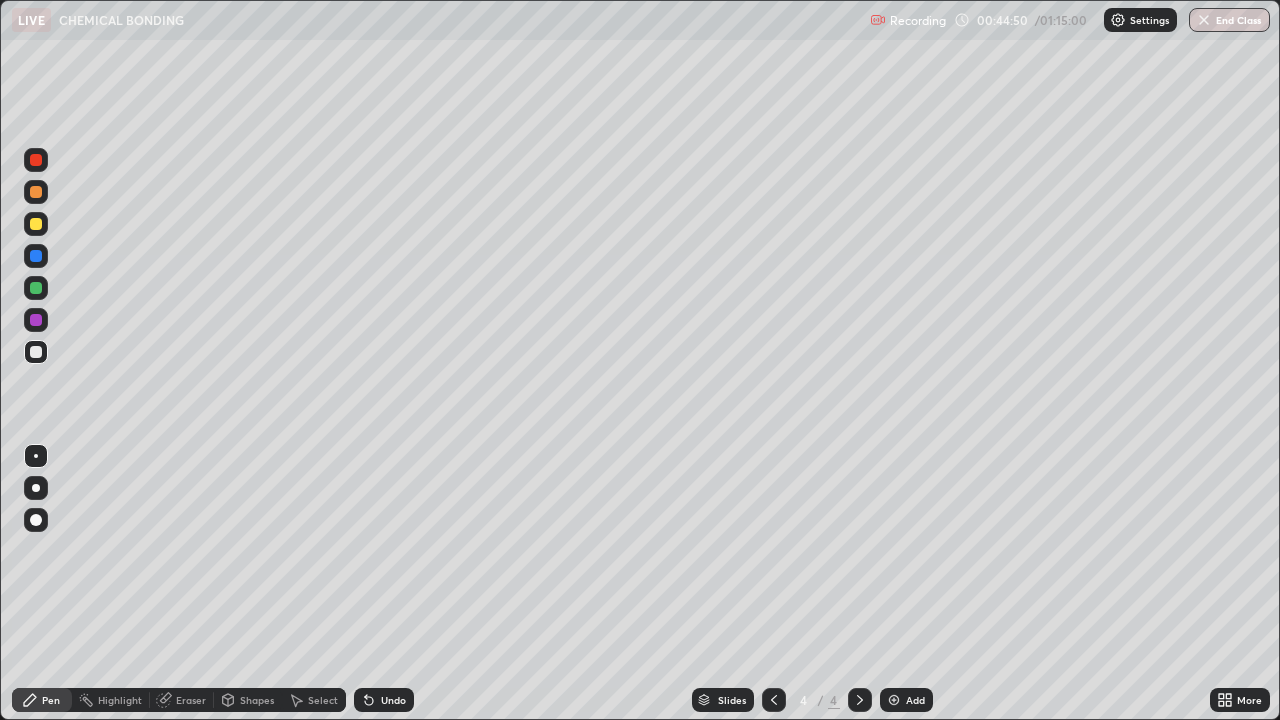 click at bounding box center [36, 224] 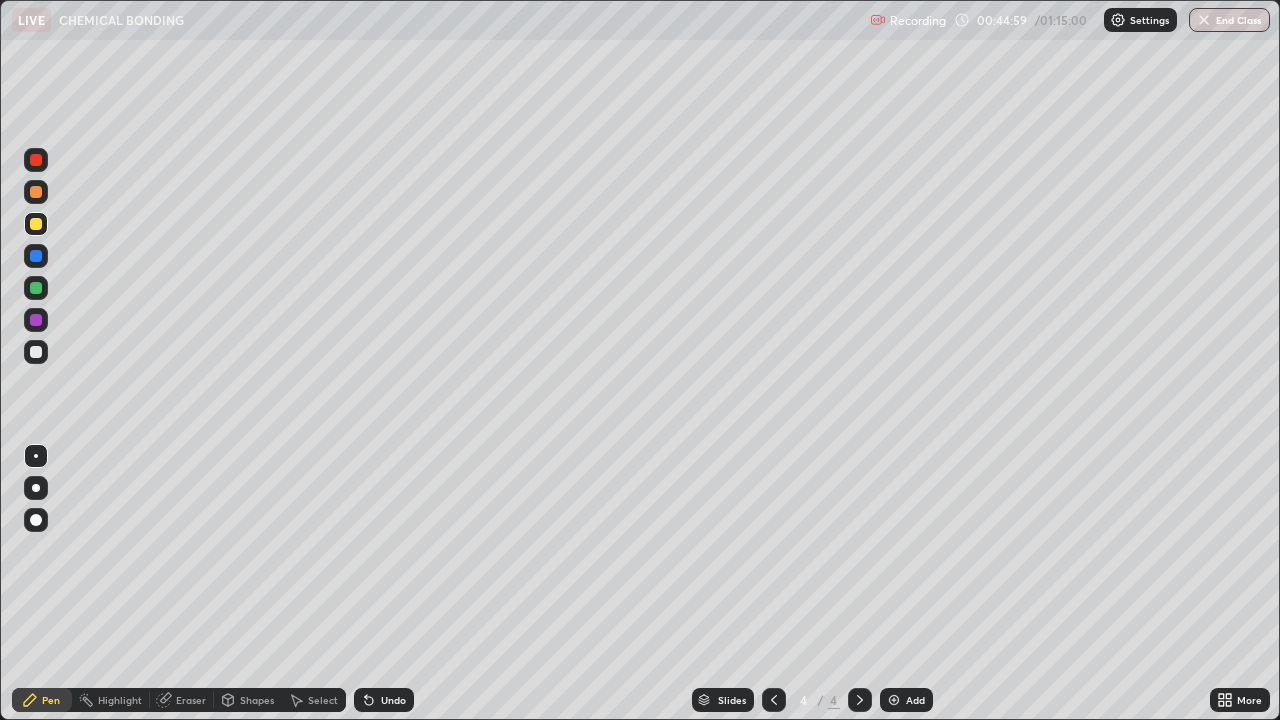 click at bounding box center (36, 352) 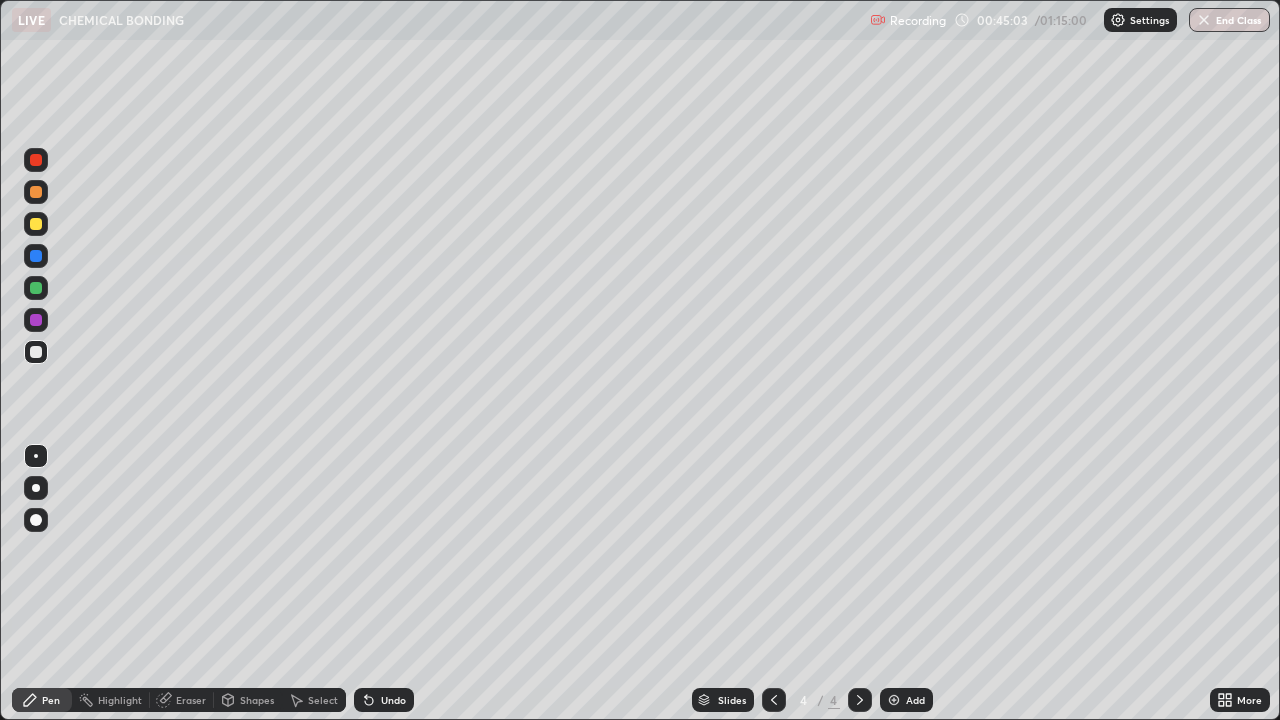 click at bounding box center [36, 320] 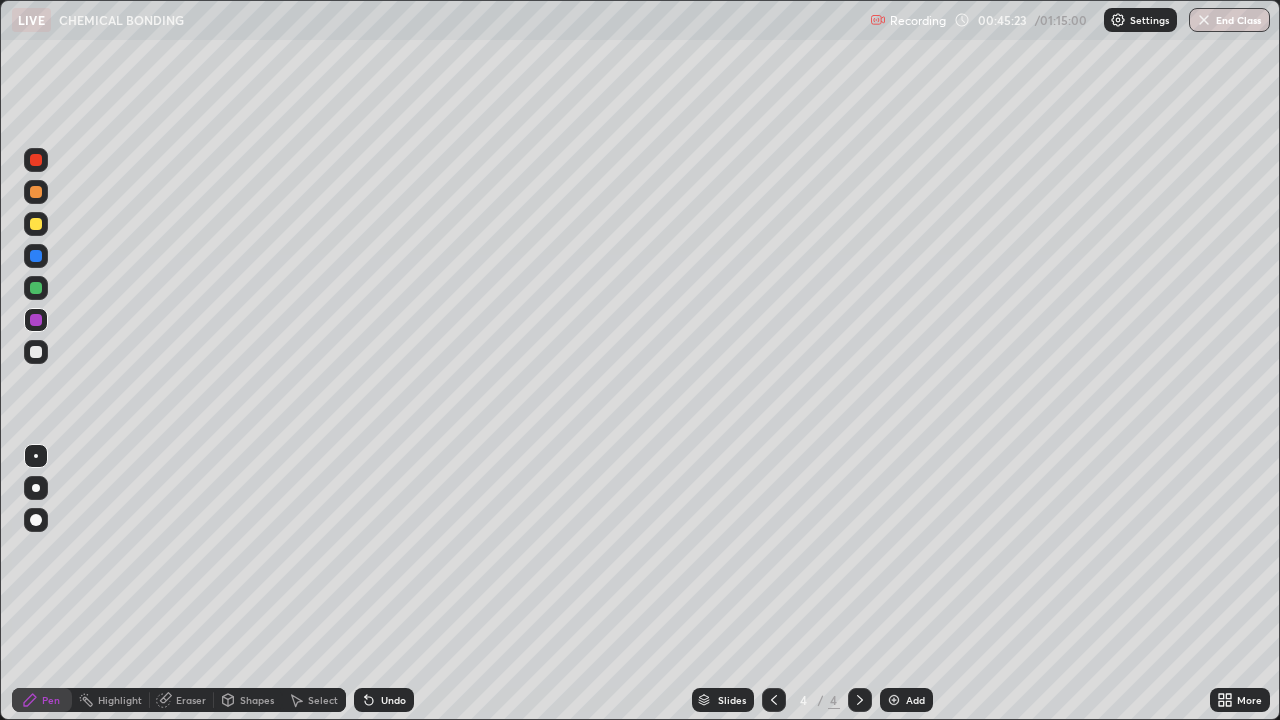 click at bounding box center [36, 224] 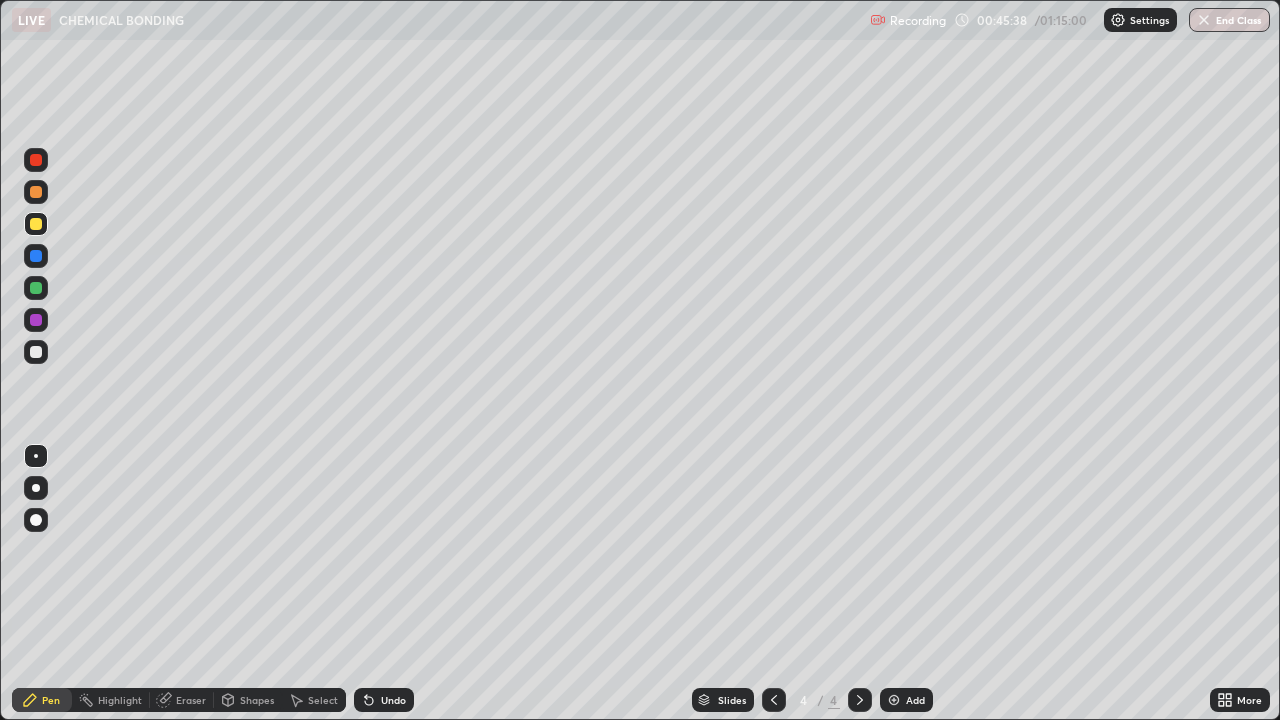 click at bounding box center (36, 352) 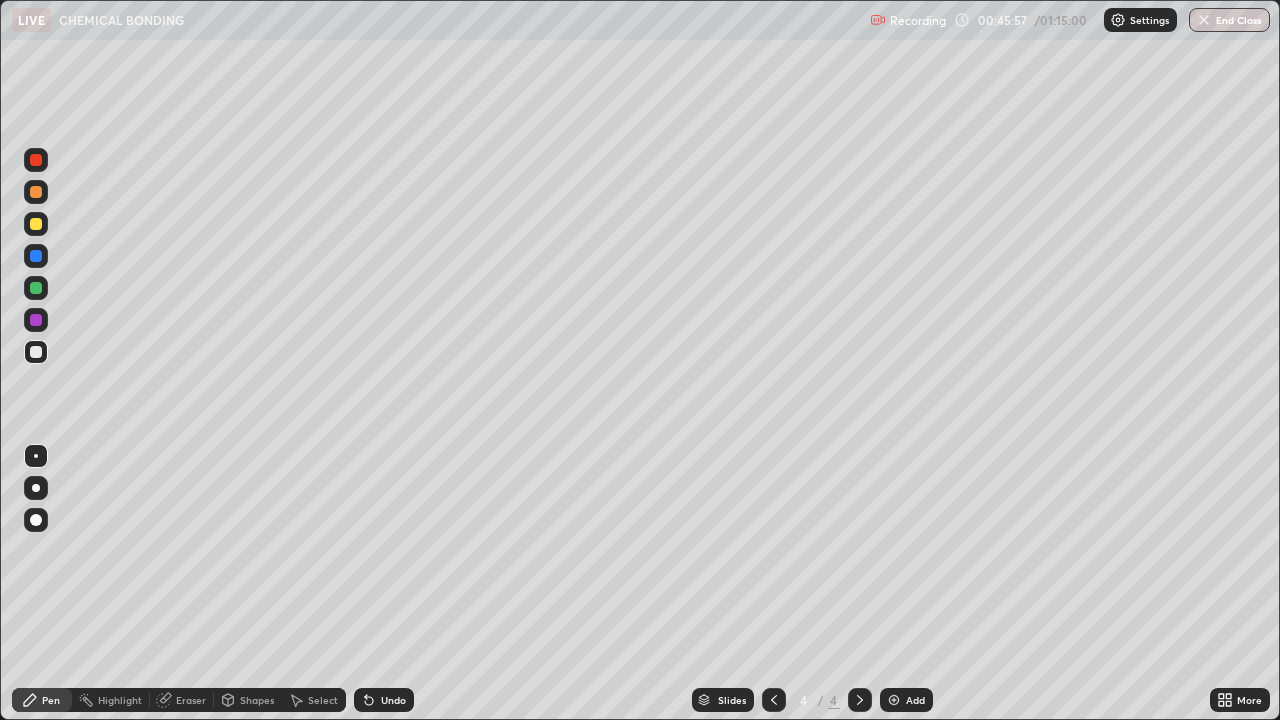click 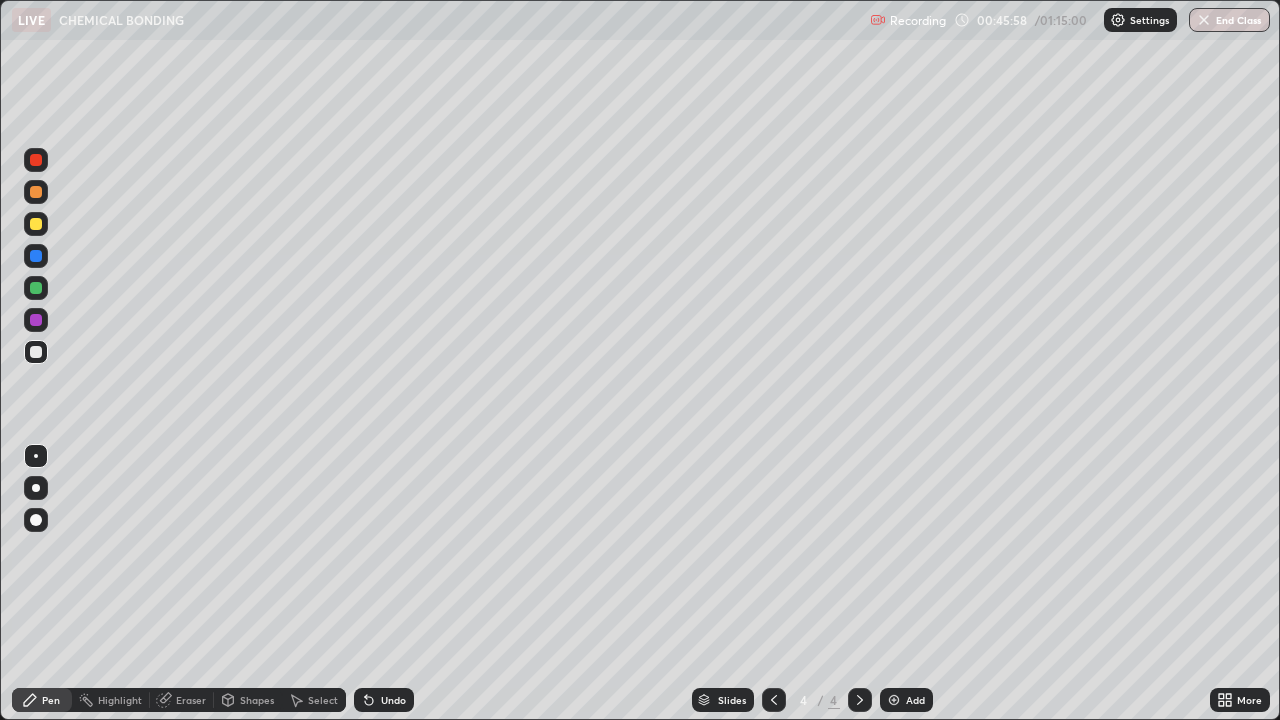 click on "Undo" at bounding box center (384, 700) 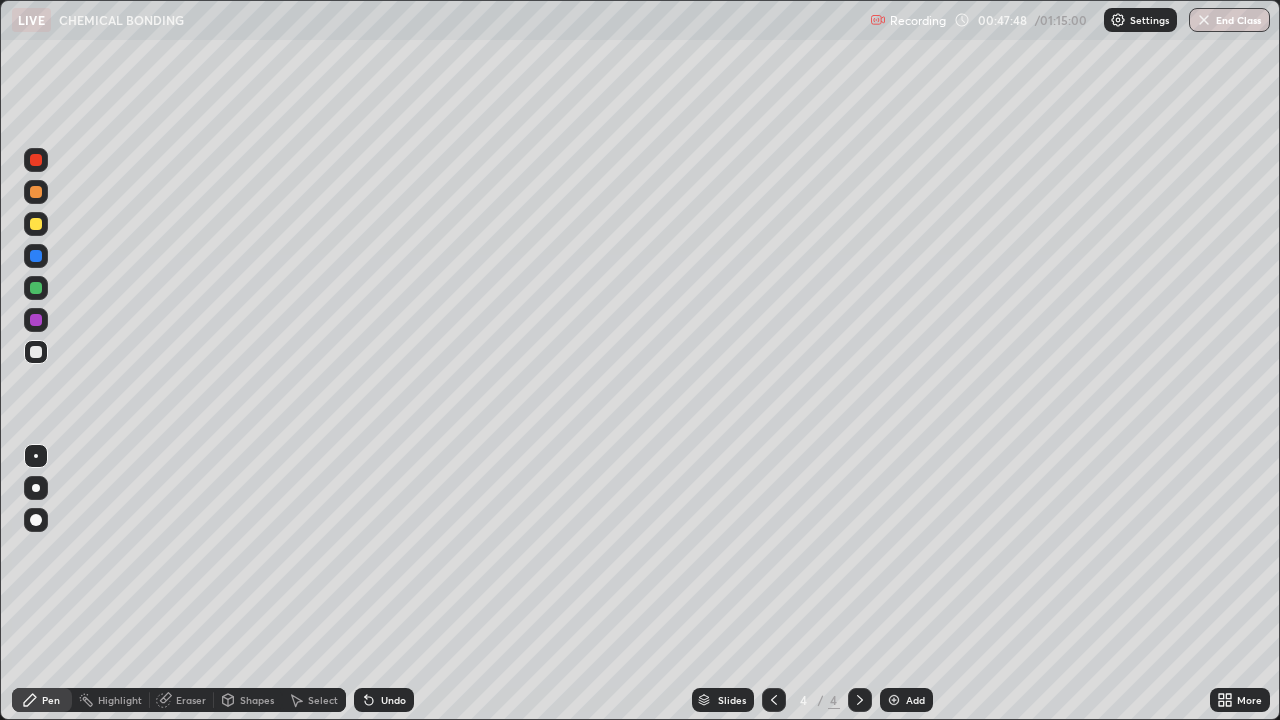 click 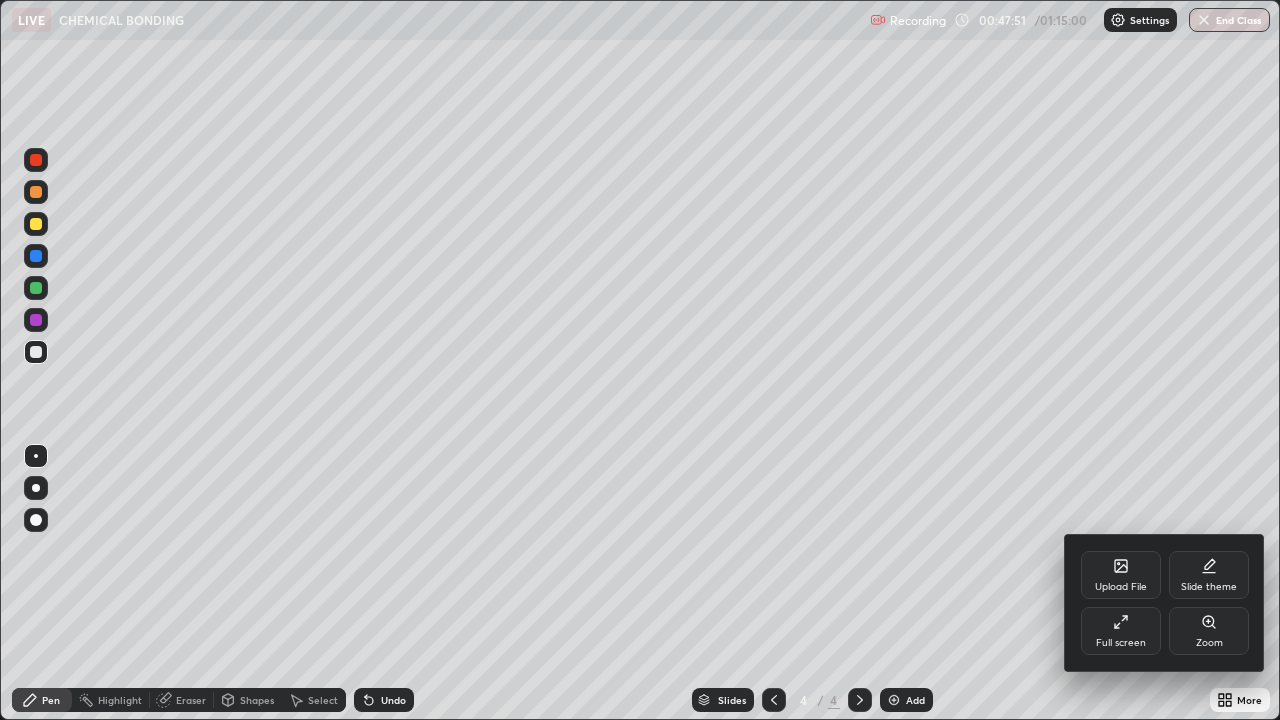click on "Full screen" at bounding box center [1121, 631] 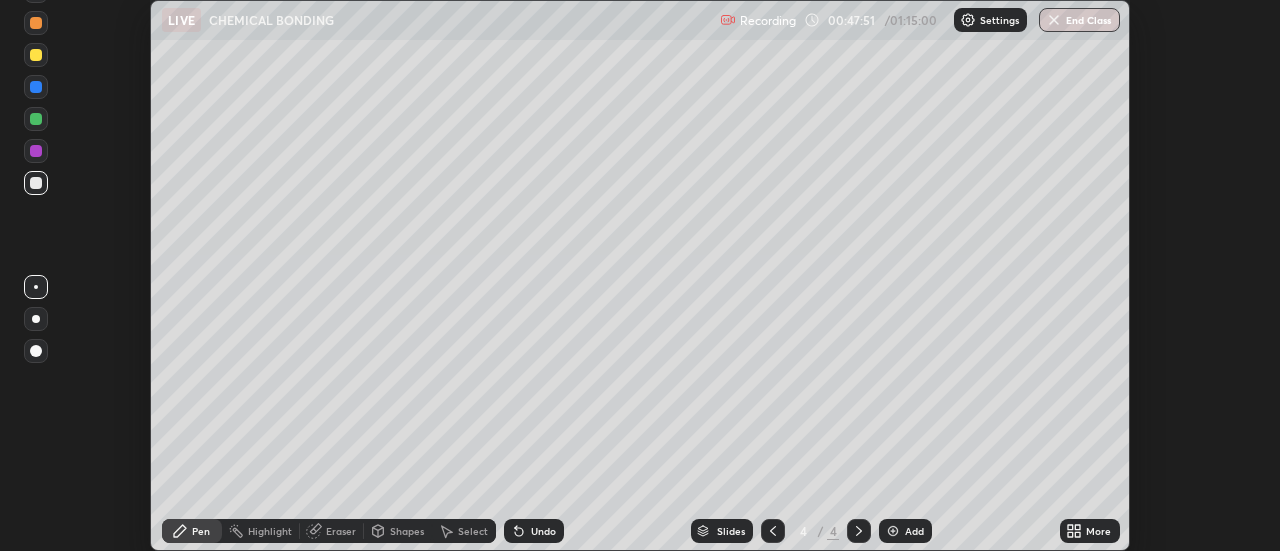 scroll, scrollTop: 551, scrollLeft: 1280, axis: both 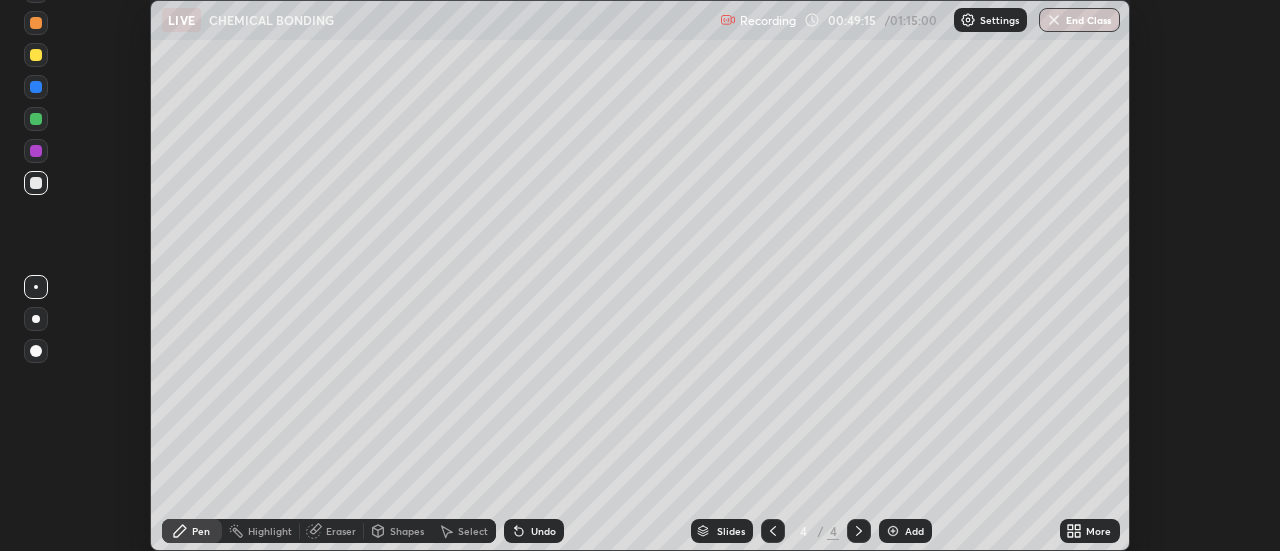 click 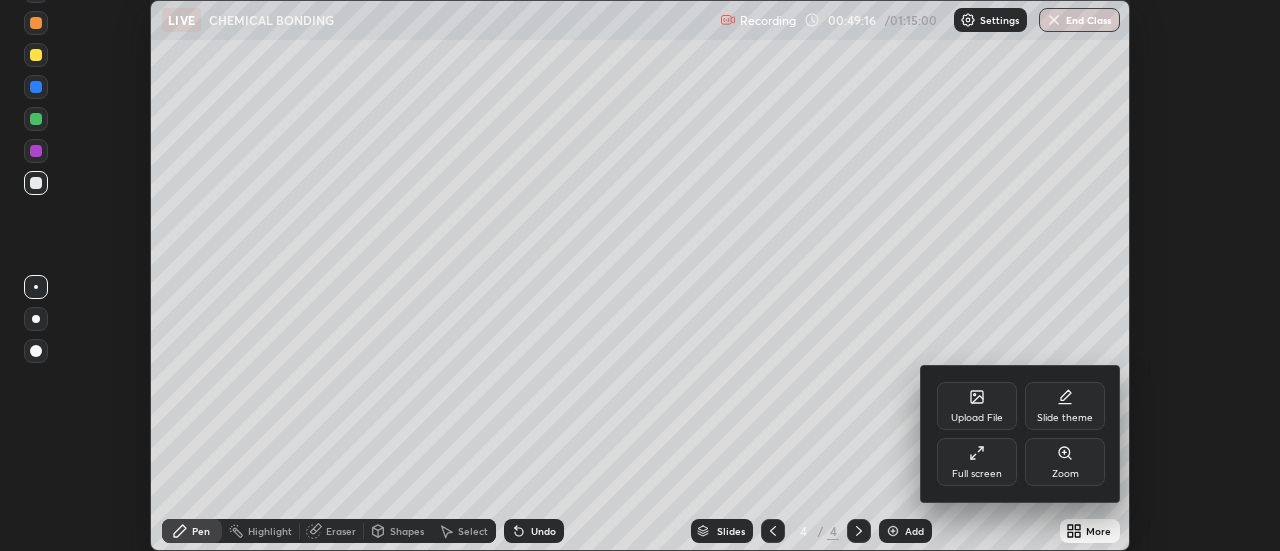 click on "Full screen" at bounding box center [977, 462] 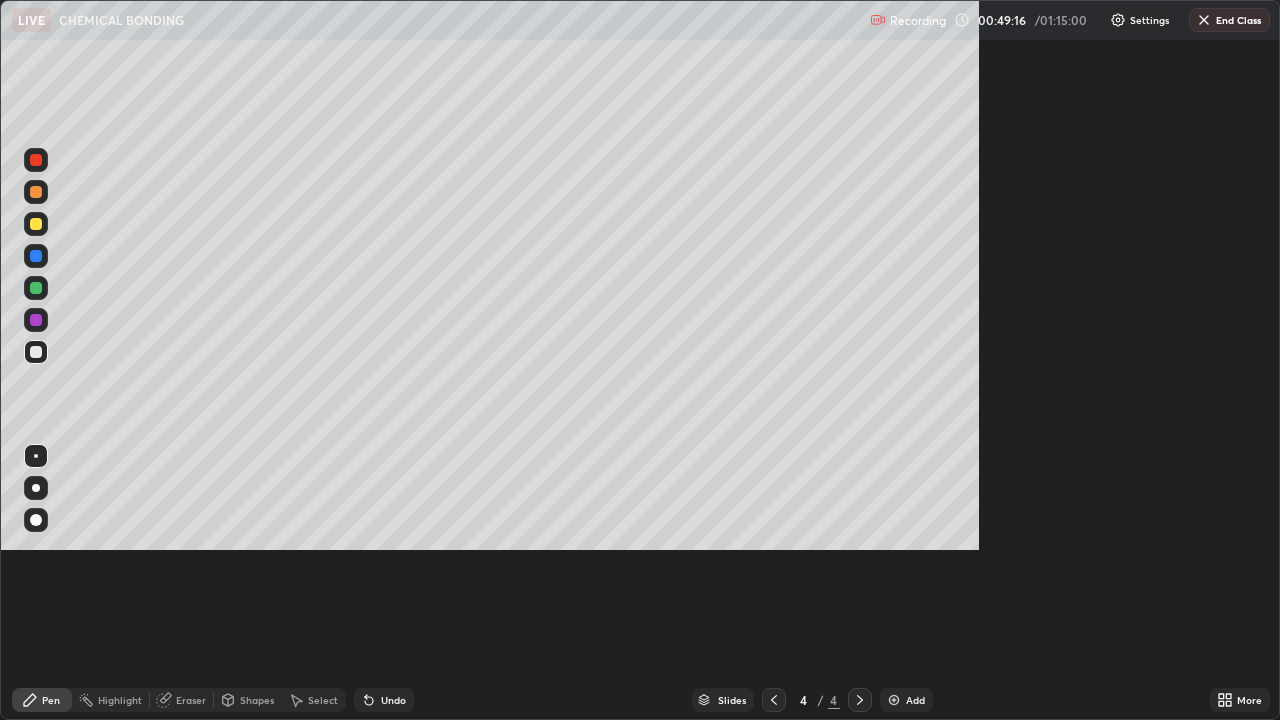 scroll, scrollTop: 99280, scrollLeft: 98720, axis: both 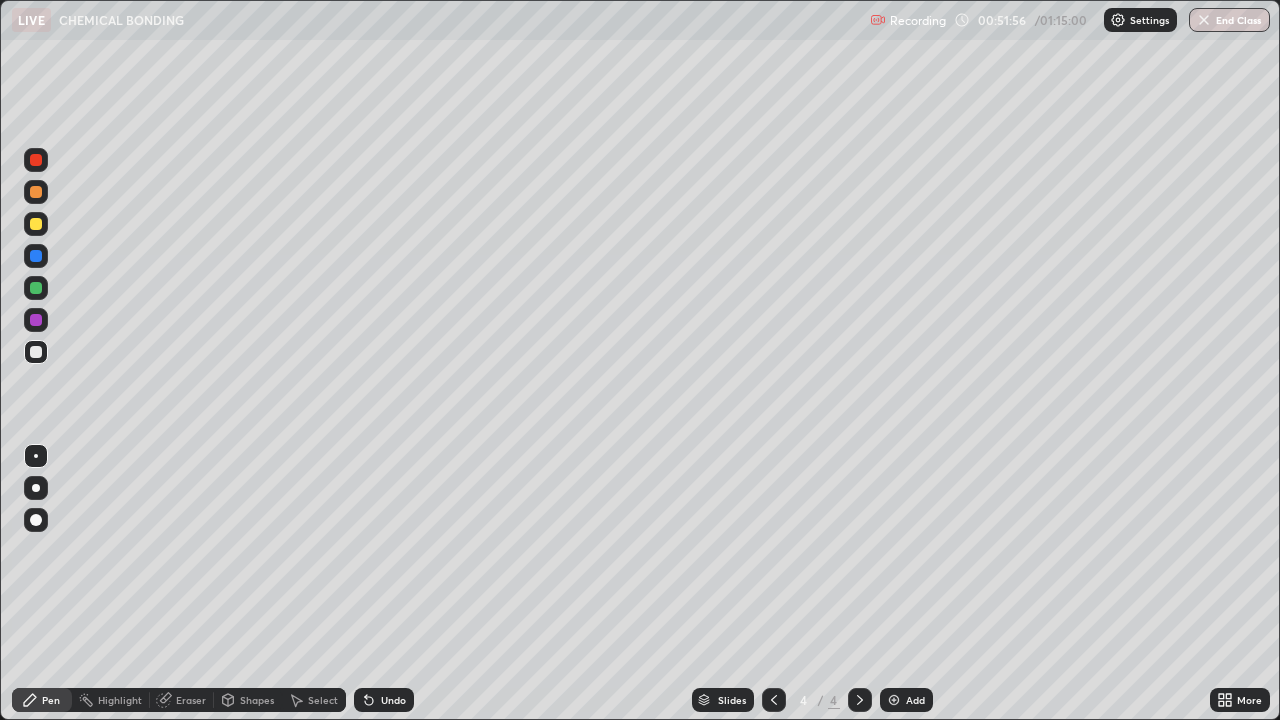 click on "Select" at bounding box center [323, 700] 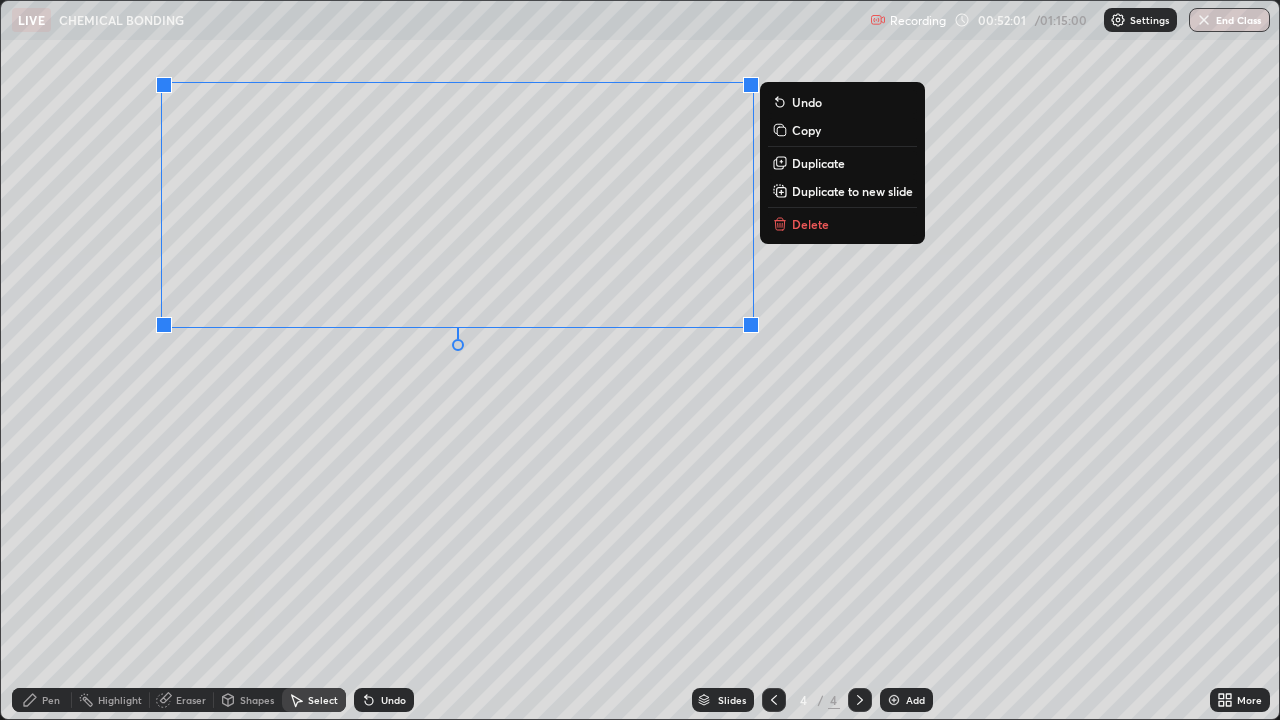 click 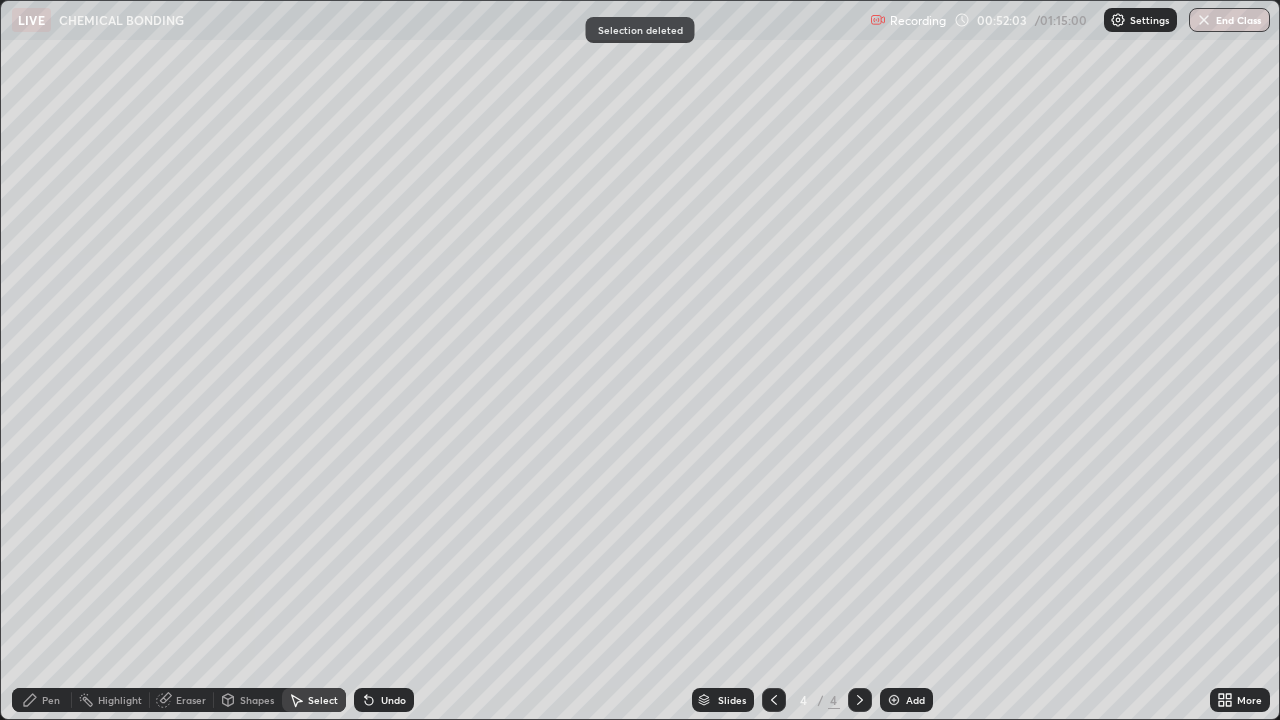 click on "Pen" at bounding box center (42, 700) 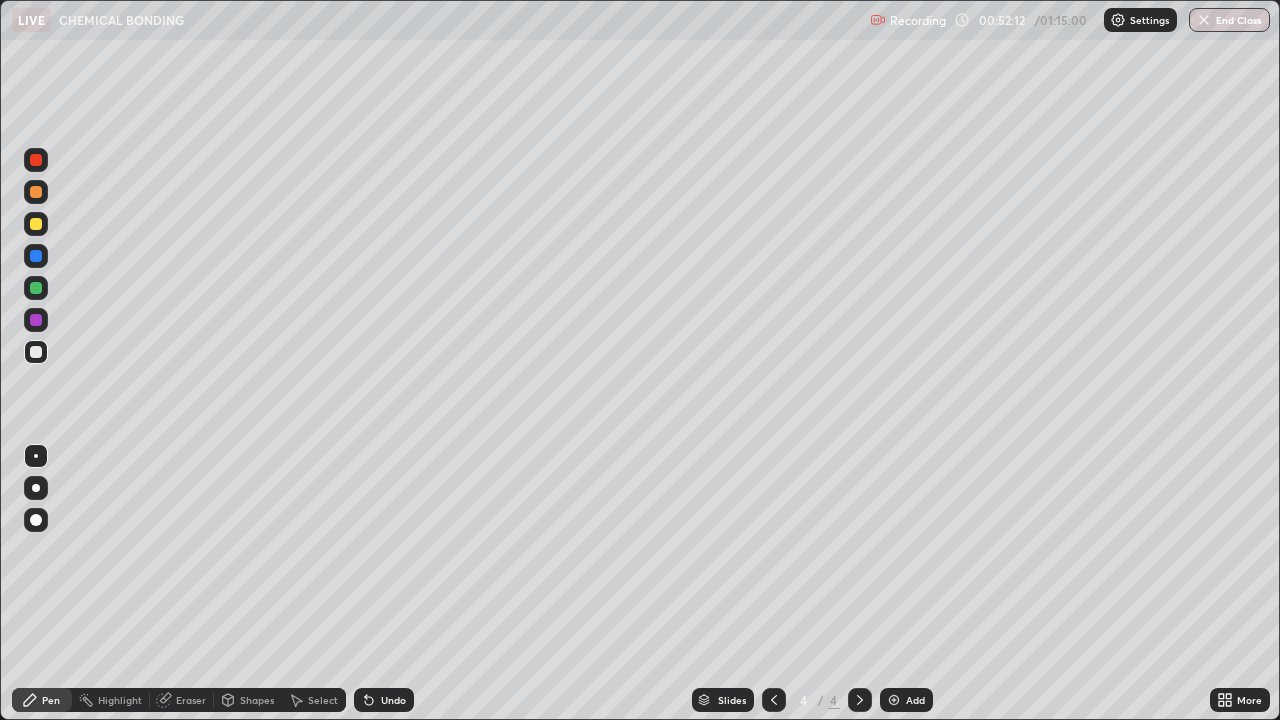 click on "Undo" at bounding box center [384, 700] 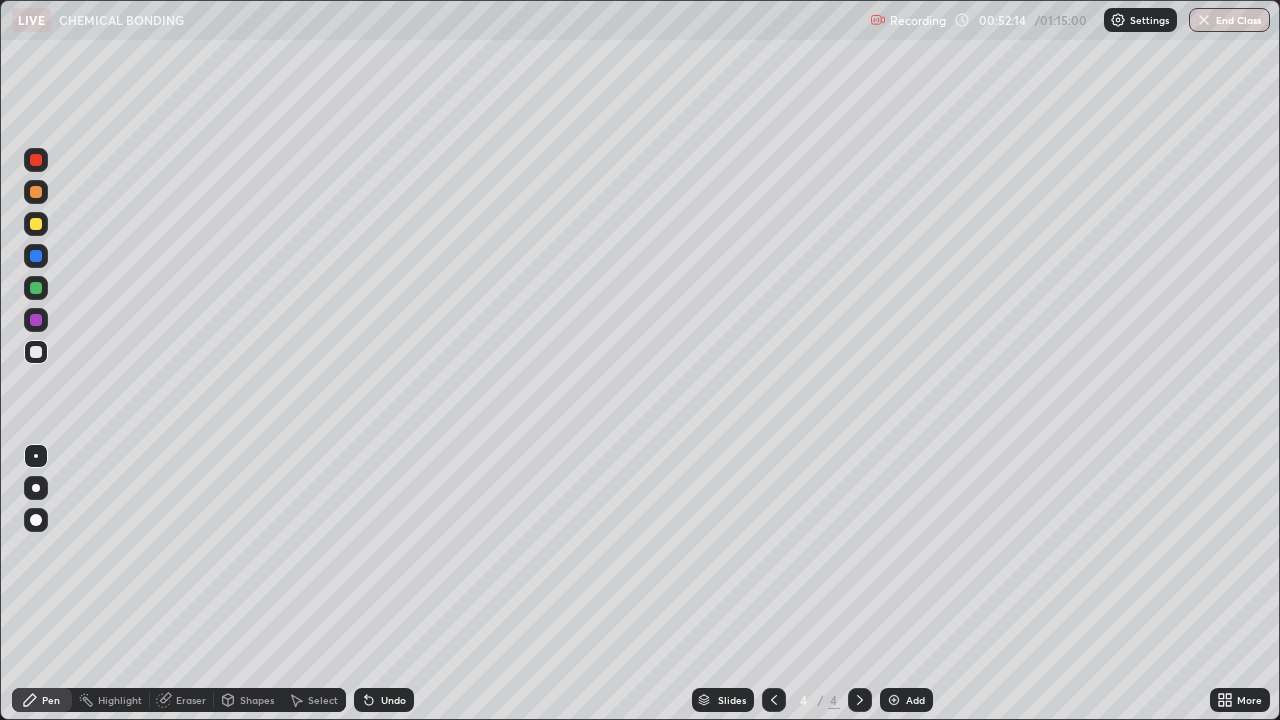 click 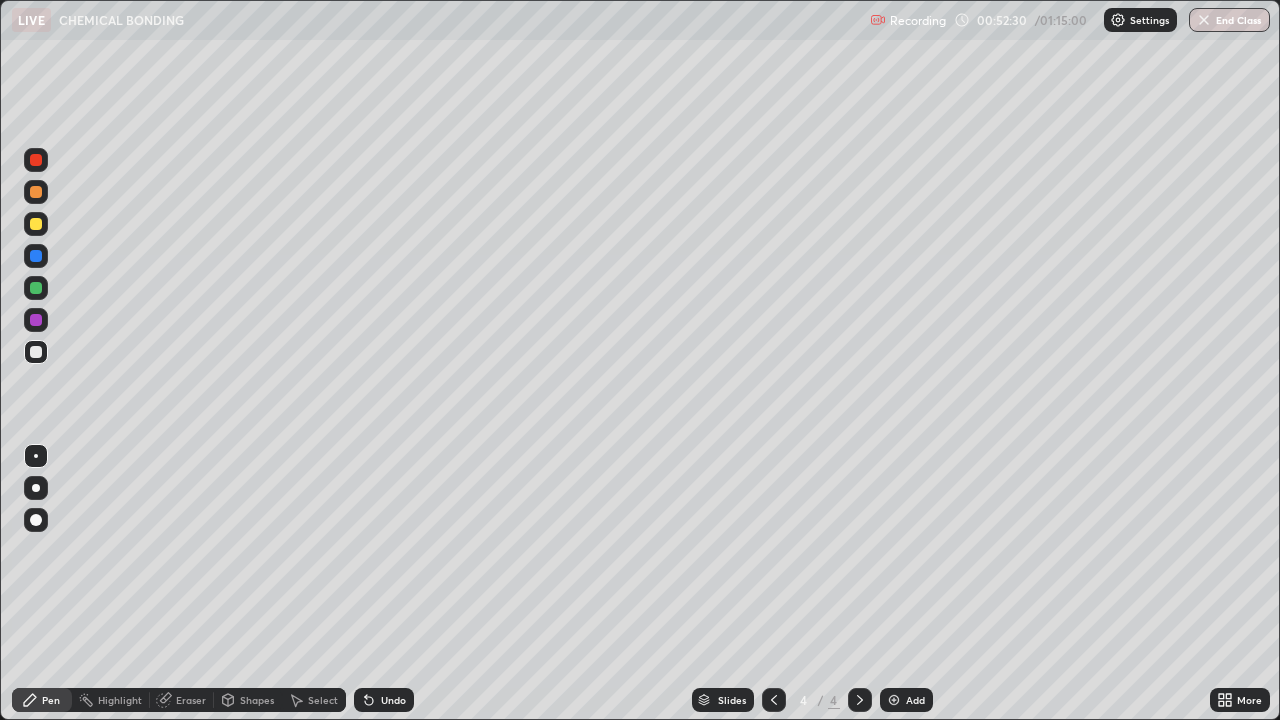 click on "Eraser" at bounding box center (191, 700) 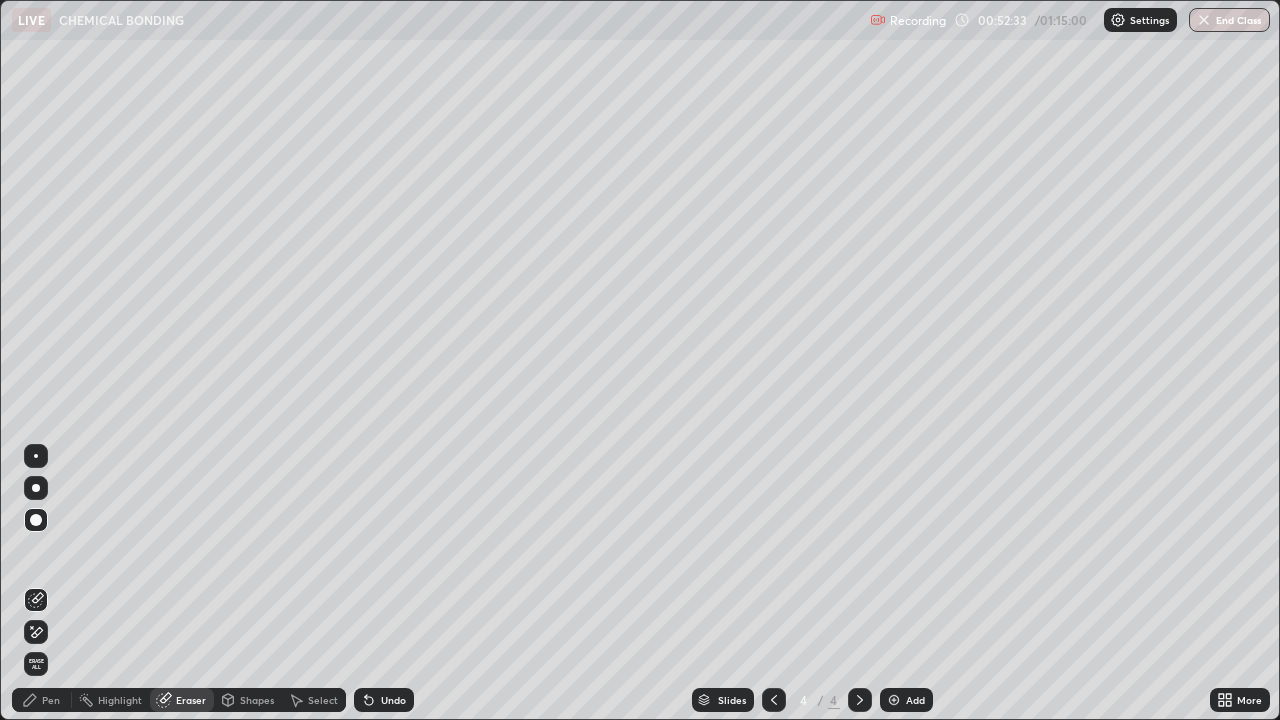 click on "Pen" at bounding box center [42, 700] 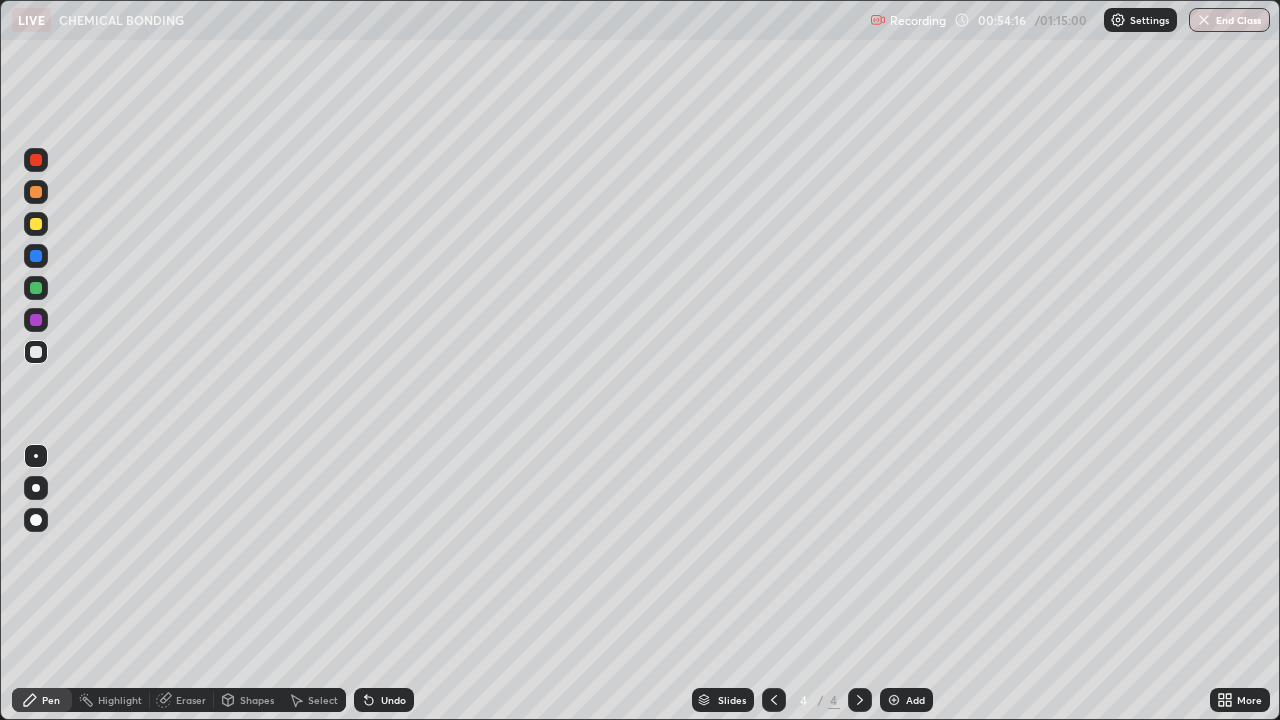 click on "Eraser" at bounding box center (182, 700) 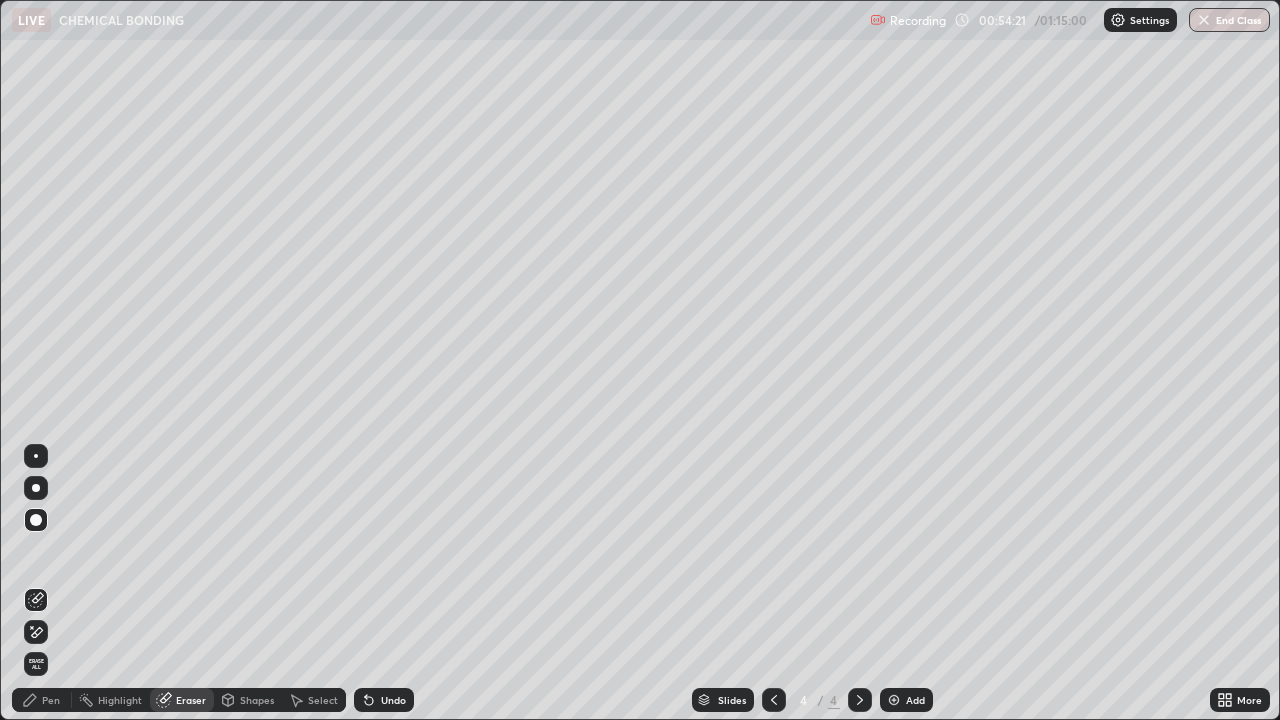 click on "Pen" at bounding box center (42, 700) 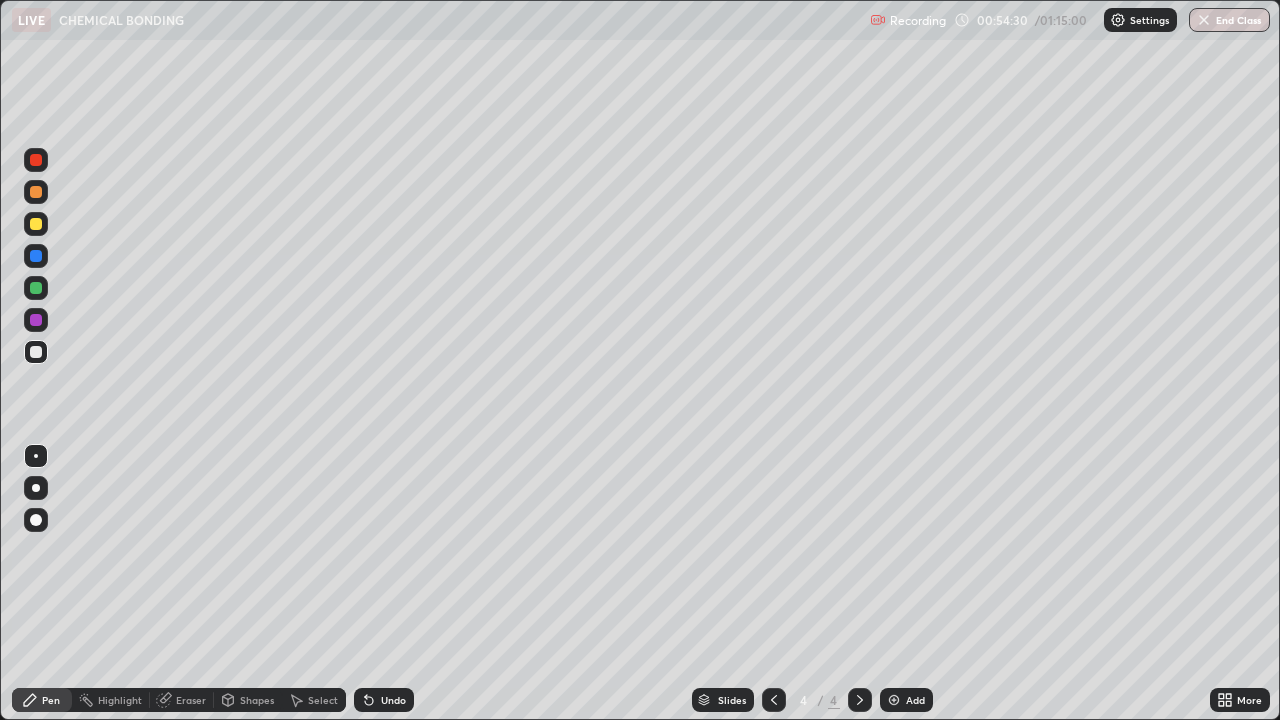 click on "Eraser" at bounding box center [191, 700] 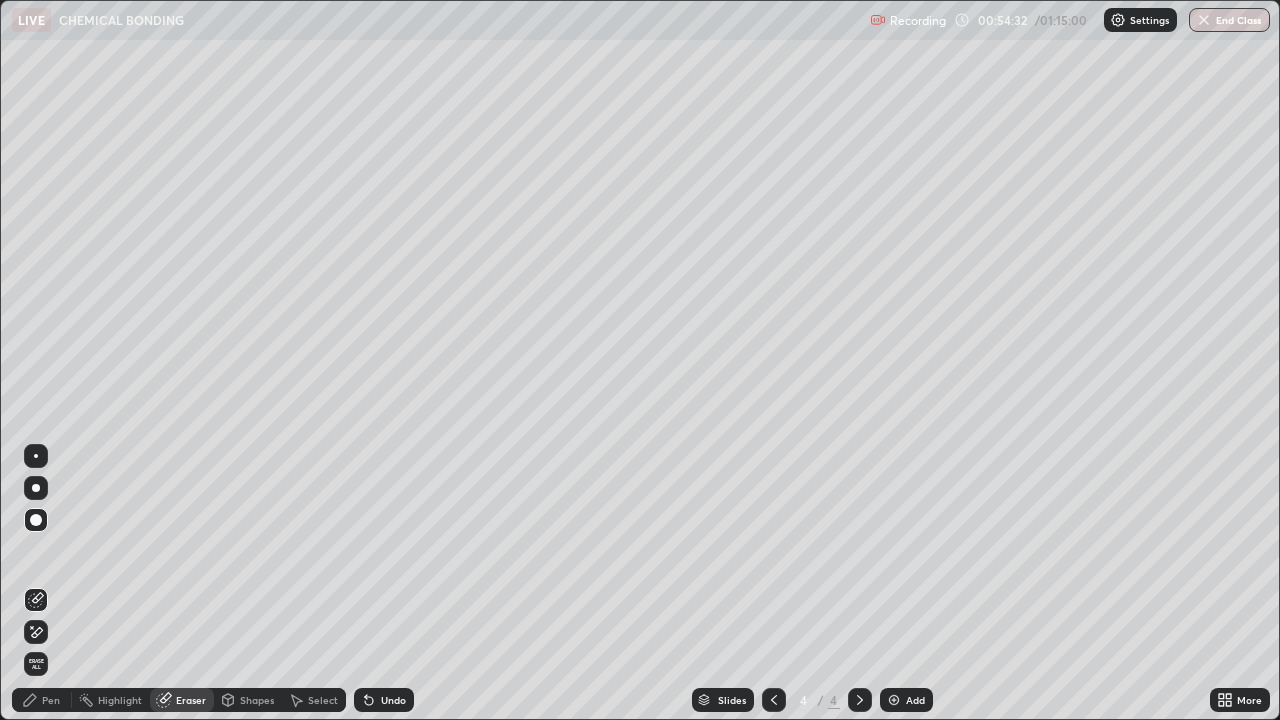 click on "Pen" at bounding box center [42, 700] 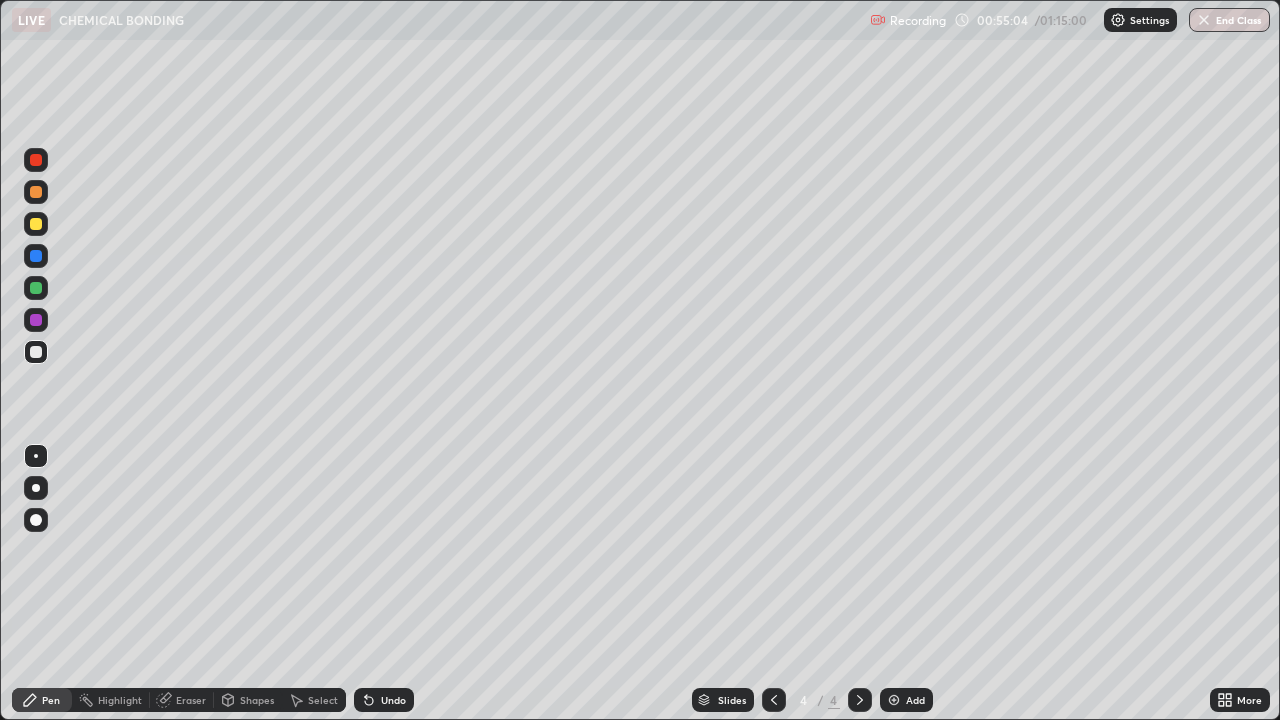 click on "Select" at bounding box center [314, 700] 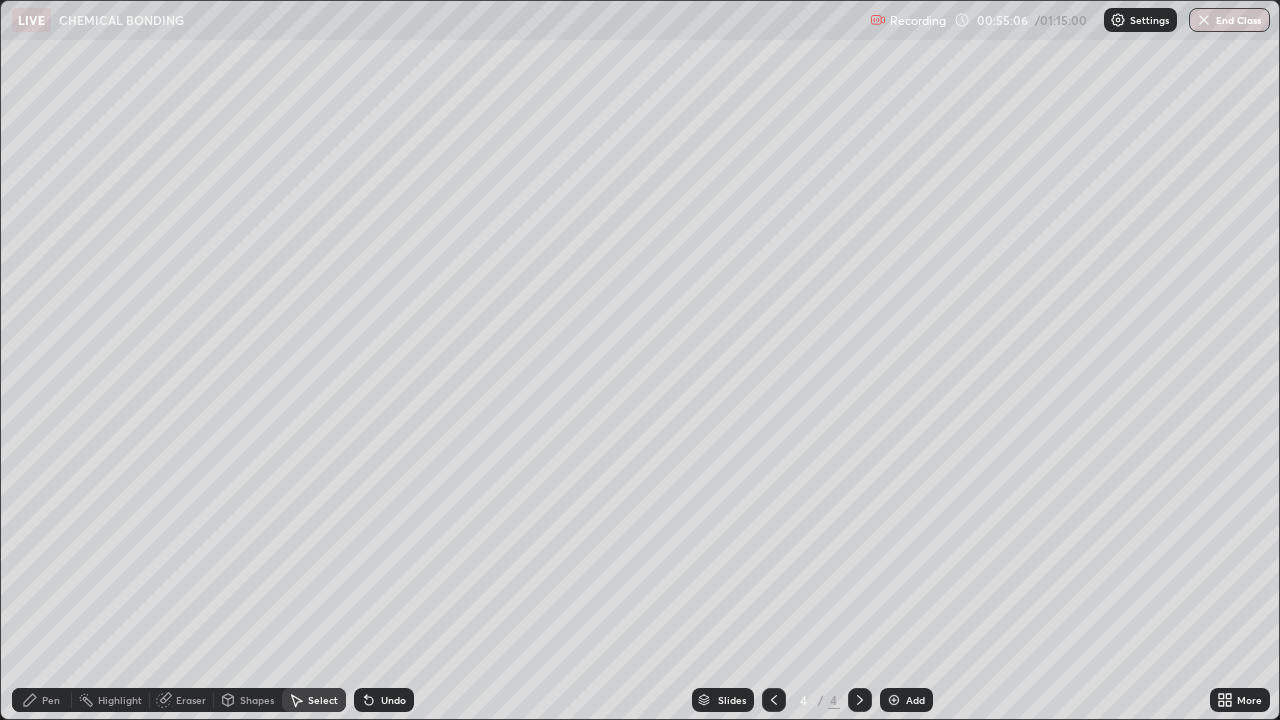 click on "Pen" at bounding box center (51, 700) 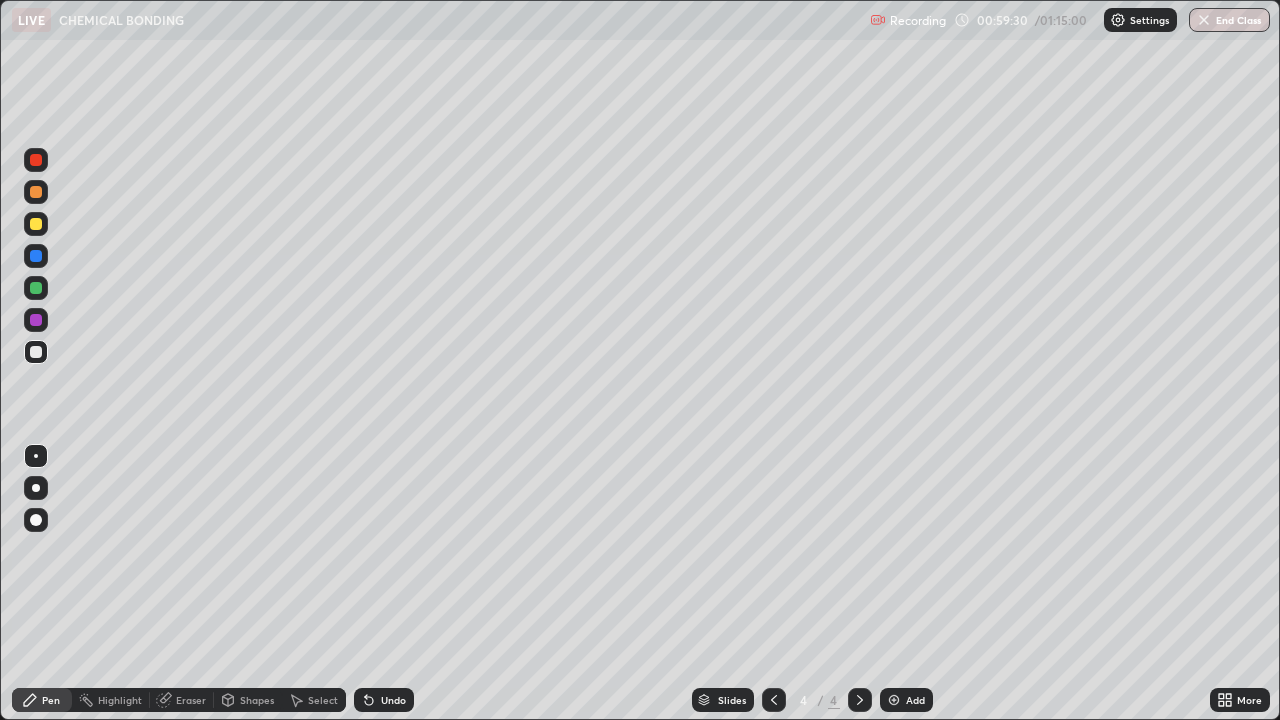 click at bounding box center (894, 700) 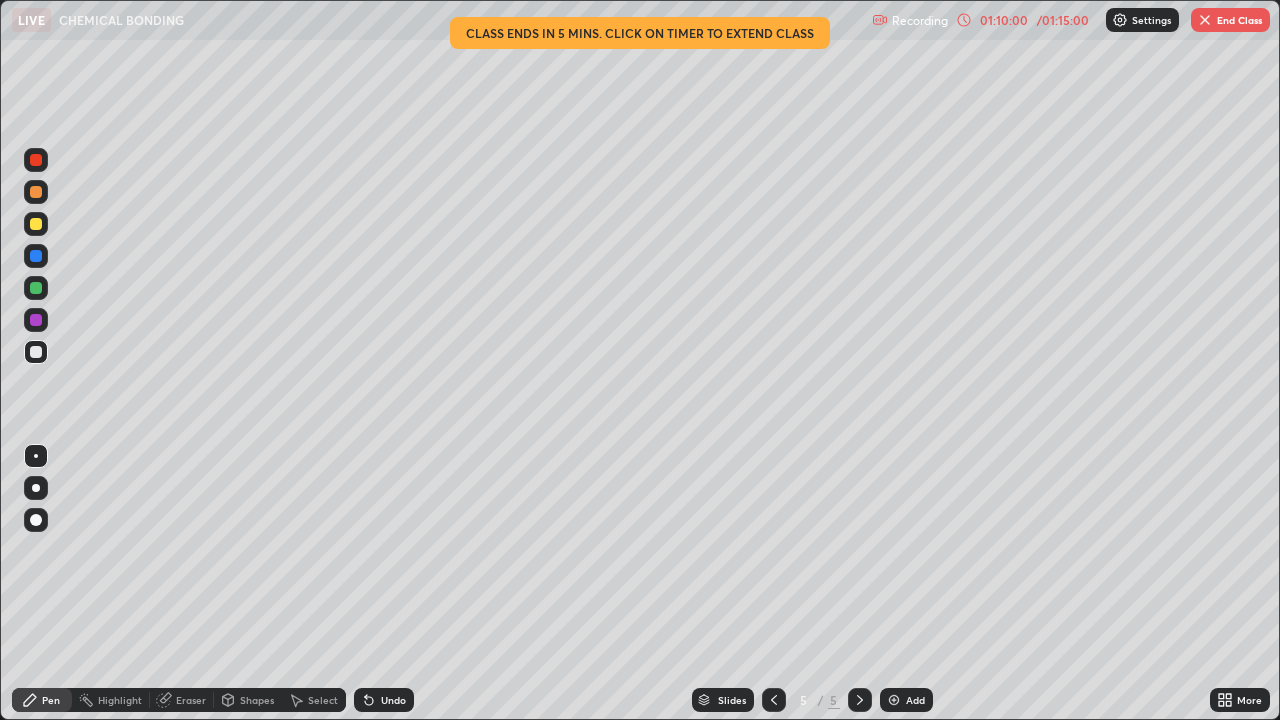 click on "End Class" at bounding box center [1230, 20] 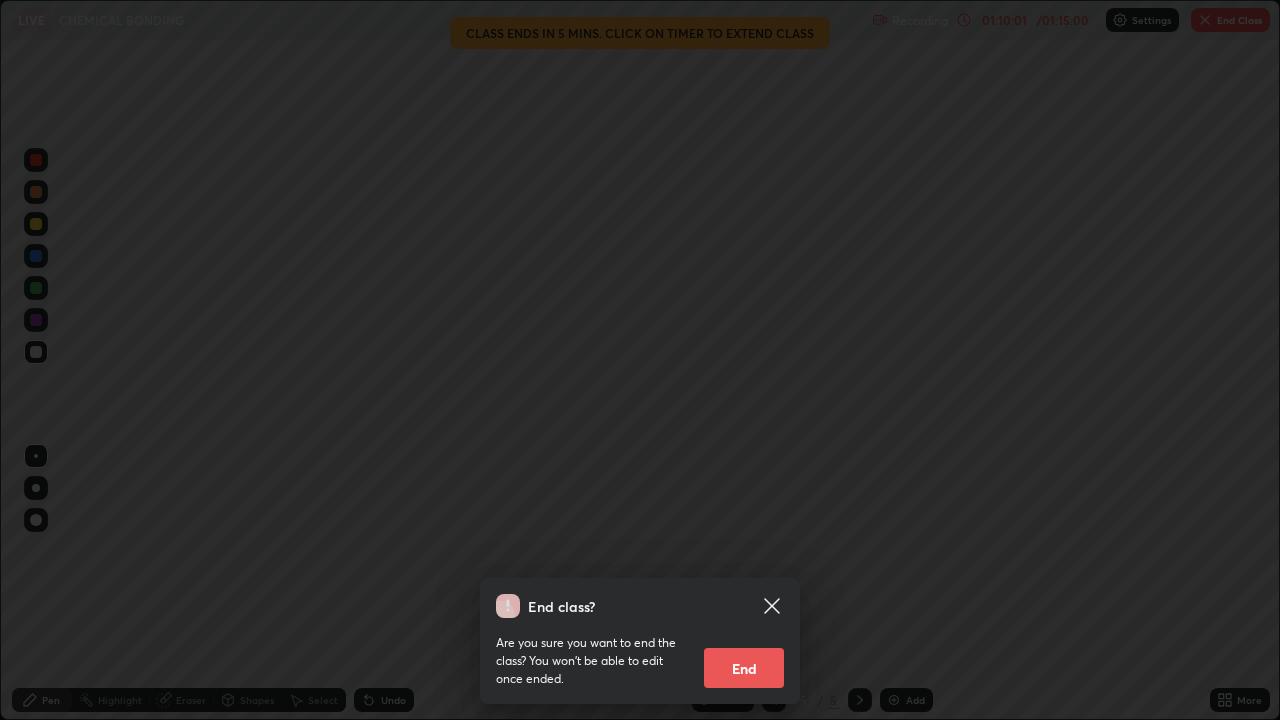 click on "End" at bounding box center [744, 668] 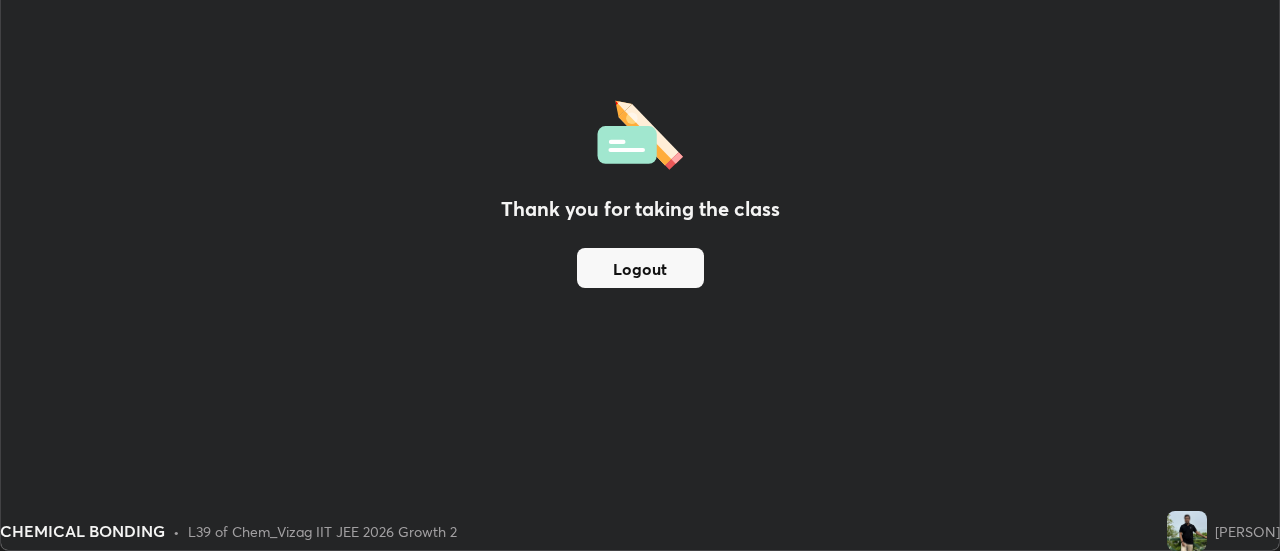 scroll, scrollTop: 551, scrollLeft: 1280, axis: both 